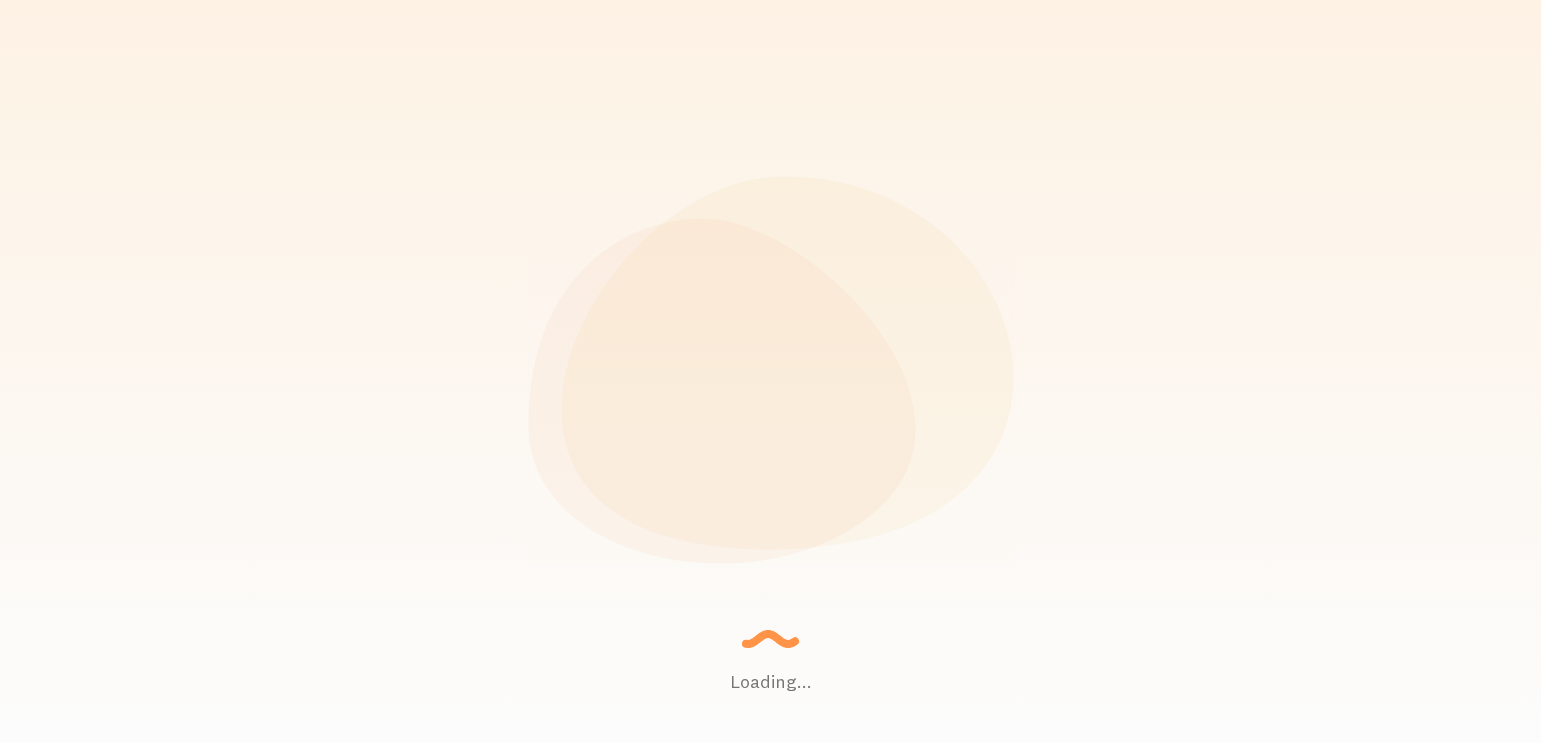 scroll, scrollTop: 0, scrollLeft: 0, axis: both 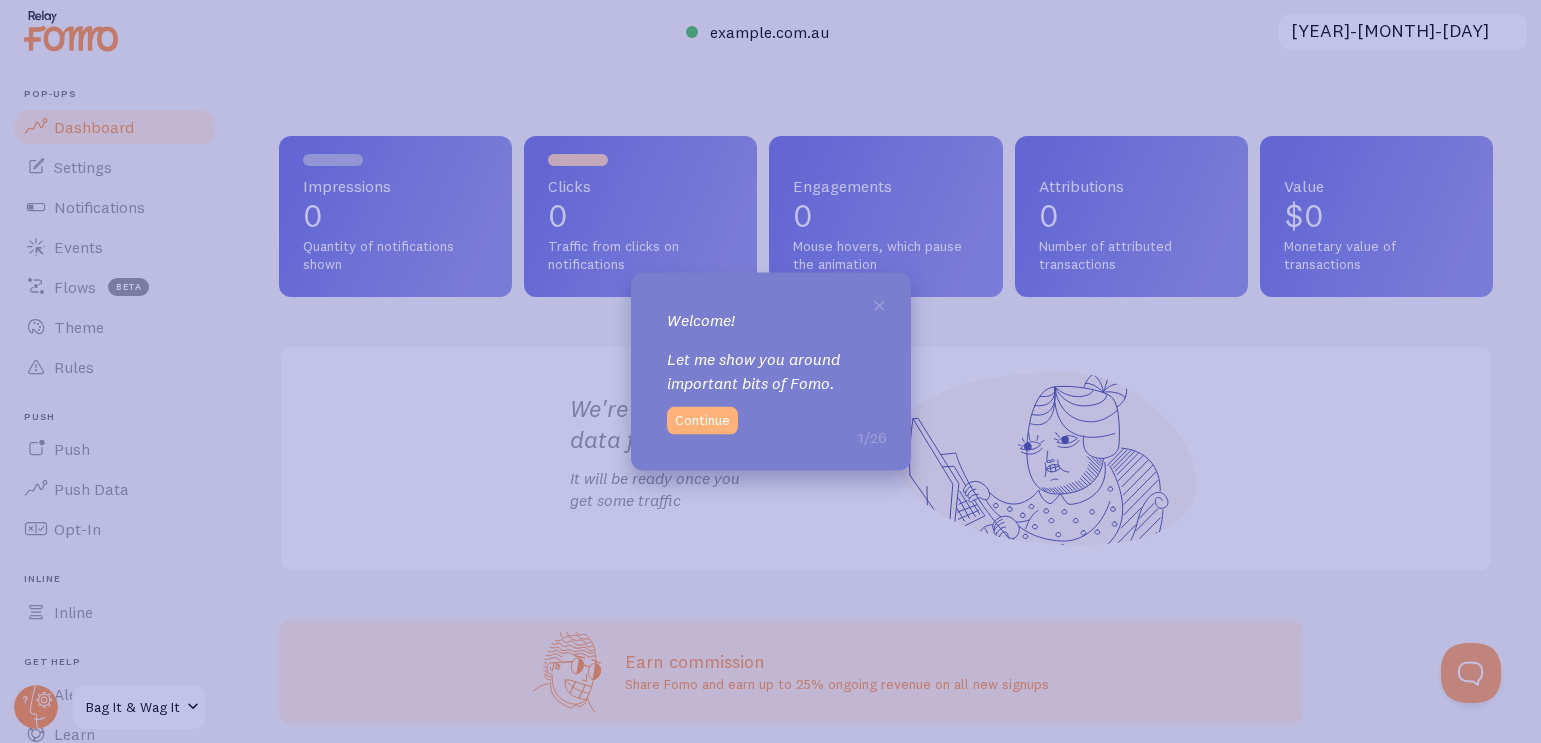 click on "Continue" at bounding box center (702, 421) 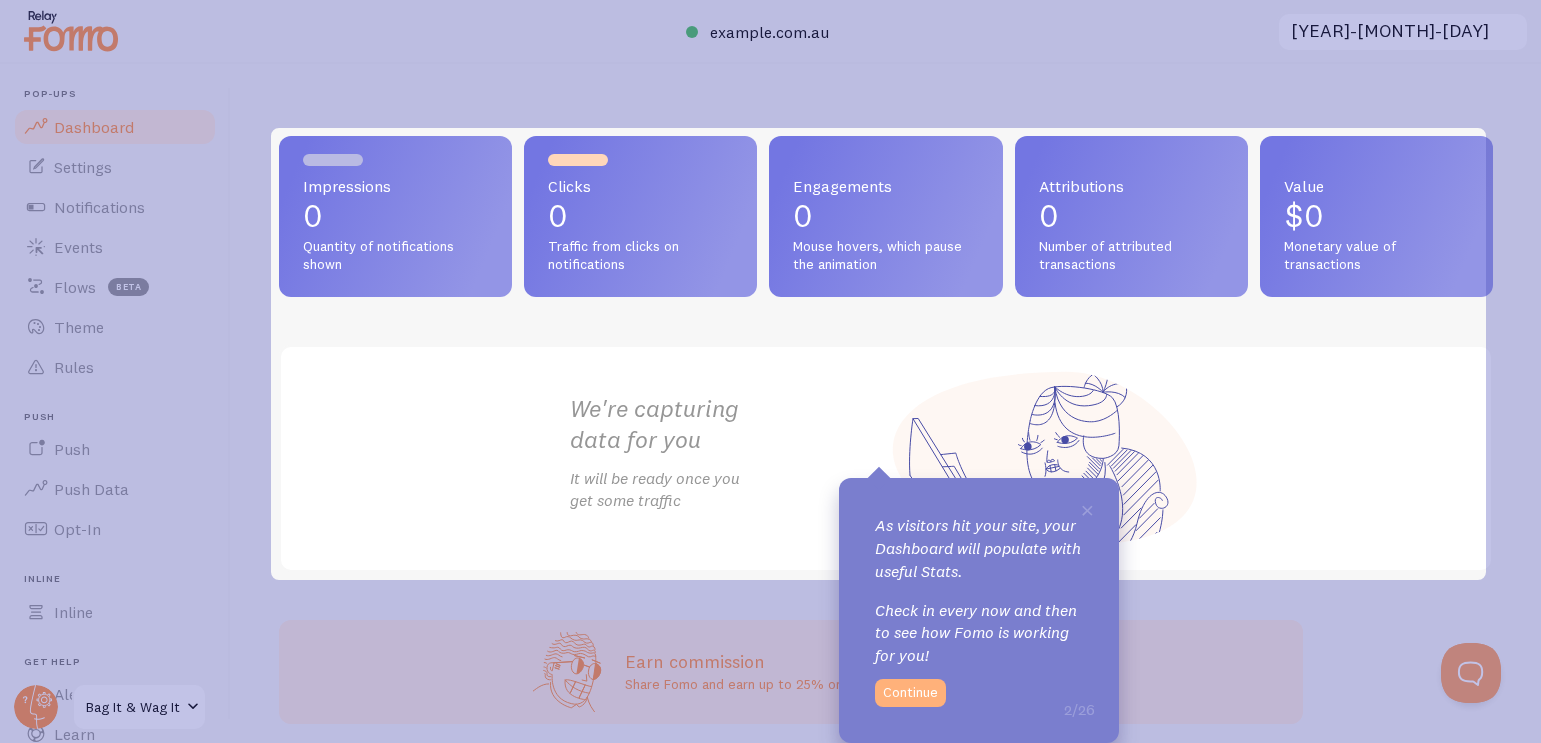 click on "Continue" at bounding box center (910, 693) 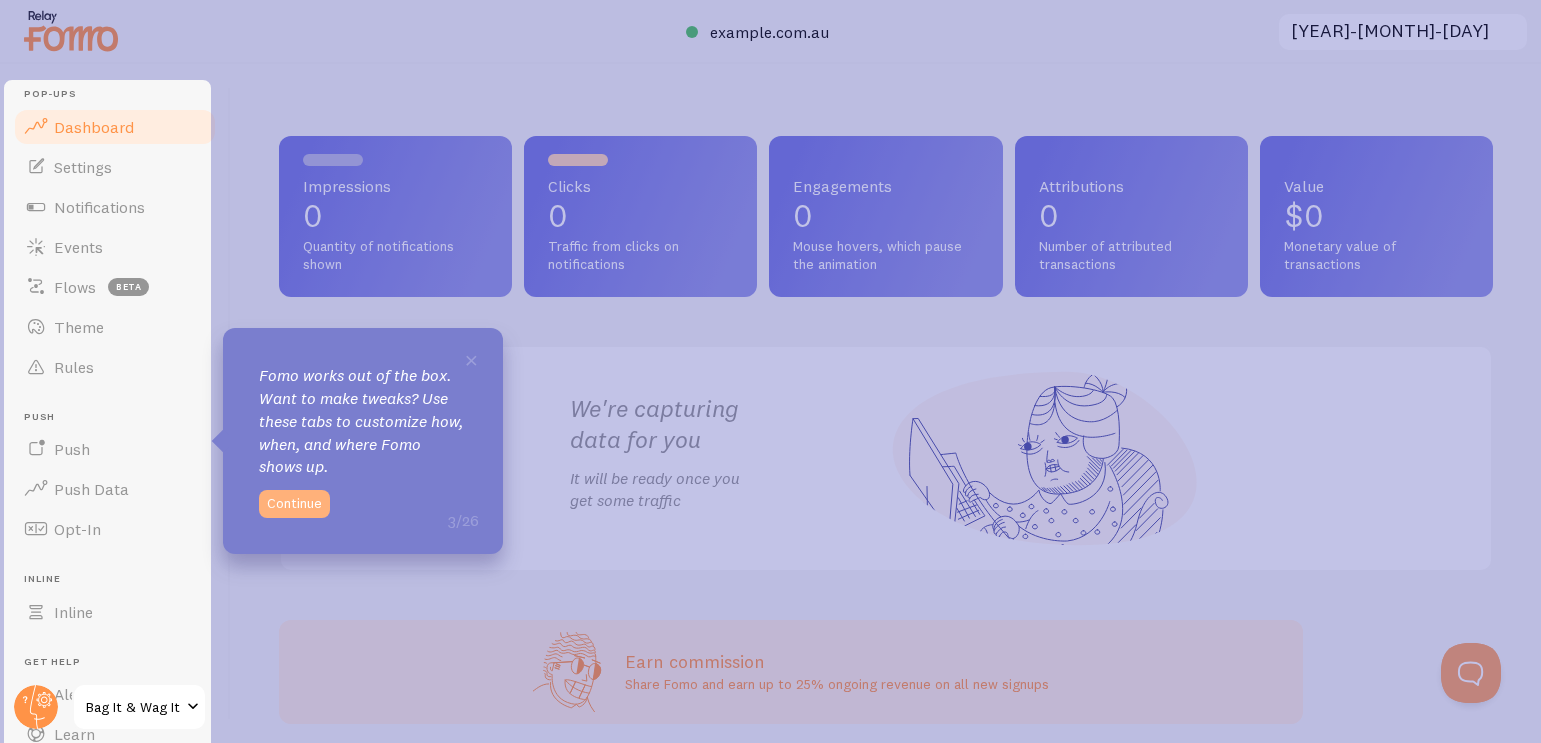 click on "Continue" at bounding box center (294, 504) 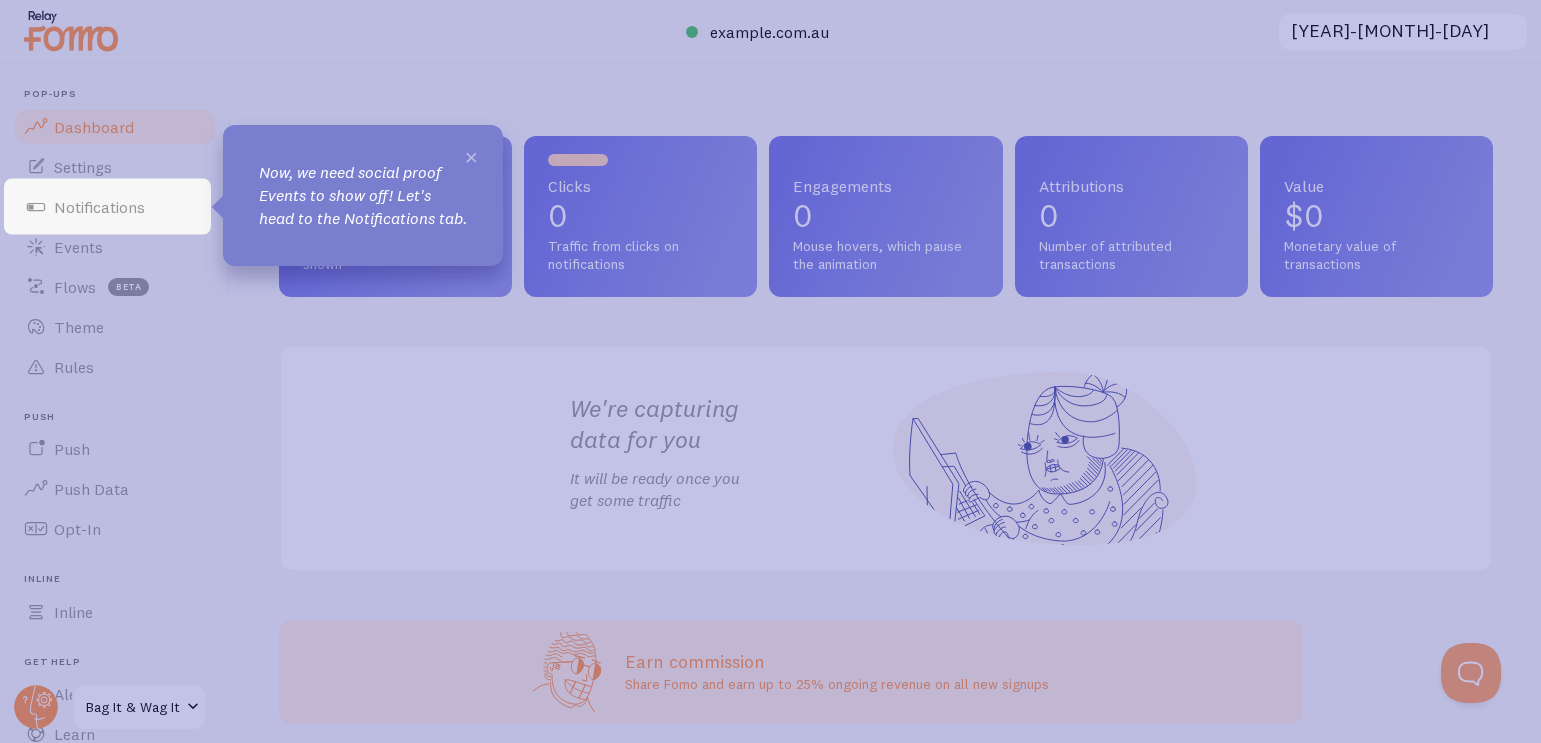 click on "×" at bounding box center (471, 156) 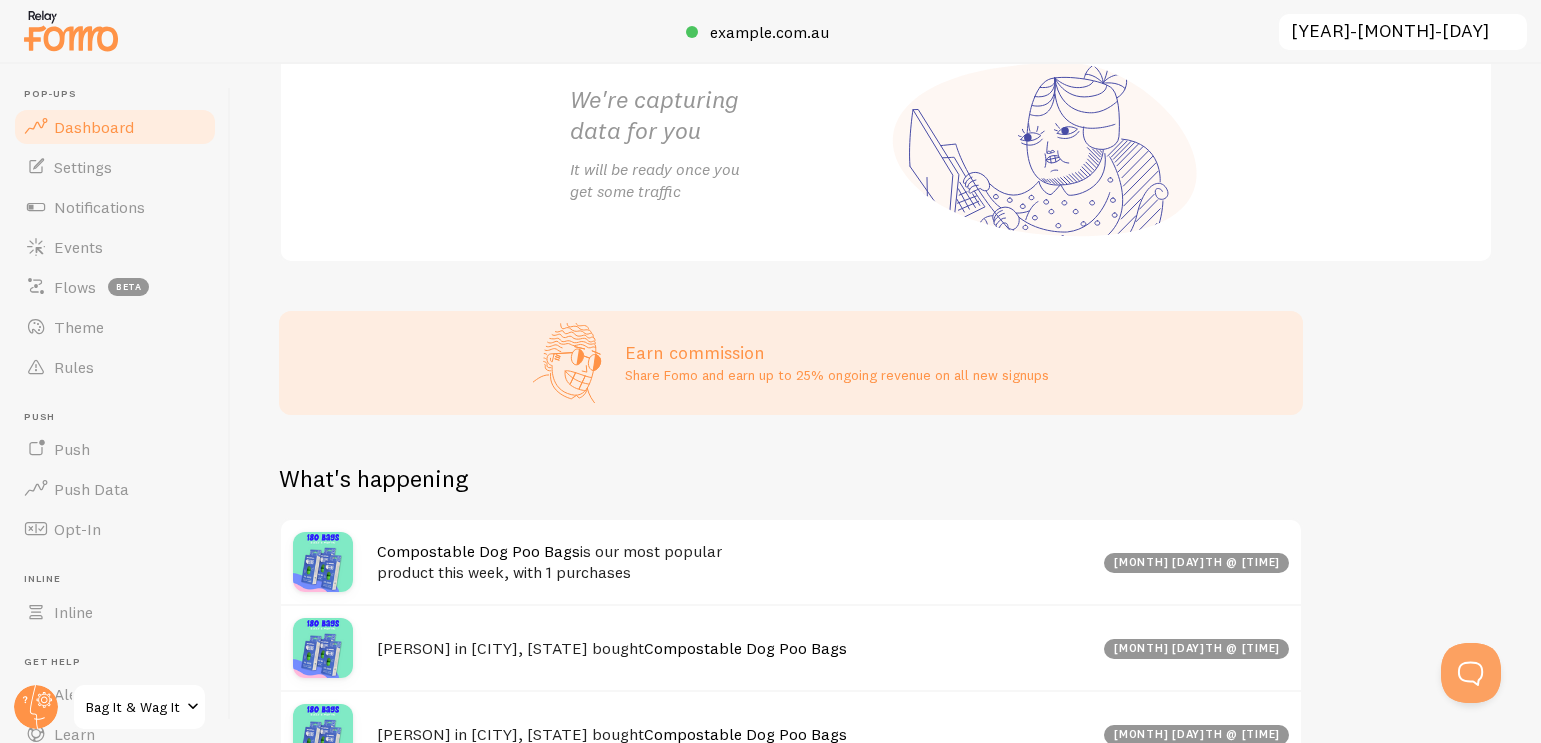 scroll, scrollTop: 308, scrollLeft: 0, axis: vertical 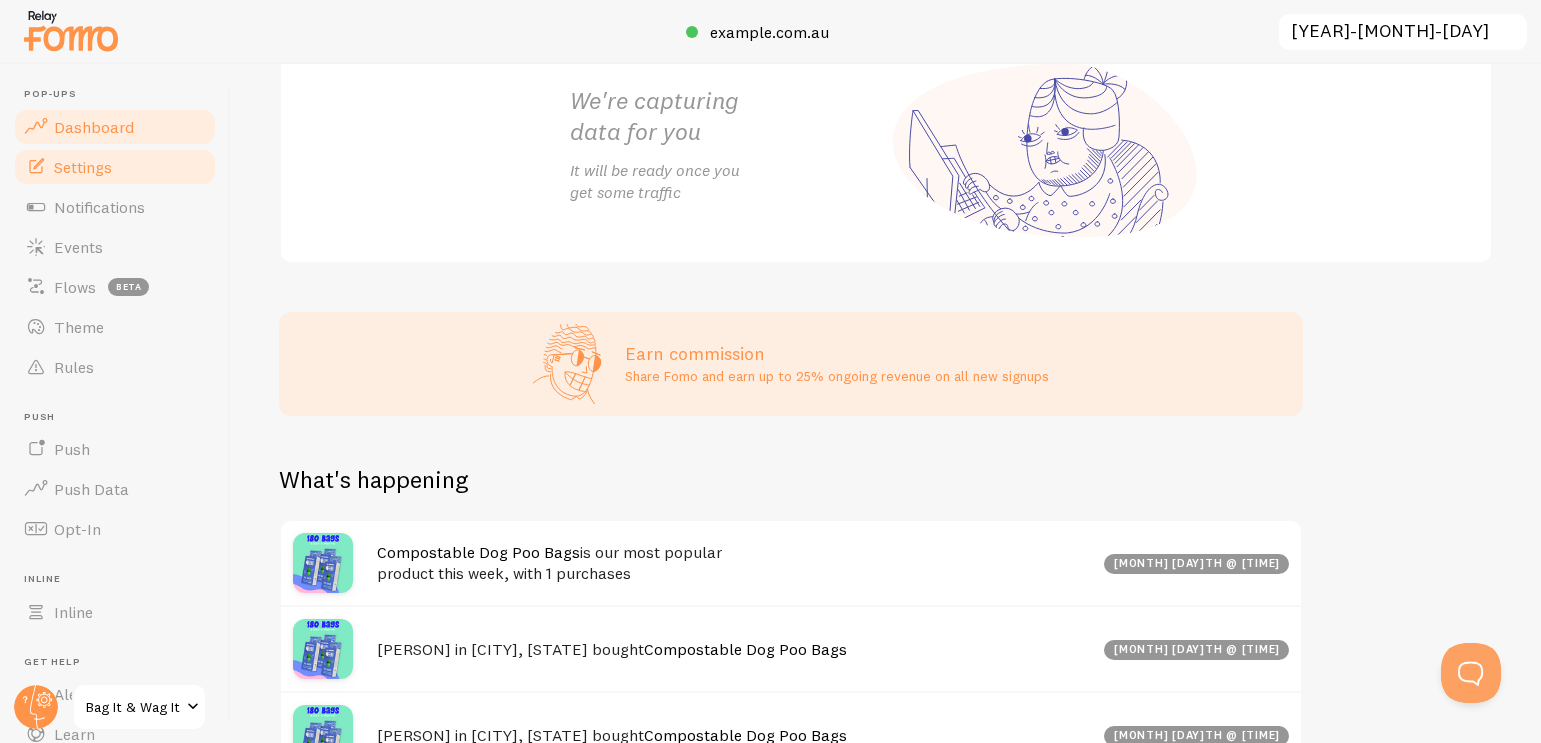 click on "Settings" at bounding box center (115, 167) 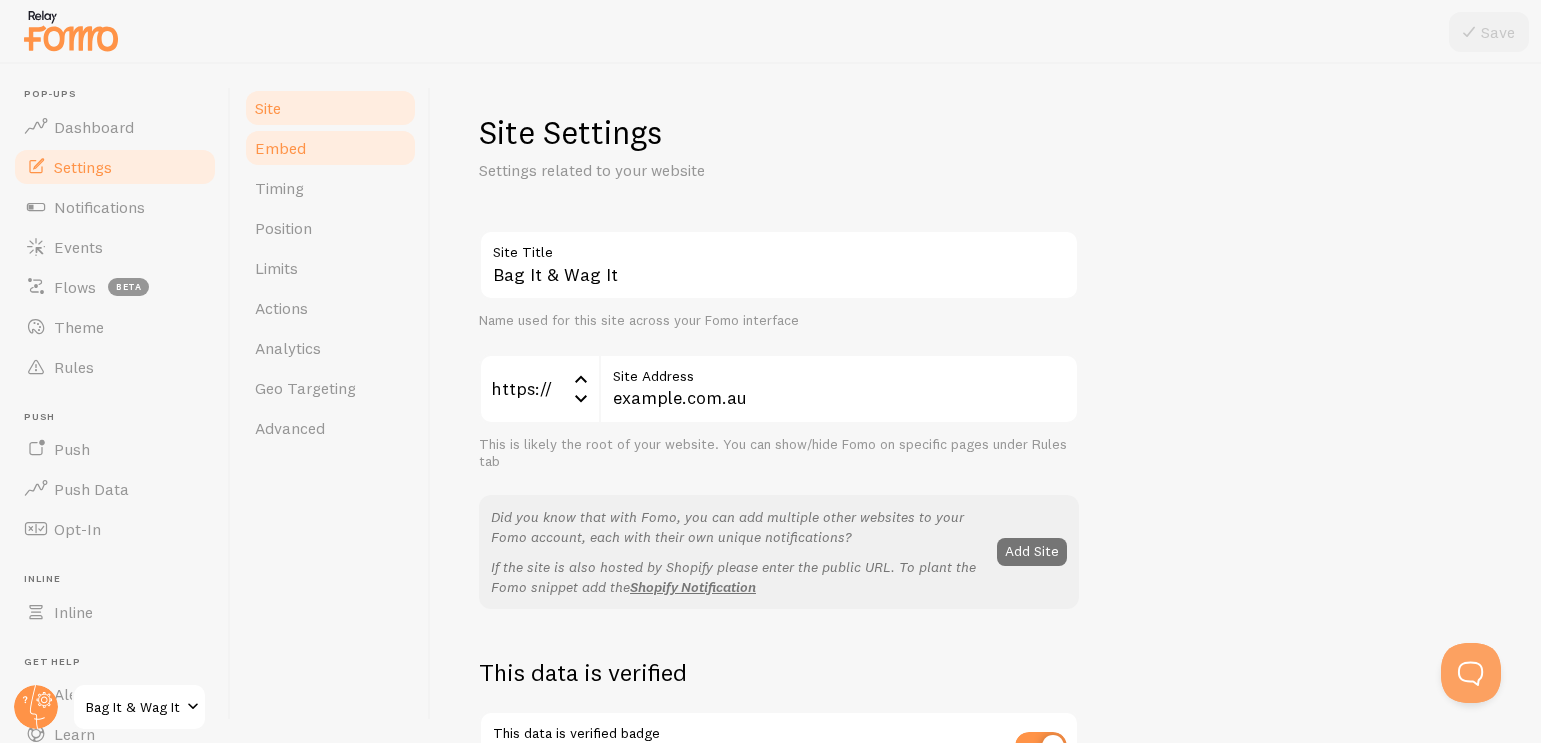 click on "Embed" at bounding box center (330, 148) 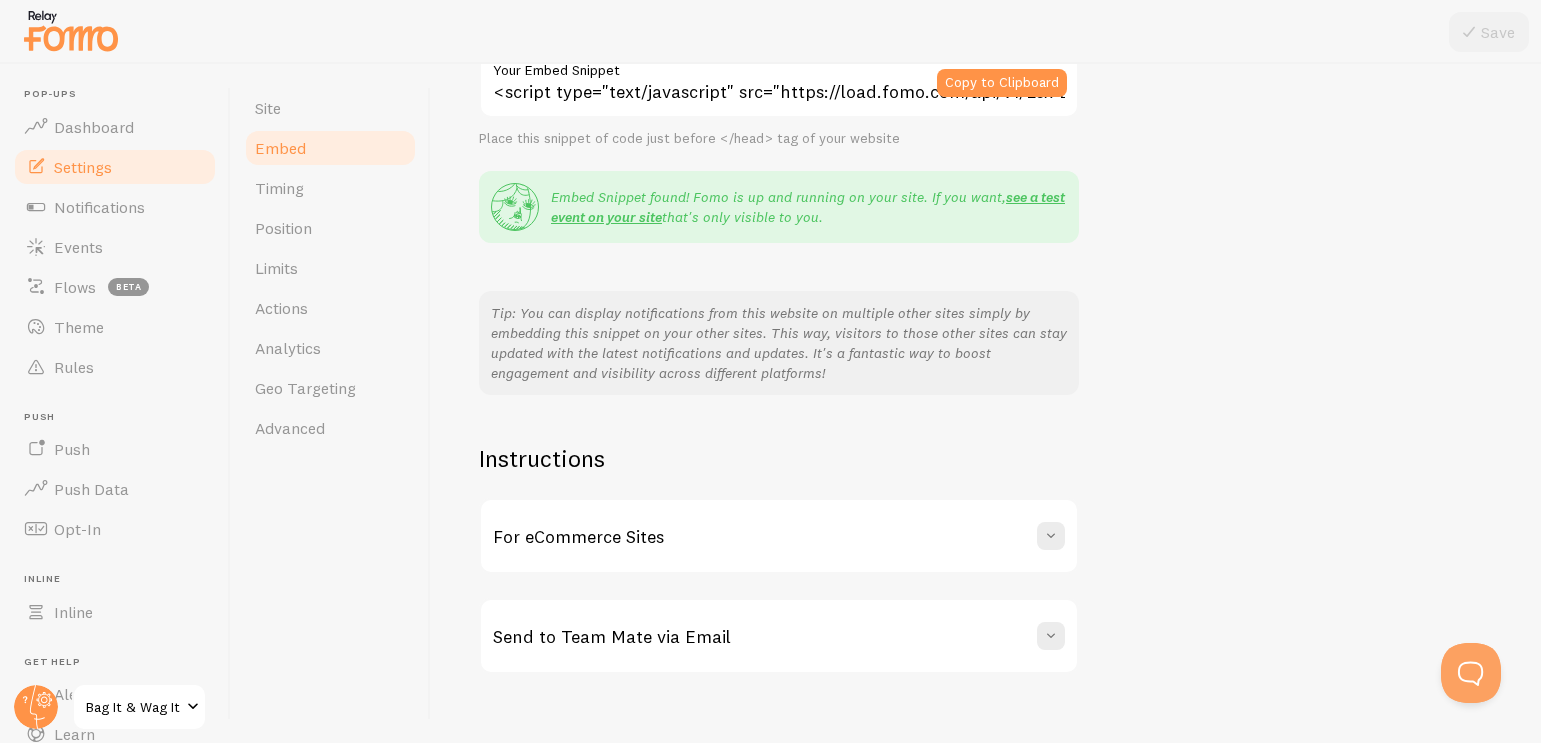 scroll, scrollTop: 330, scrollLeft: 0, axis: vertical 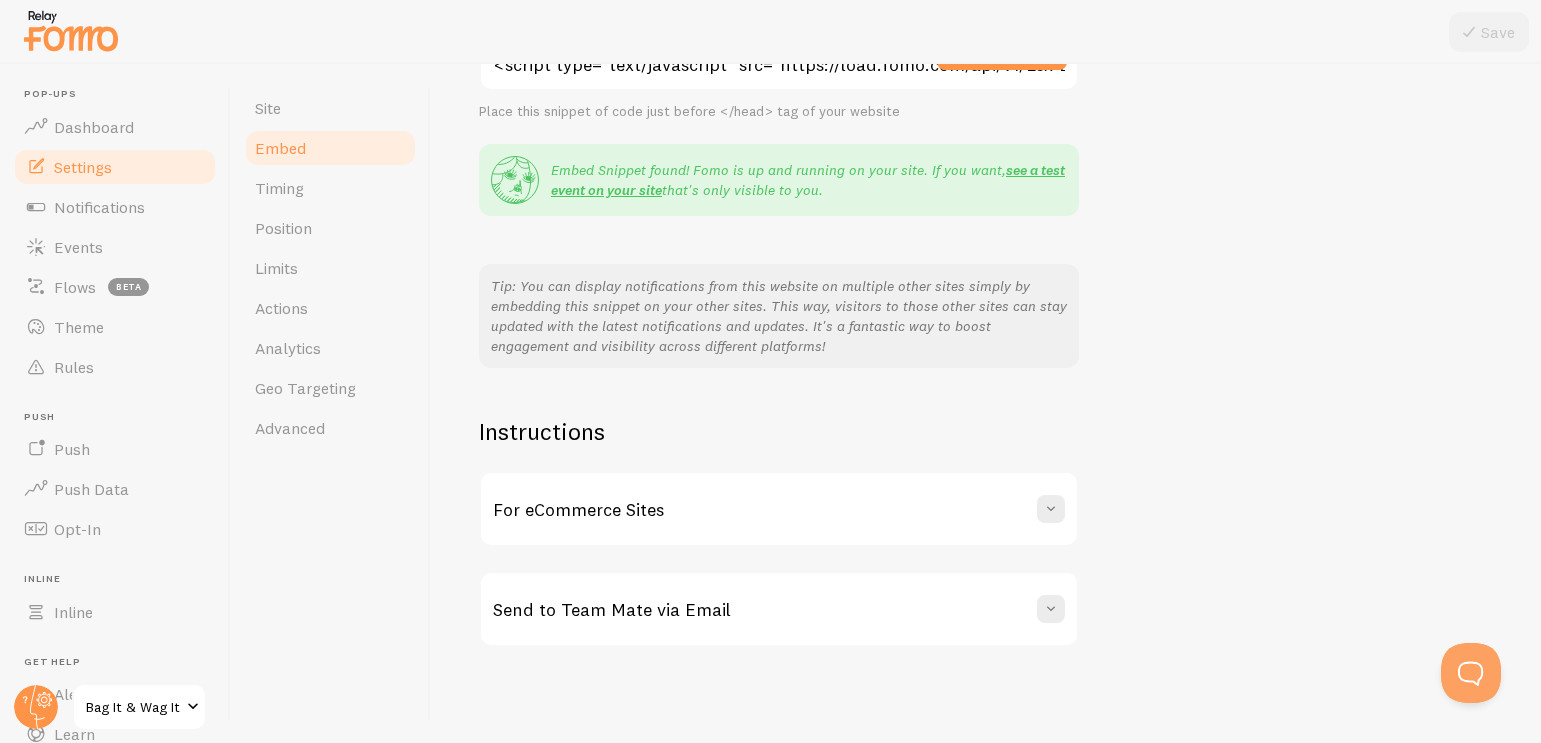 click on "For eCommerce Sites" at bounding box center [578, 509] 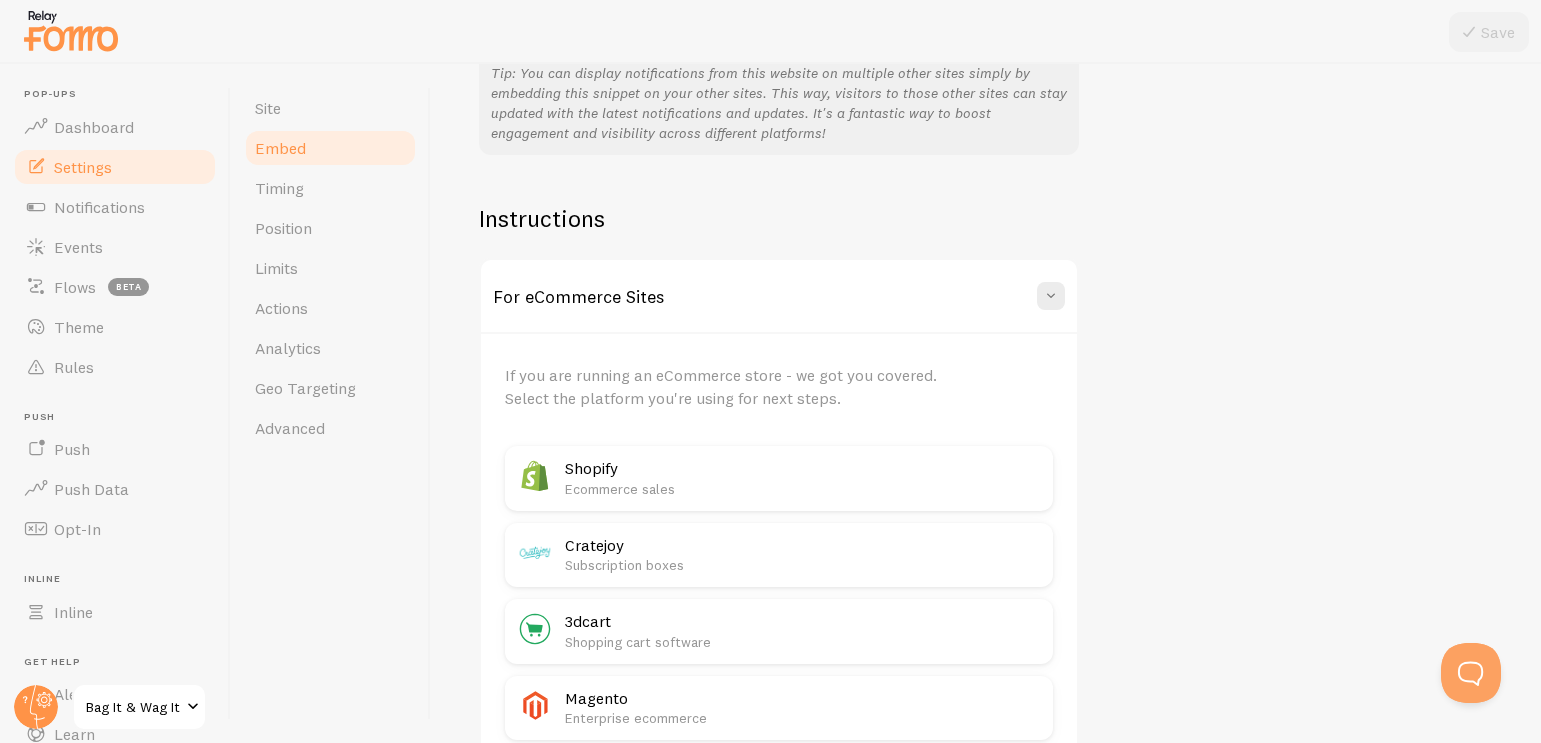 scroll, scrollTop: 560, scrollLeft: 0, axis: vertical 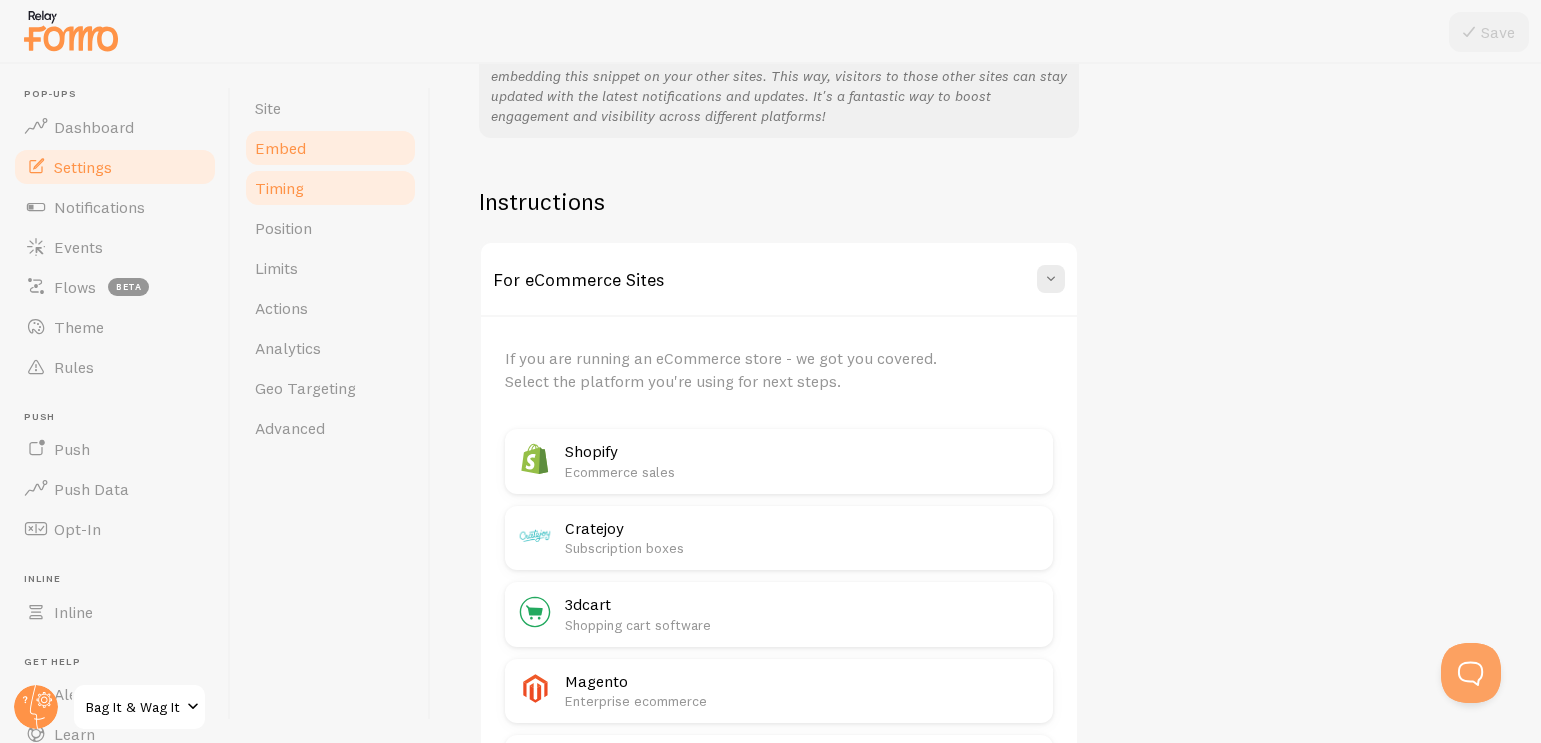 click on "Timing" at bounding box center [330, 188] 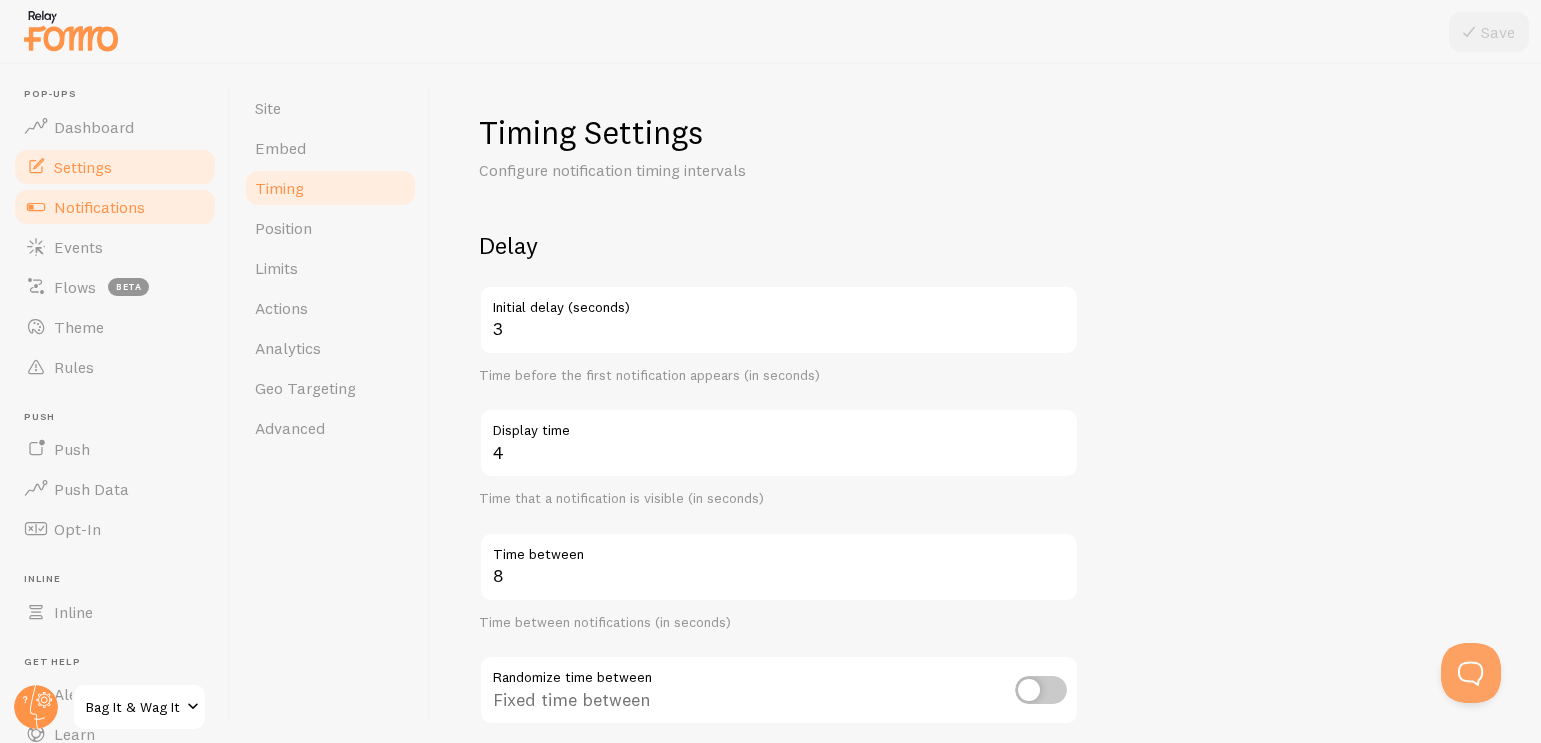 click on "Notifications" at bounding box center [115, 207] 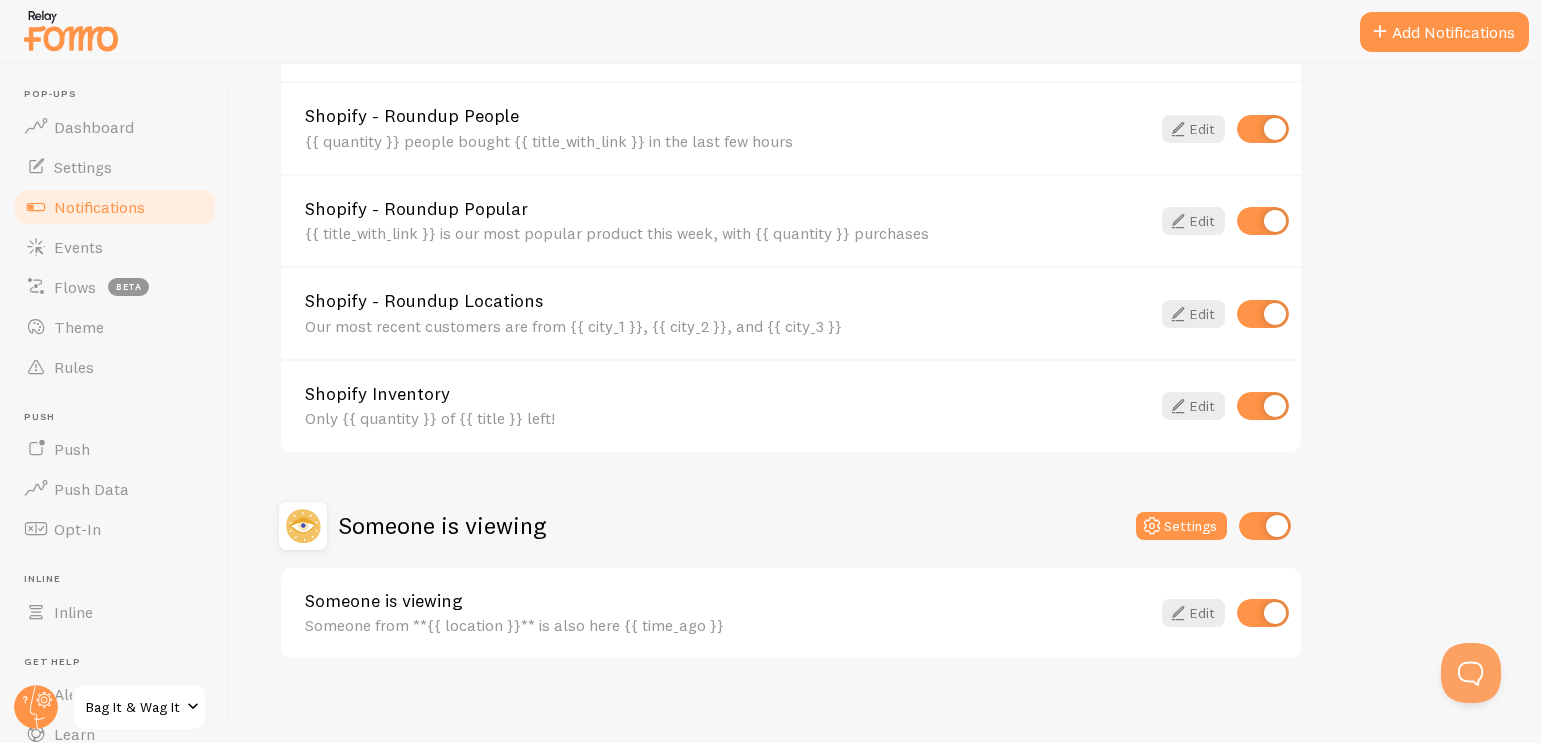 scroll, scrollTop: 868, scrollLeft: 0, axis: vertical 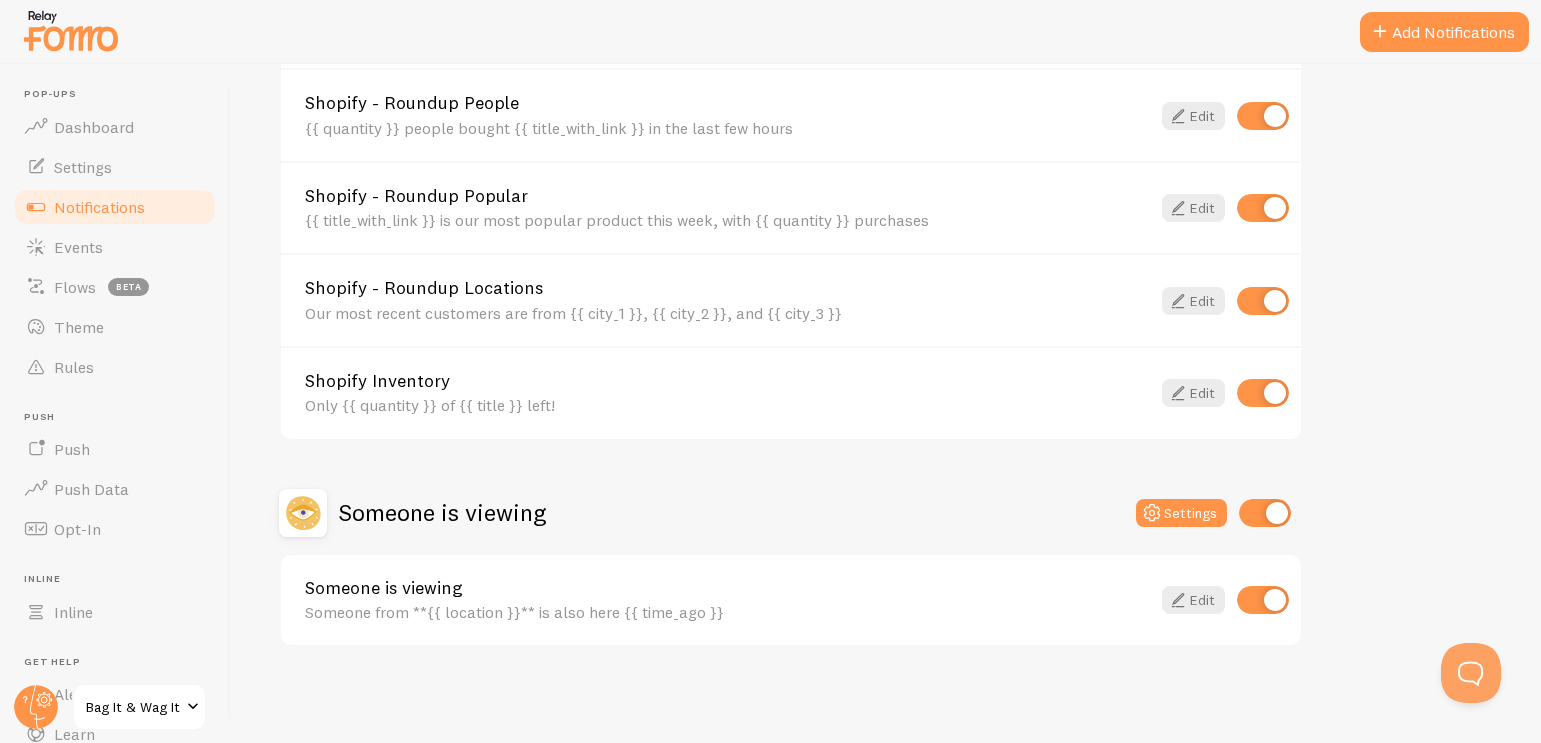click at bounding box center (1263, 393) 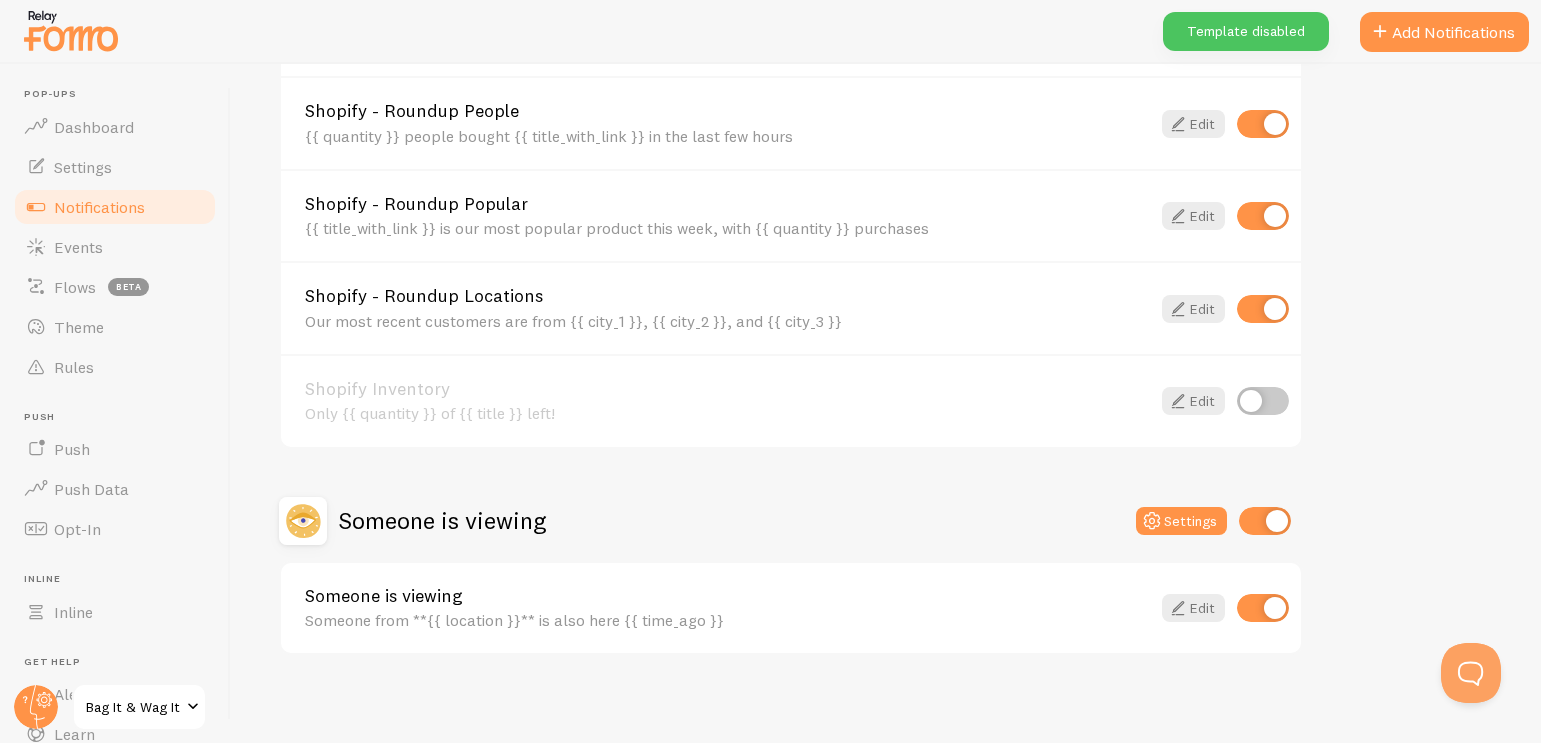 scroll, scrollTop: 859, scrollLeft: 0, axis: vertical 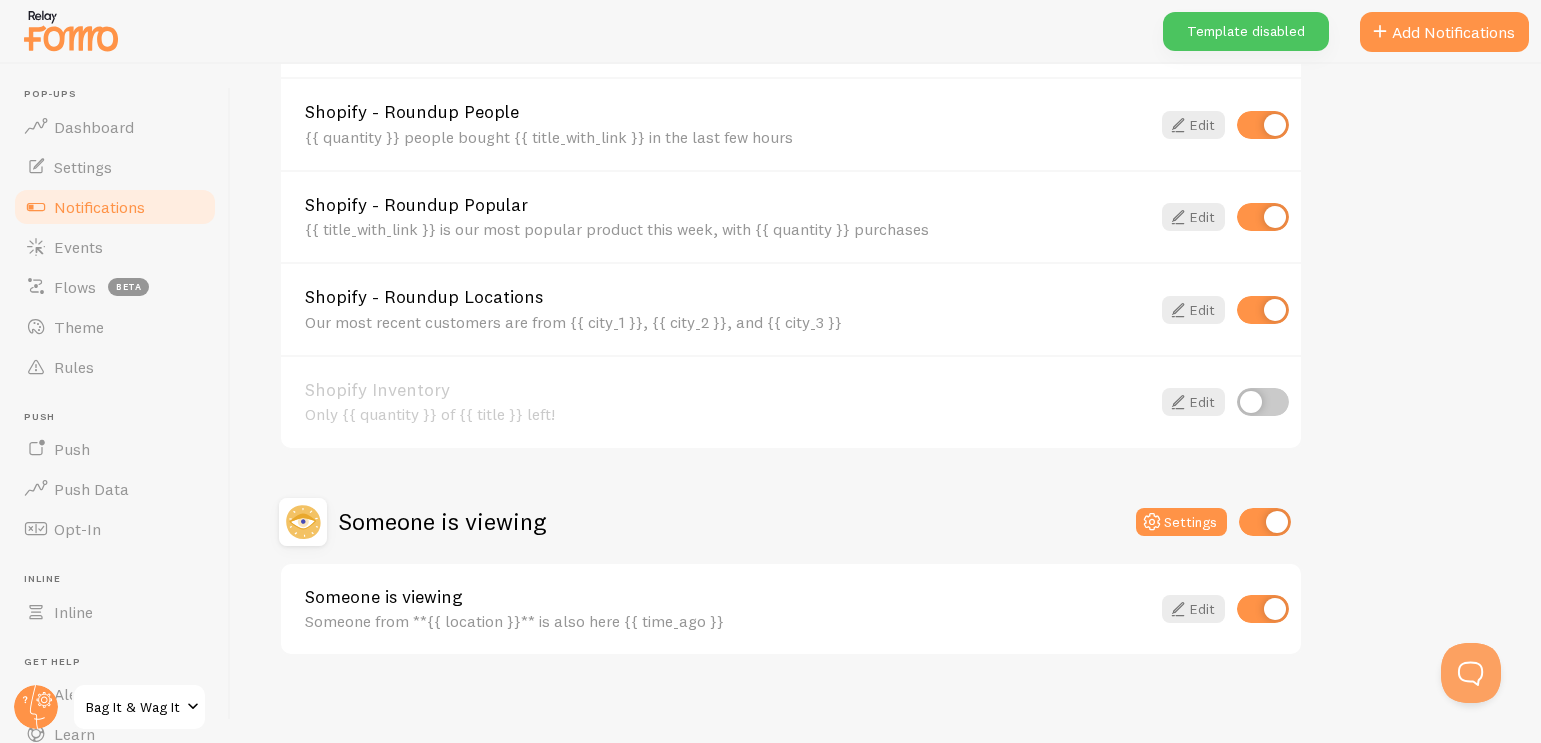 click at bounding box center [1263, 310] 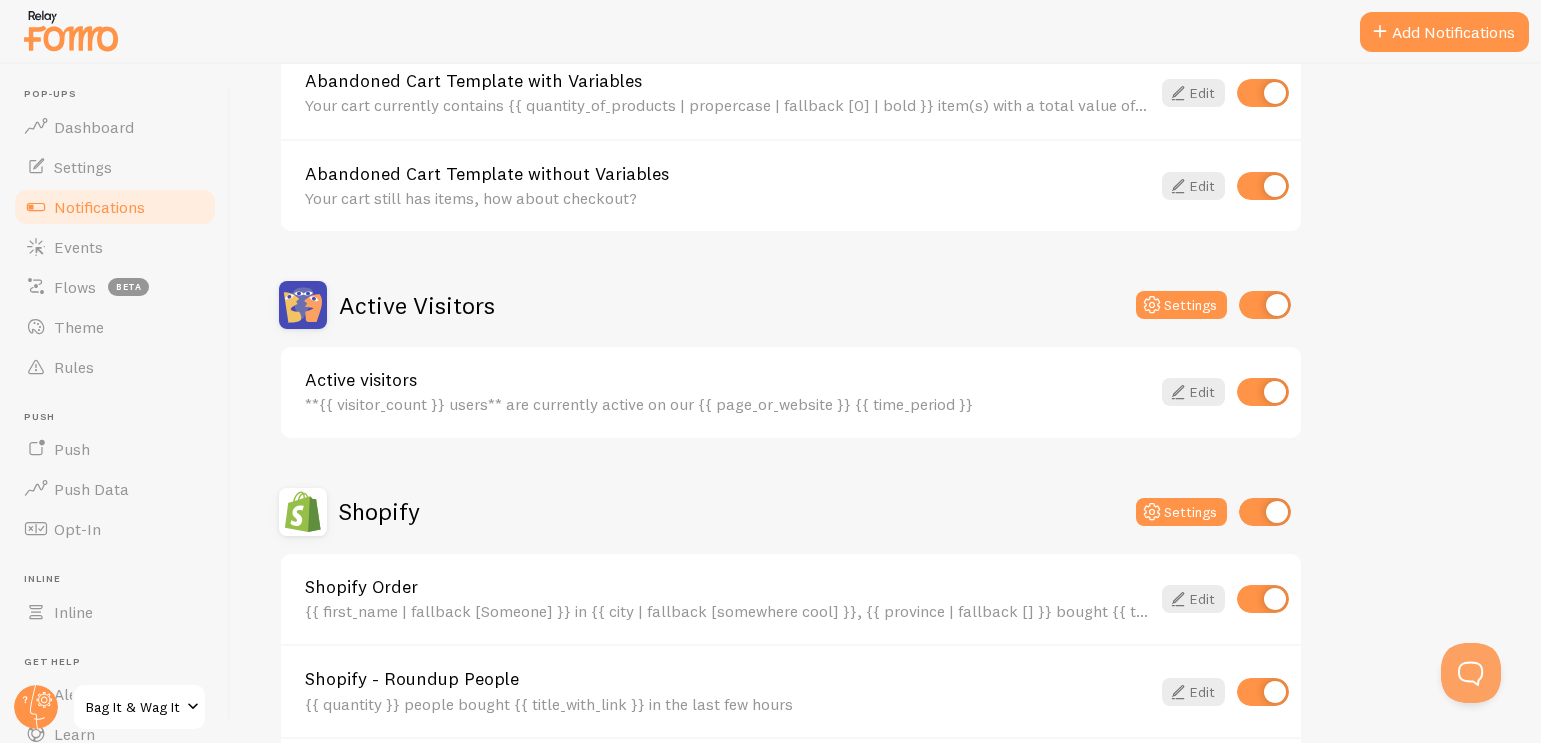 scroll, scrollTop: 291, scrollLeft: 0, axis: vertical 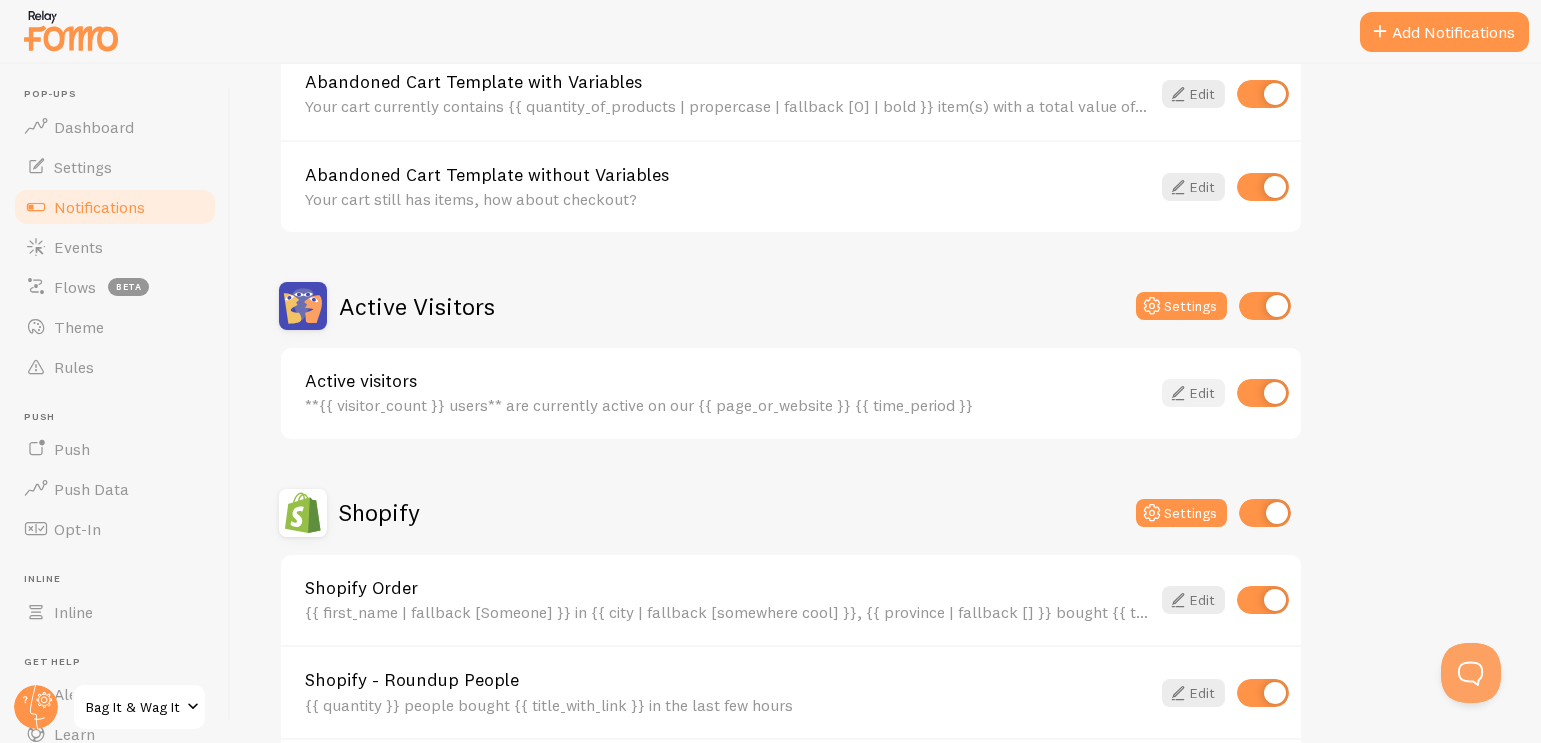 click at bounding box center (1178, 393) 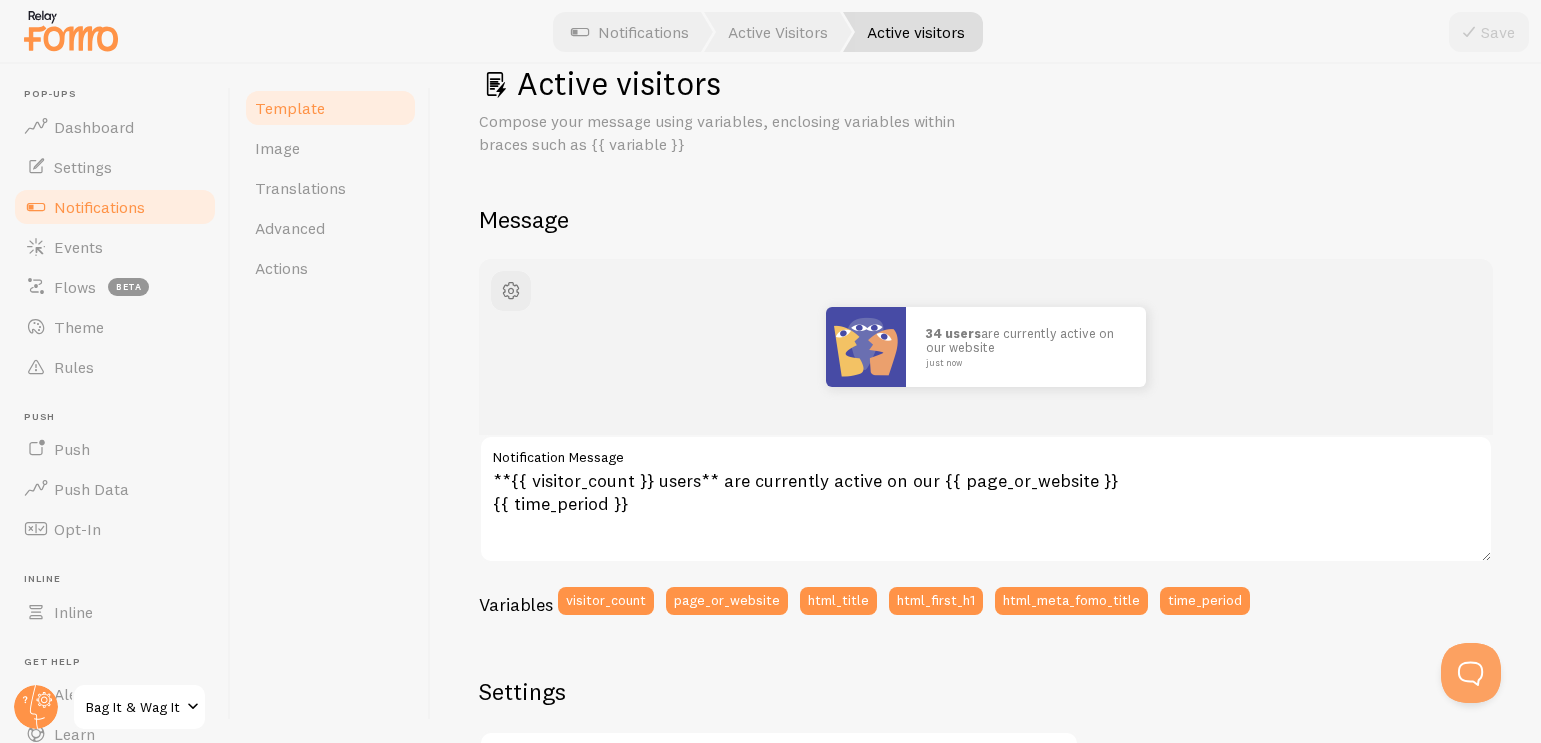 scroll, scrollTop: 0, scrollLeft: 0, axis: both 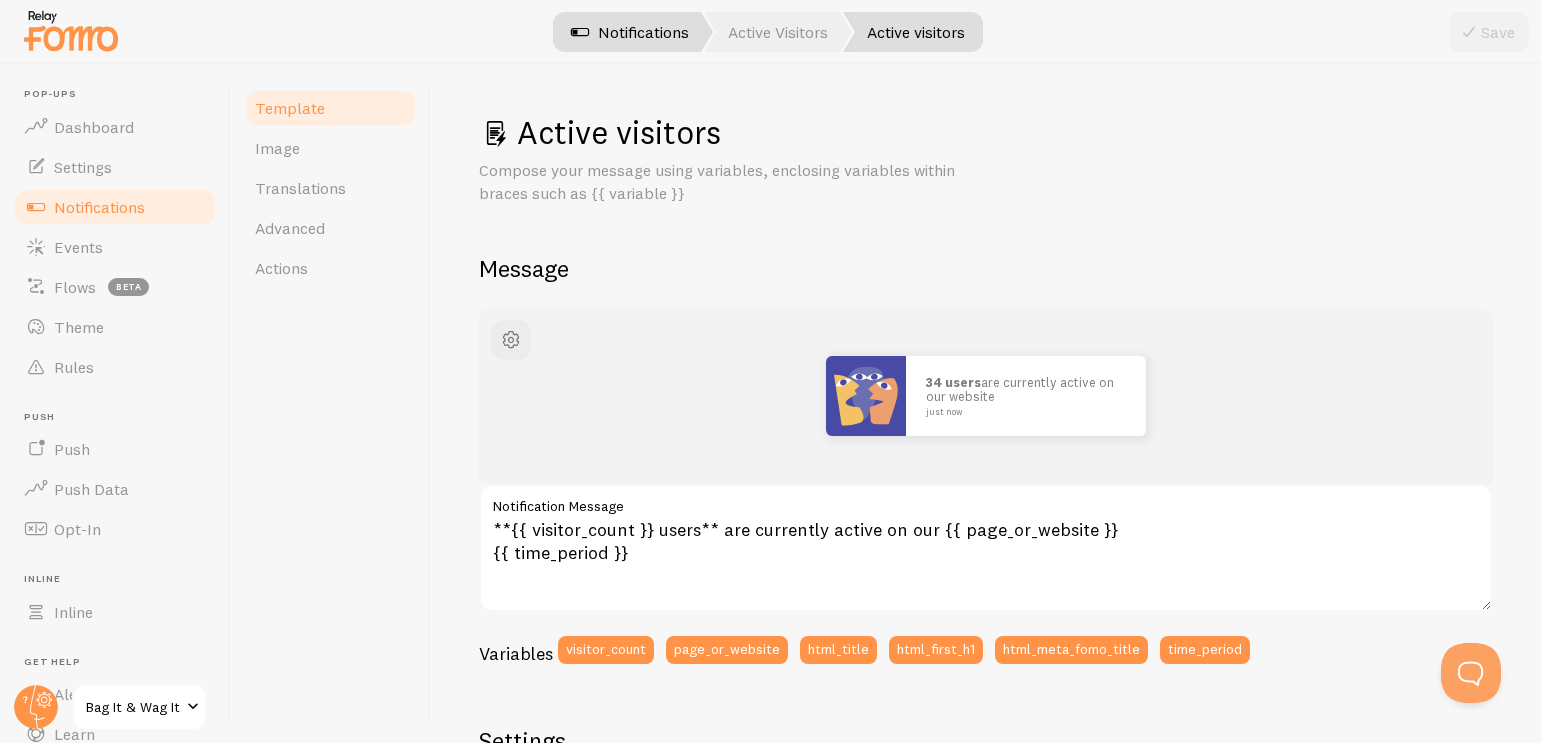 click on "Notifications" at bounding box center [630, 32] 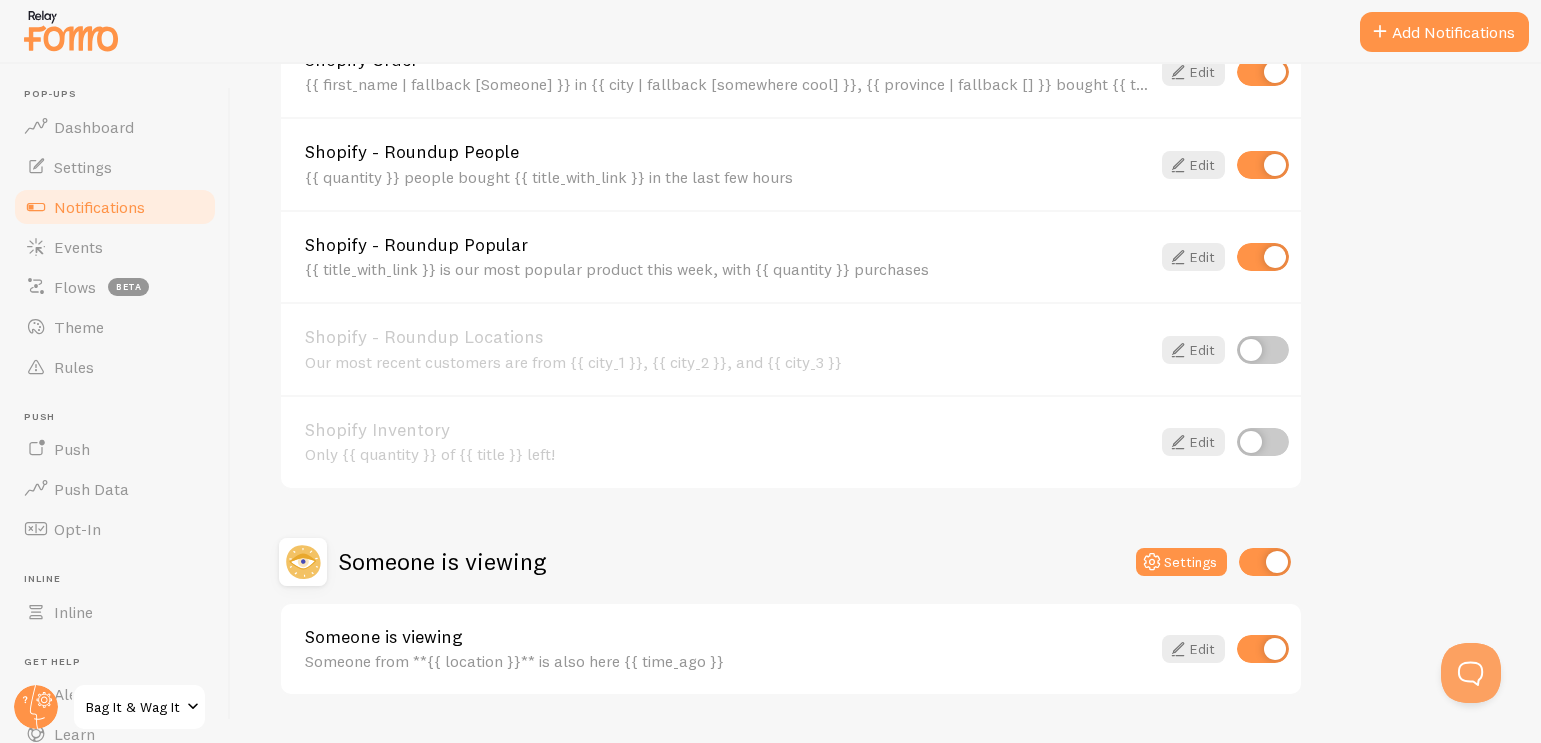 scroll, scrollTop: 808, scrollLeft: 0, axis: vertical 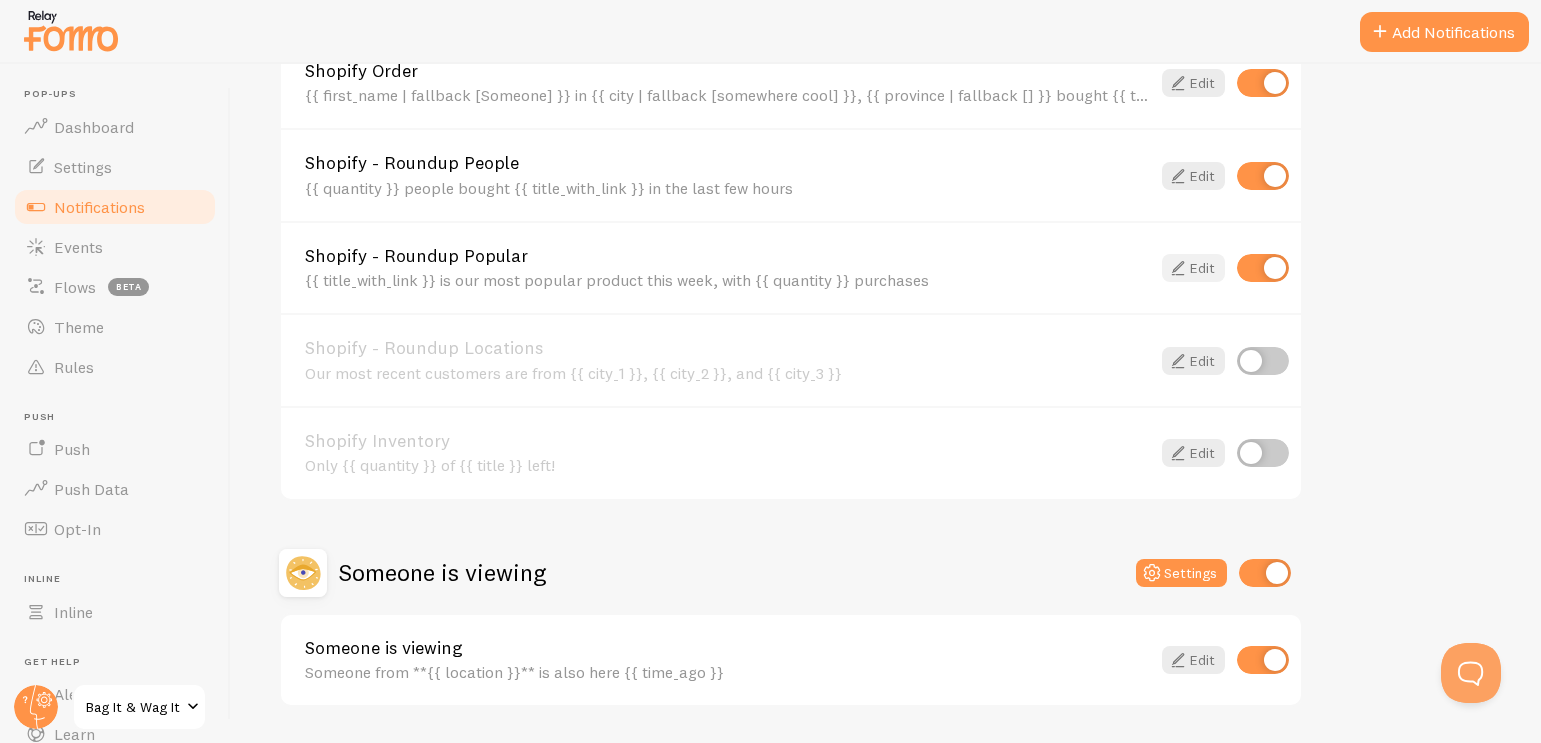click at bounding box center (1178, 268) 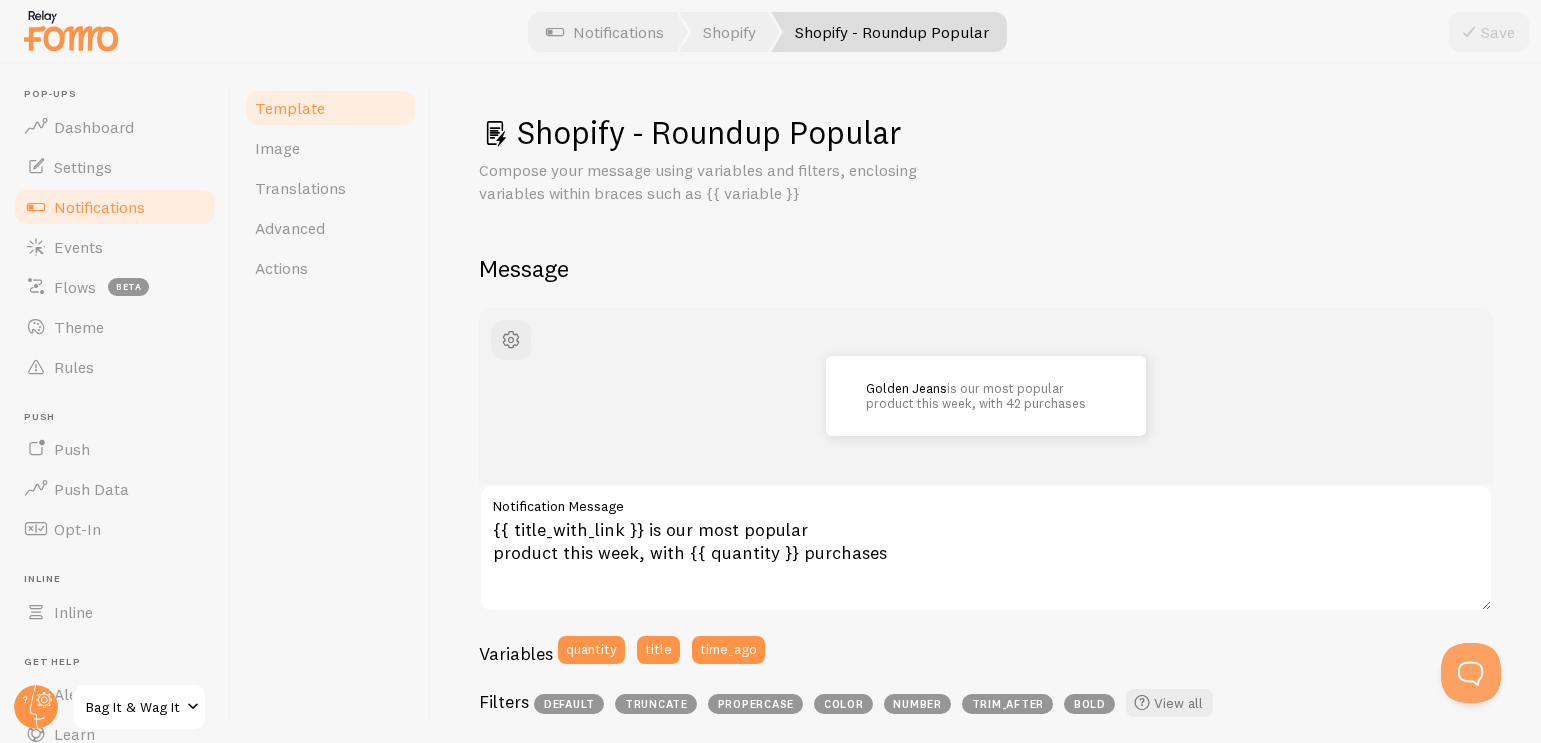 scroll, scrollTop: 15, scrollLeft: 0, axis: vertical 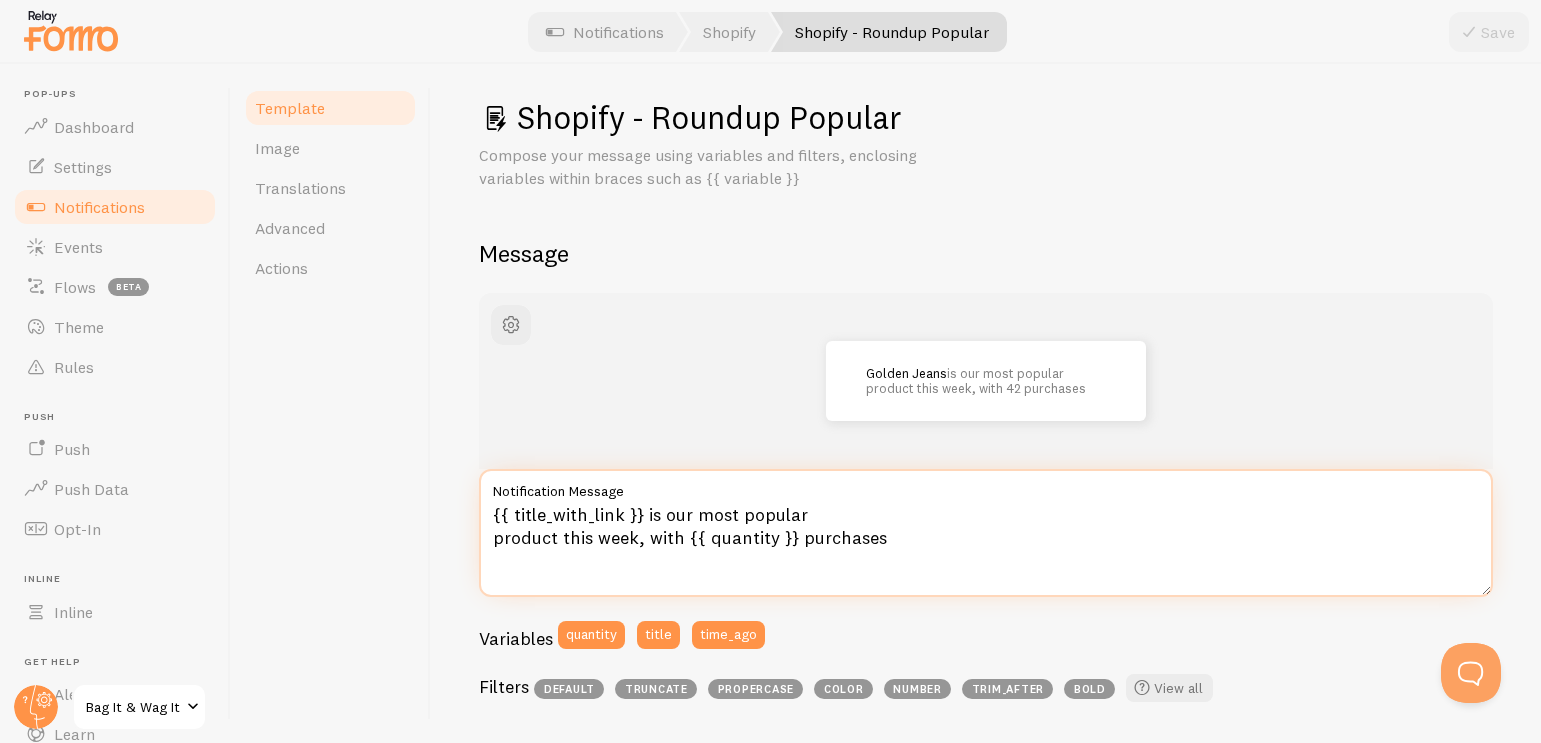 drag, startPoint x: 919, startPoint y: 538, endPoint x: 633, endPoint y: 542, distance: 286.02798 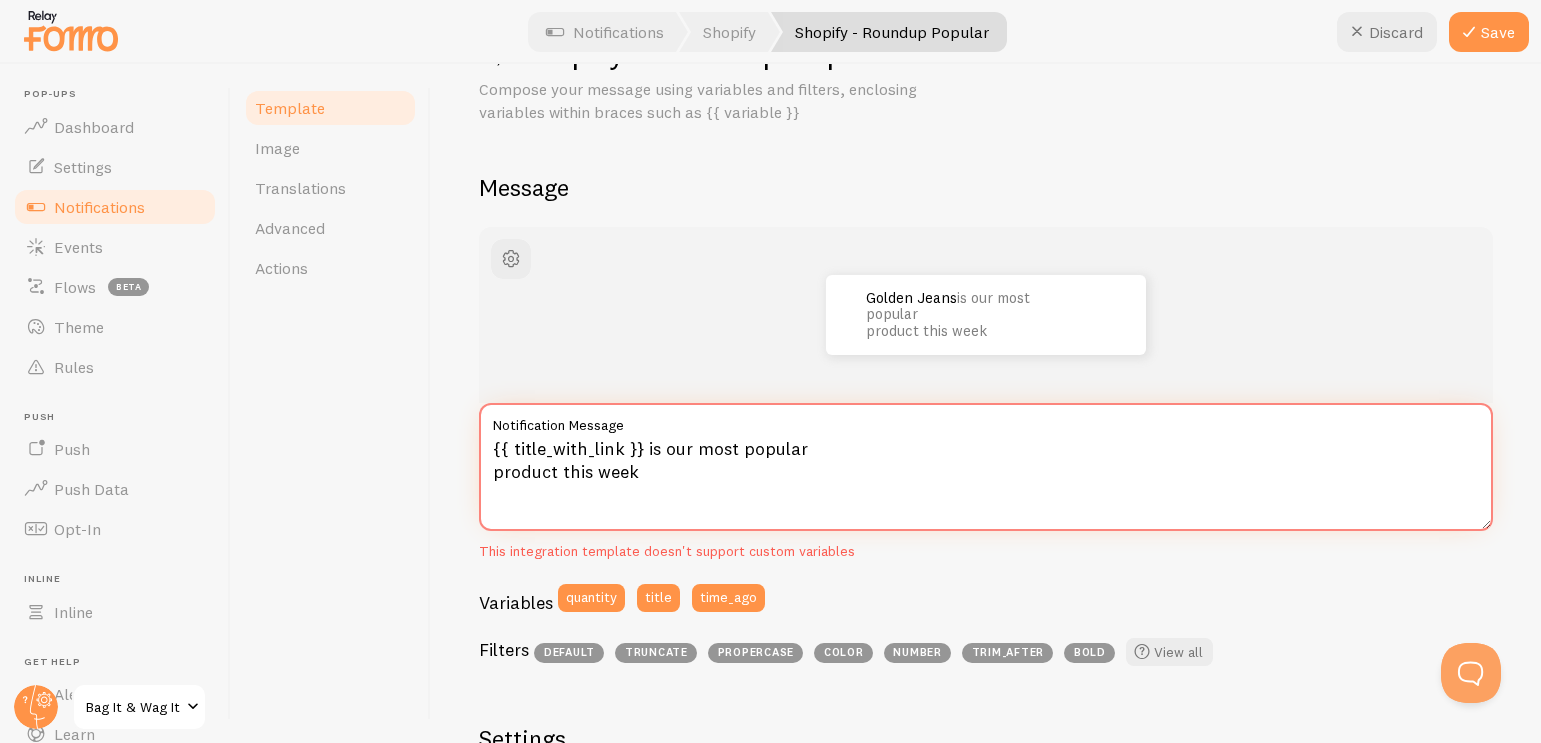 scroll, scrollTop: 83, scrollLeft: 0, axis: vertical 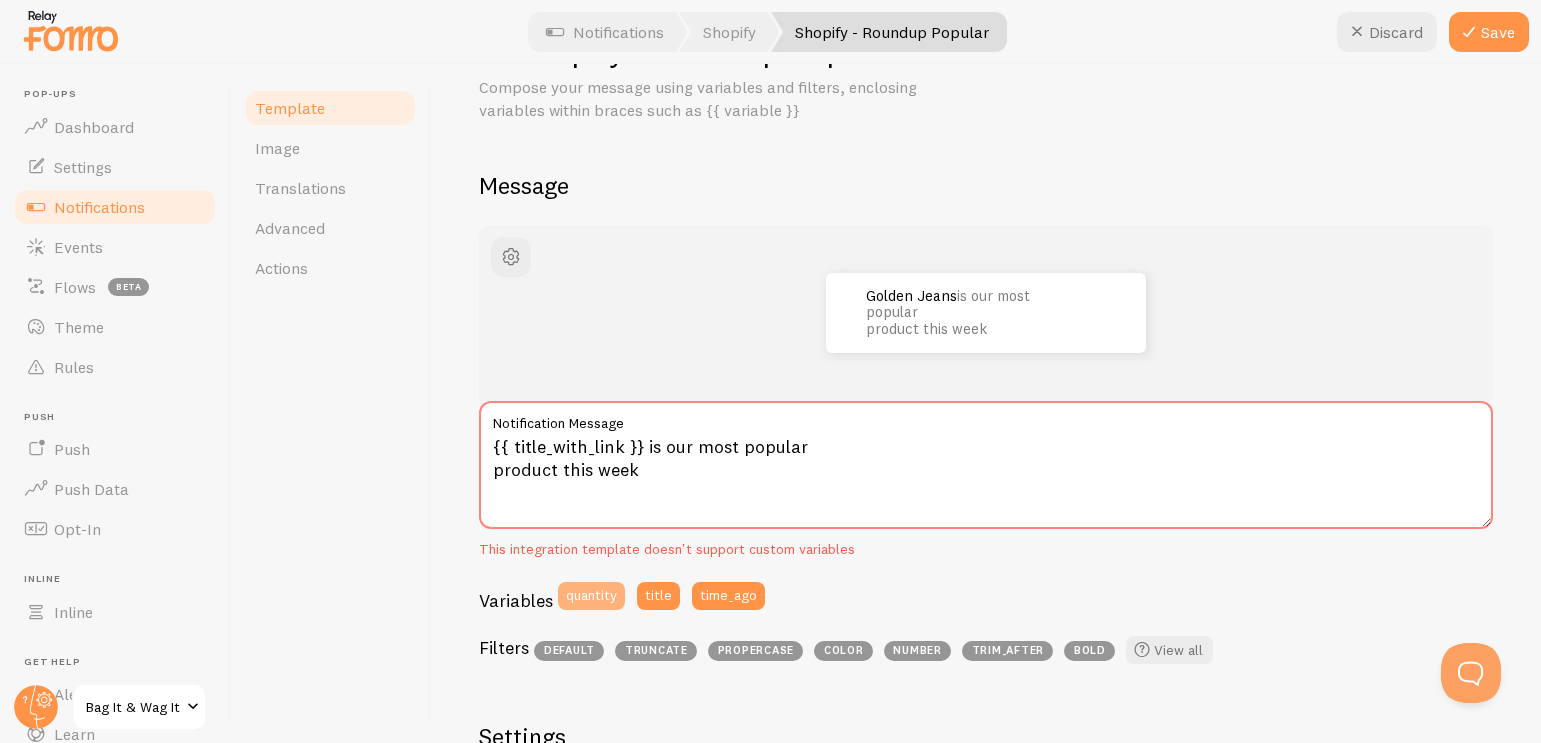 click on "quantity" at bounding box center [591, 596] 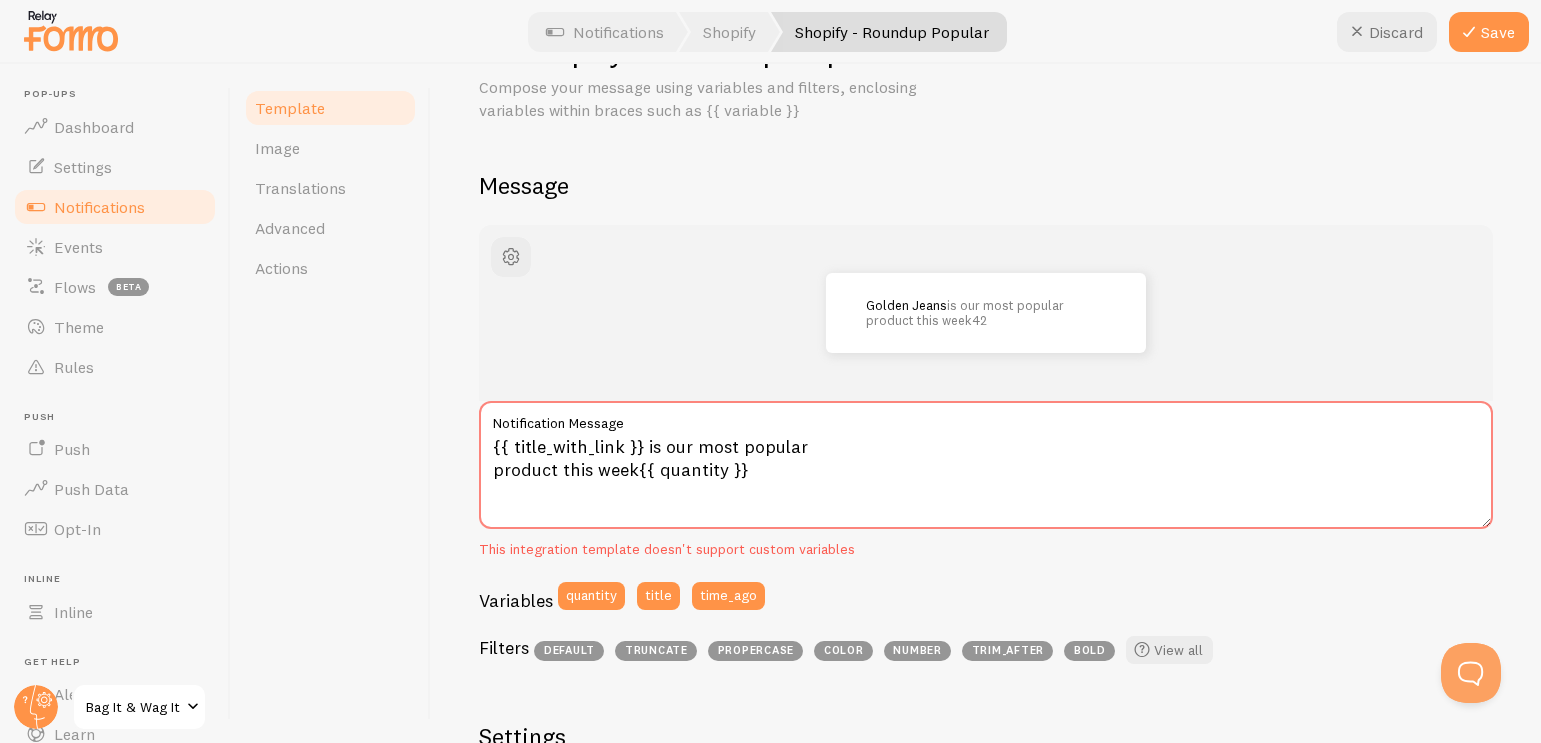 click on "Golden Jeans is our most popular product this week42 {{ title_with_link }} is our most popular
product this week{{ quantity }} Notification Message This integration template doesn't support custom variables Variables
quantity
title
time_ago Filters default truncate propercase color number trim_after bold
View all" at bounding box center [986, 449] 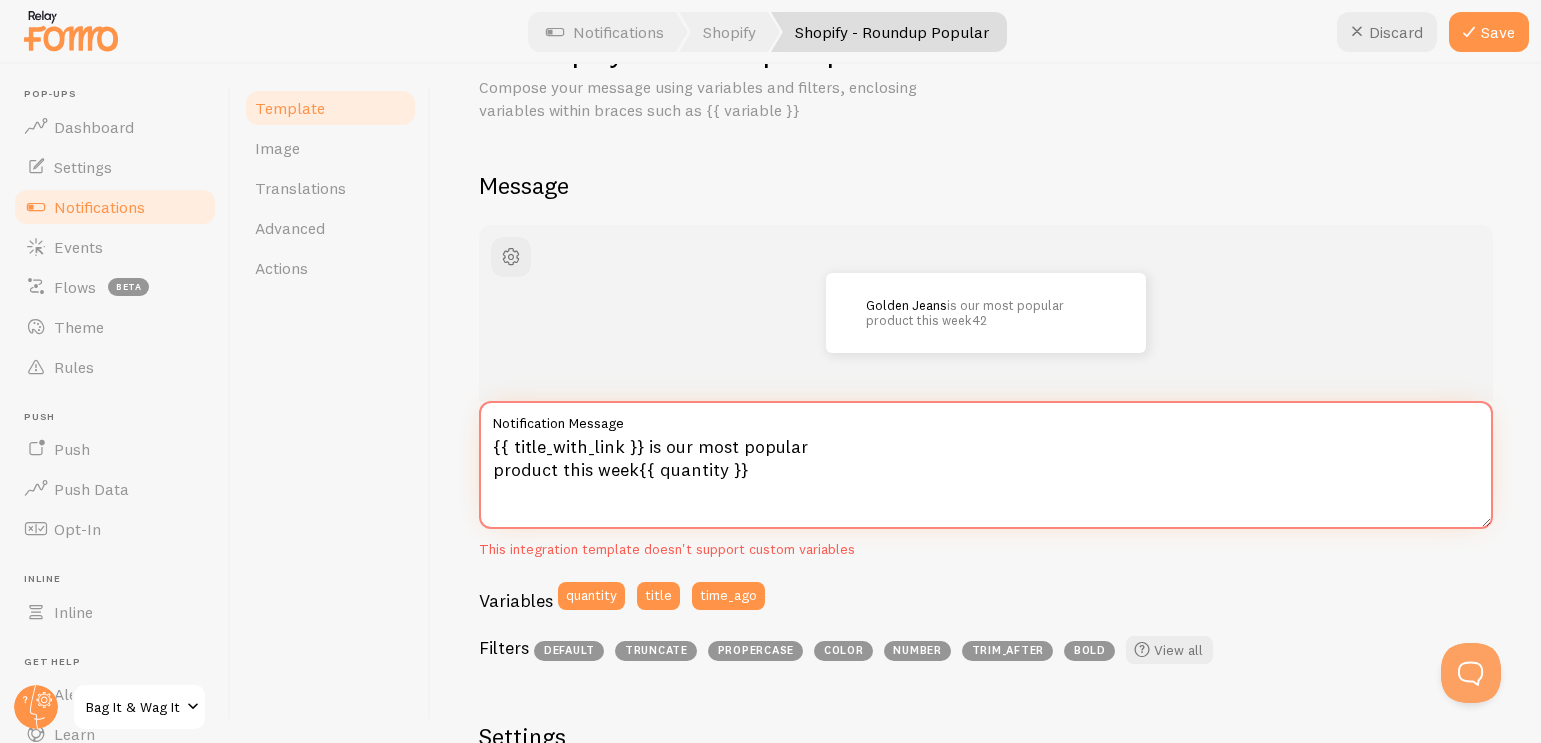click on "{{ title_with_link }} is our most popular
product this week{{ quantity }}" at bounding box center [986, 465] 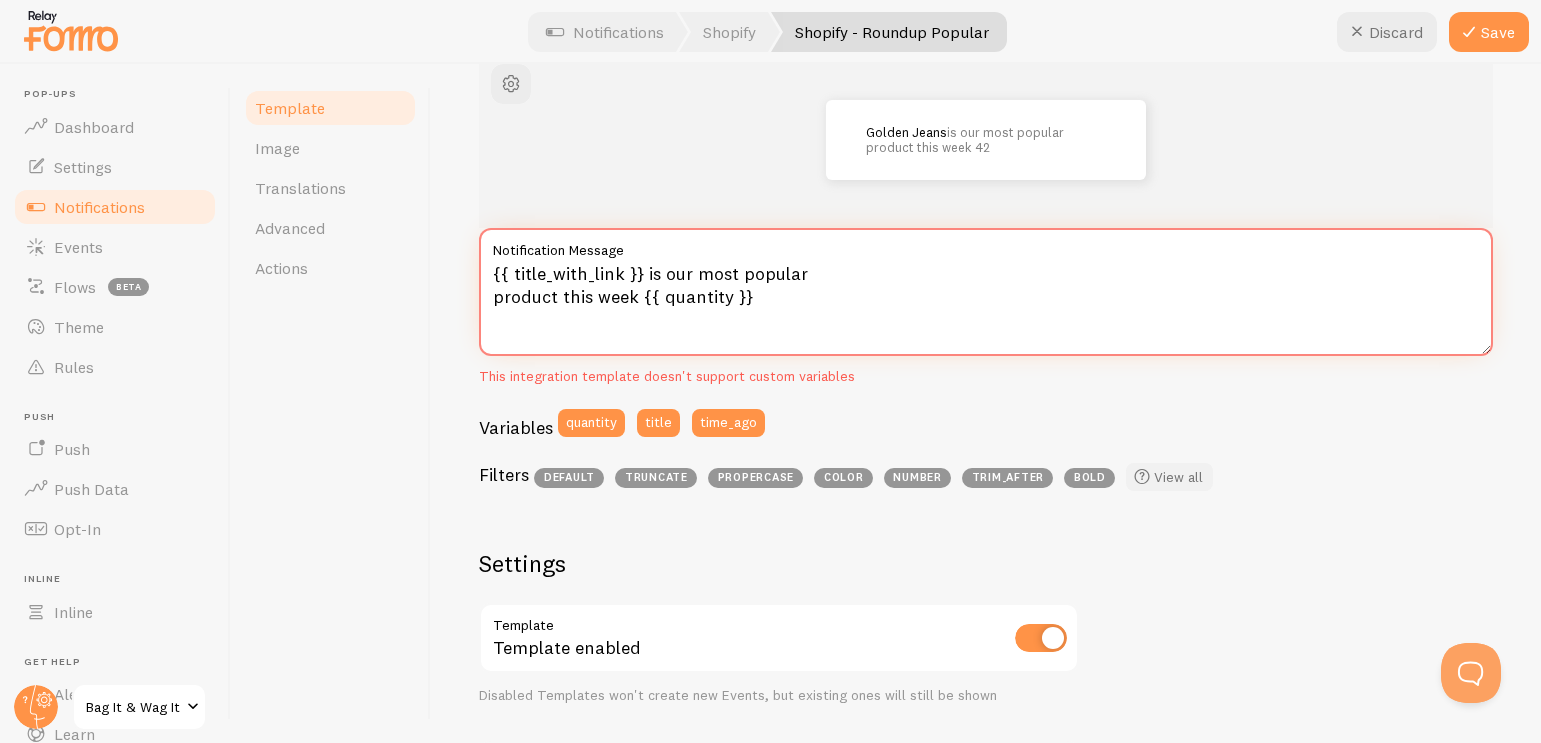 scroll, scrollTop: 266, scrollLeft: 0, axis: vertical 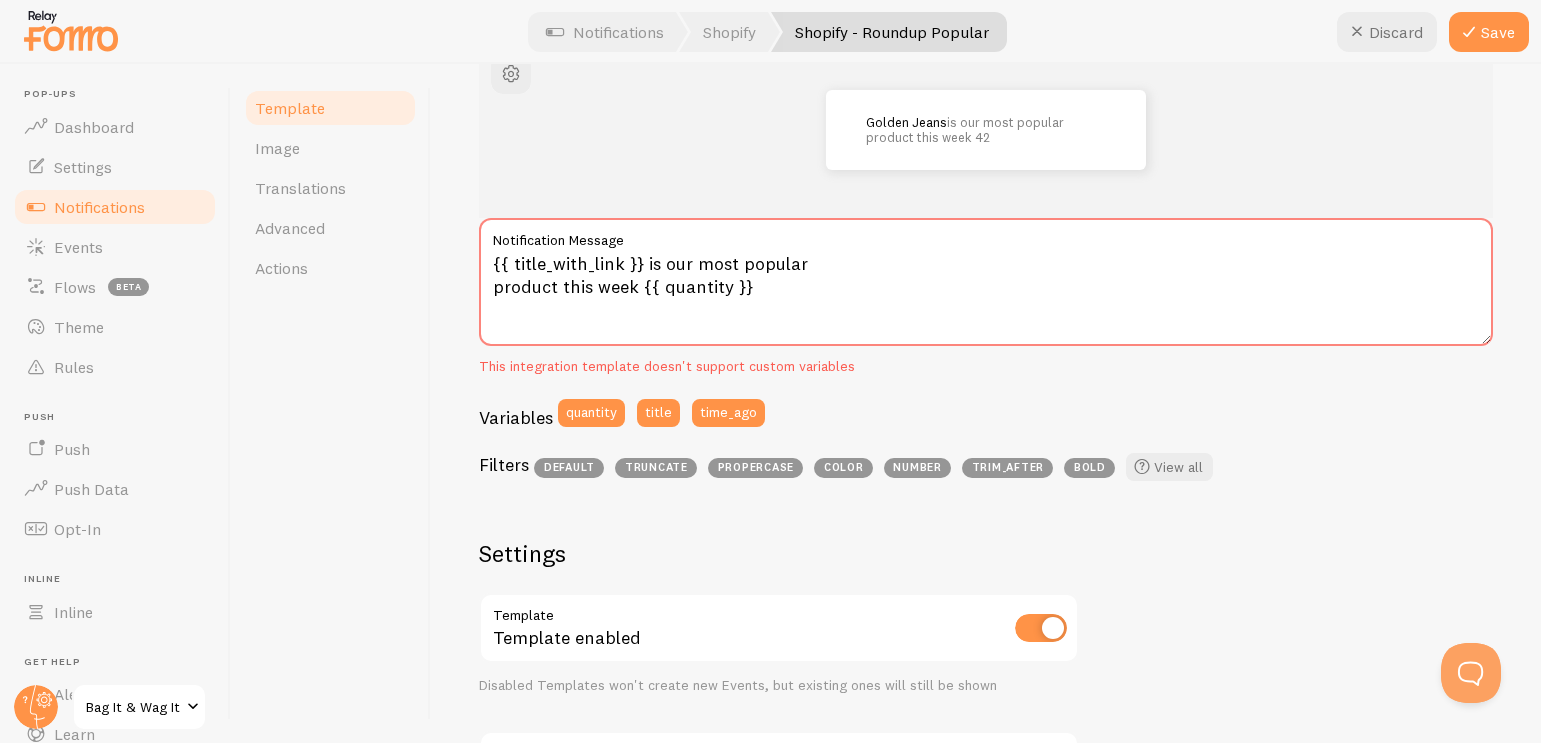click on "[PRODUCT] is our most popular product this week [NUMBER] {{ title_with_link }} is our most popular
product this week {{ quantity }} Notification Message This integration template doesn't support custom variables Variables
quantity
title
time_ago Filters default truncate propercase color number trim_after bold
View all" at bounding box center (986, 266) 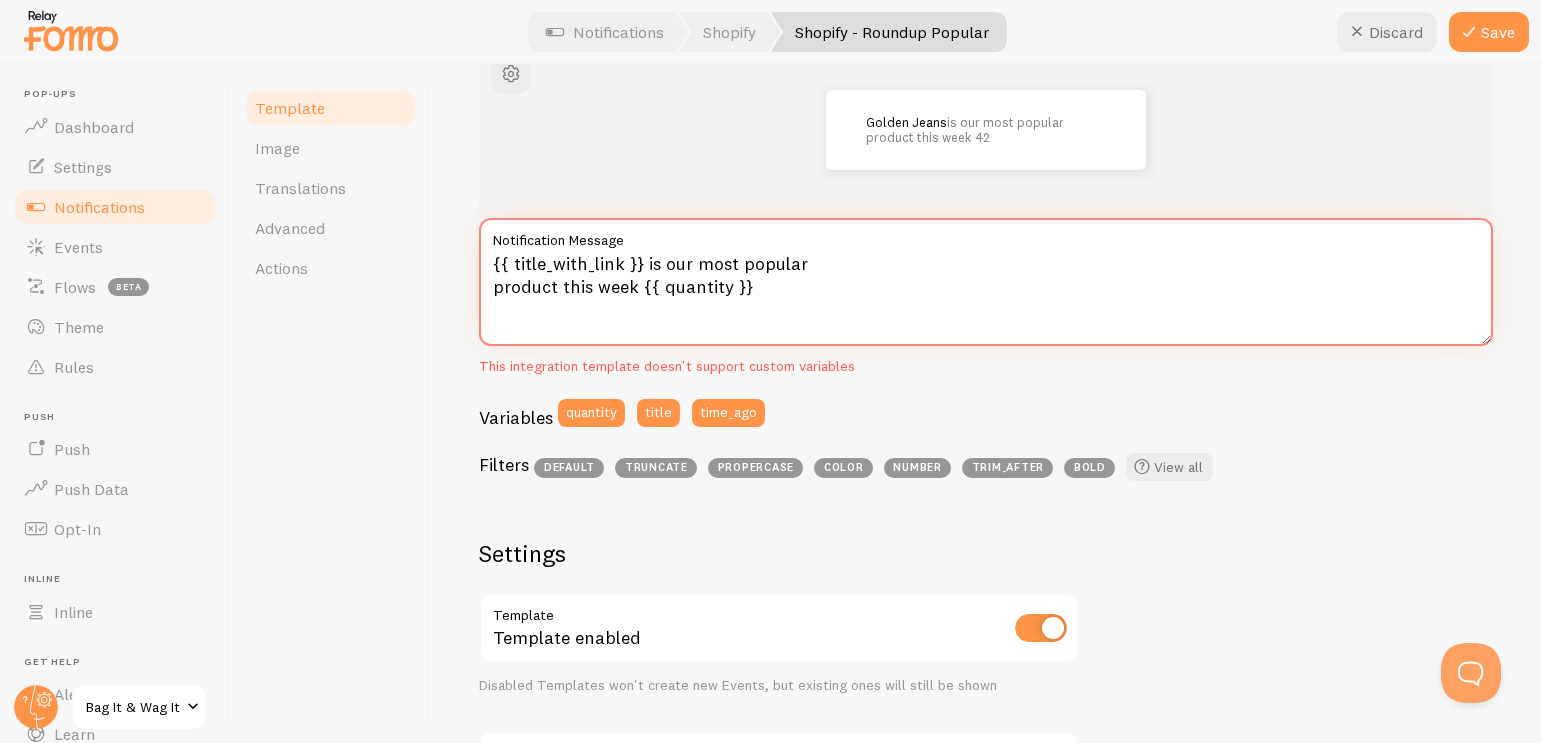 click on "{{ title_with_link }} is our most popular
product this week {{ quantity }}" at bounding box center [986, 282] 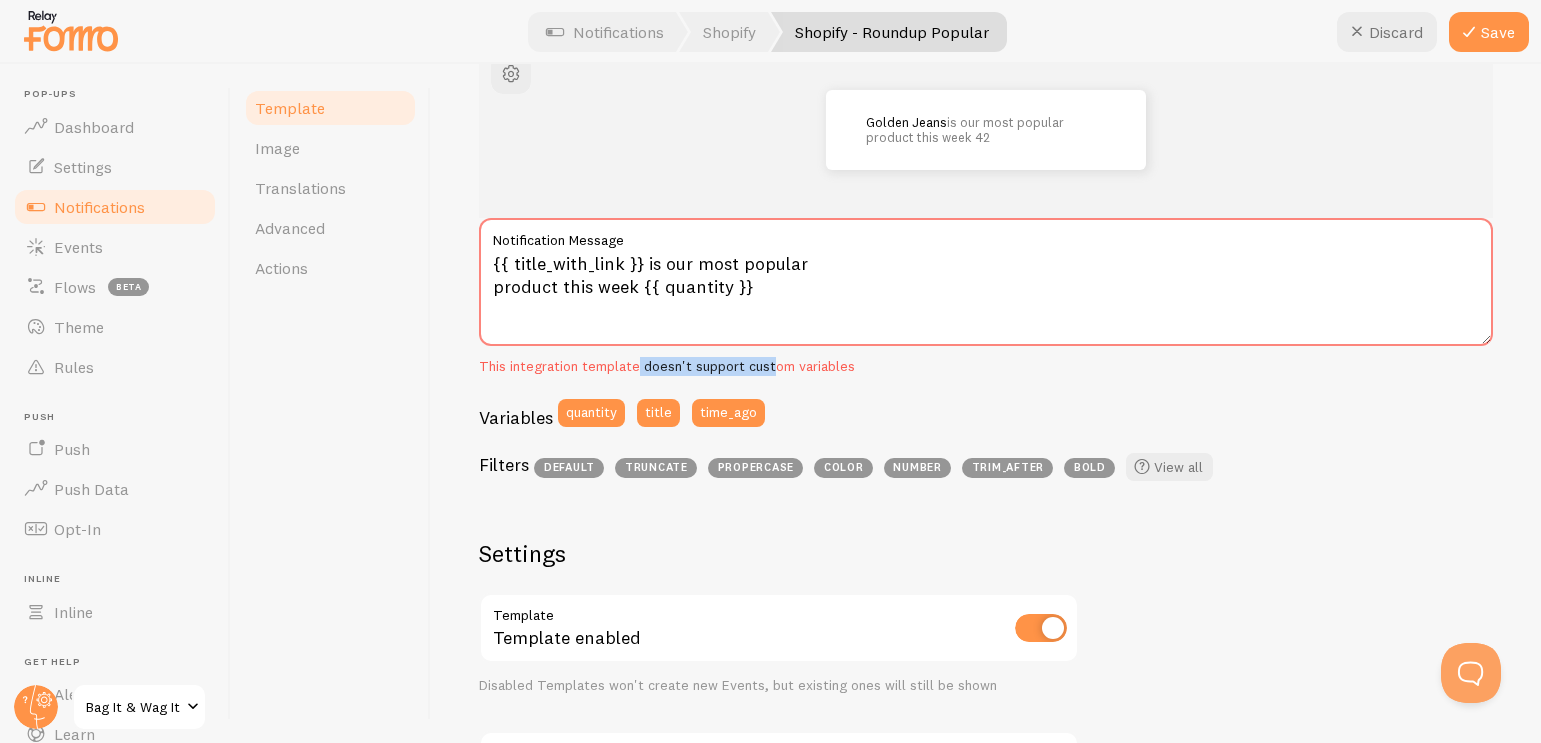 drag, startPoint x: 682, startPoint y: 366, endPoint x: 769, endPoint y: 366, distance: 87 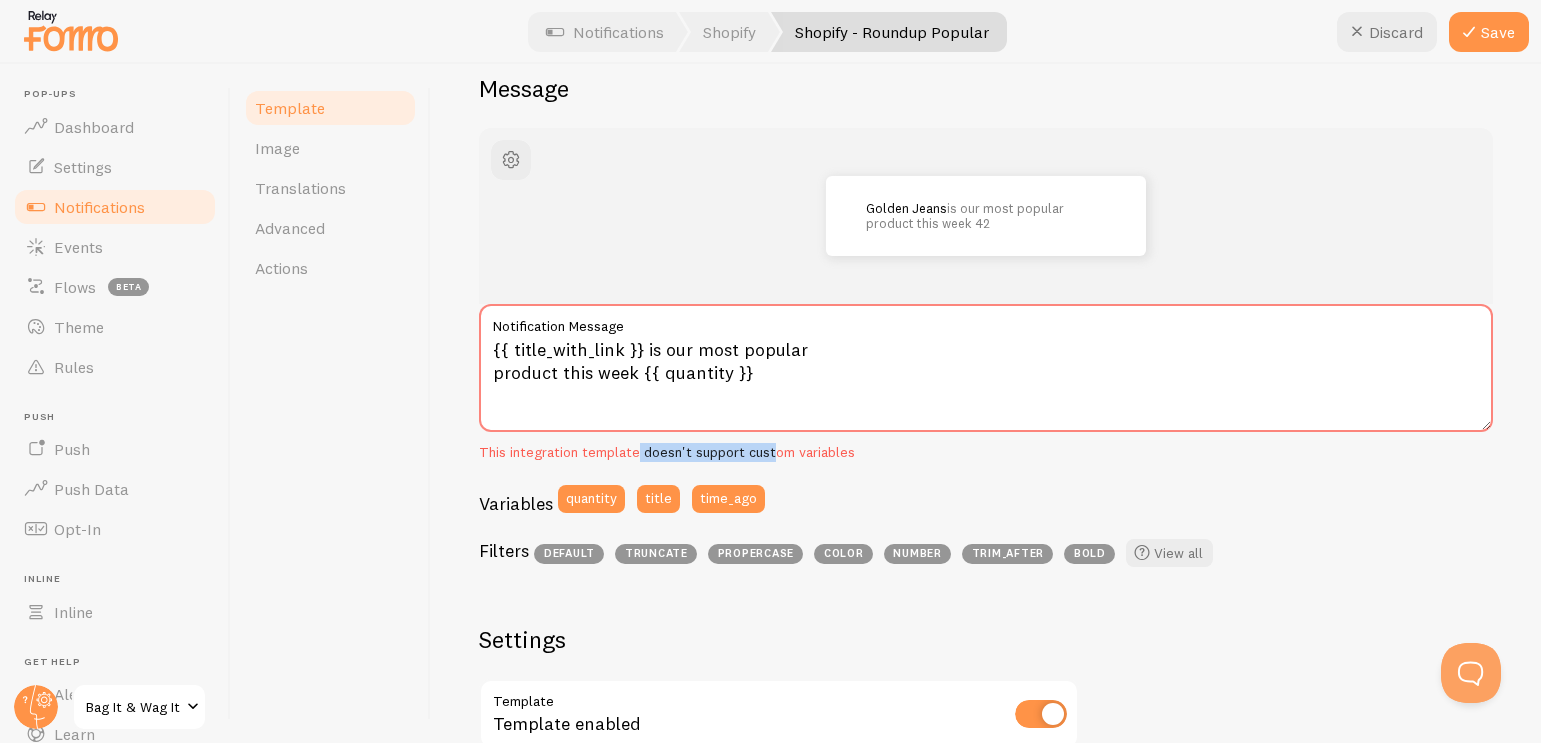 scroll, scrollTop: 173, scrollLeft: 0, axis: vertical 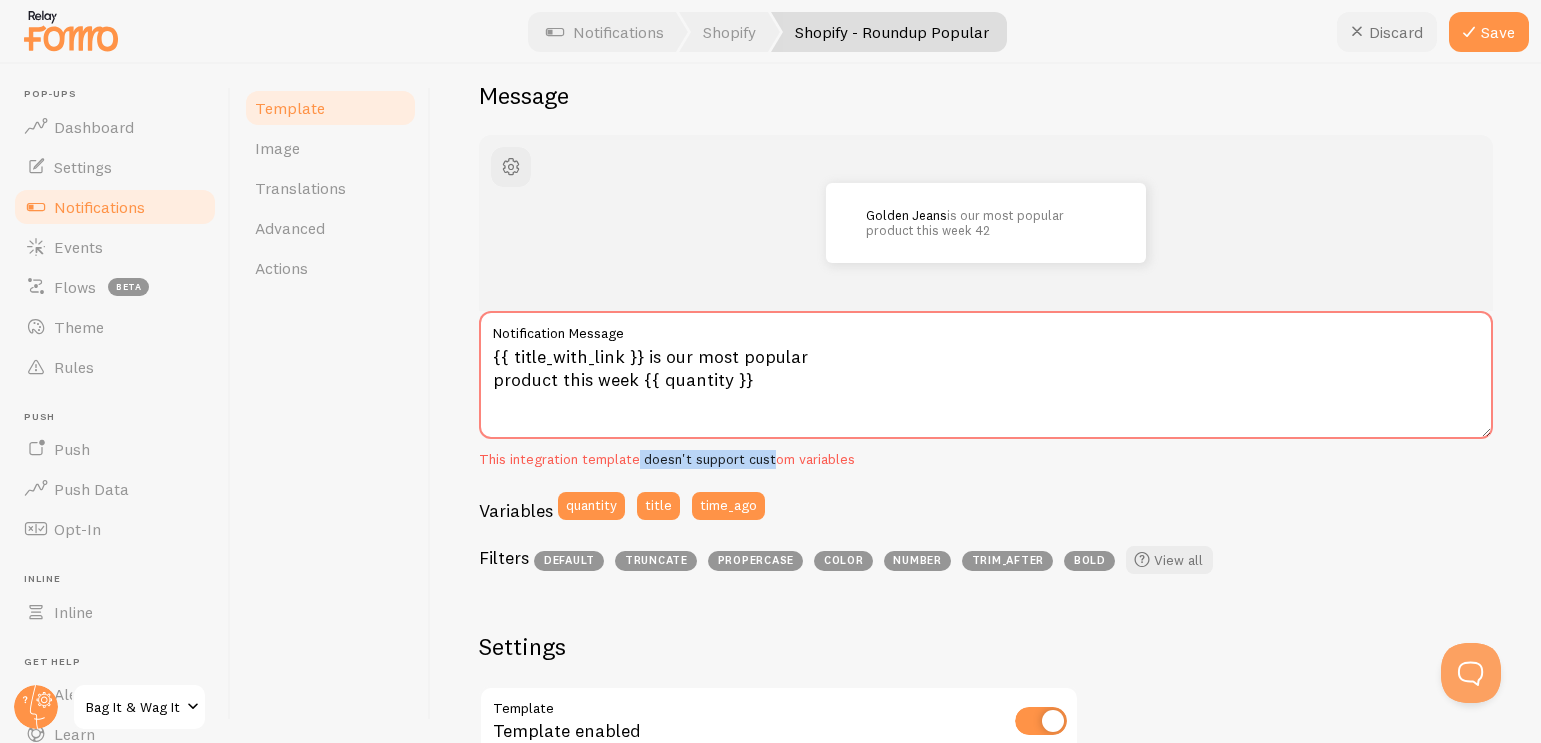 click on "Discard" at bounding box center (1387, 32) 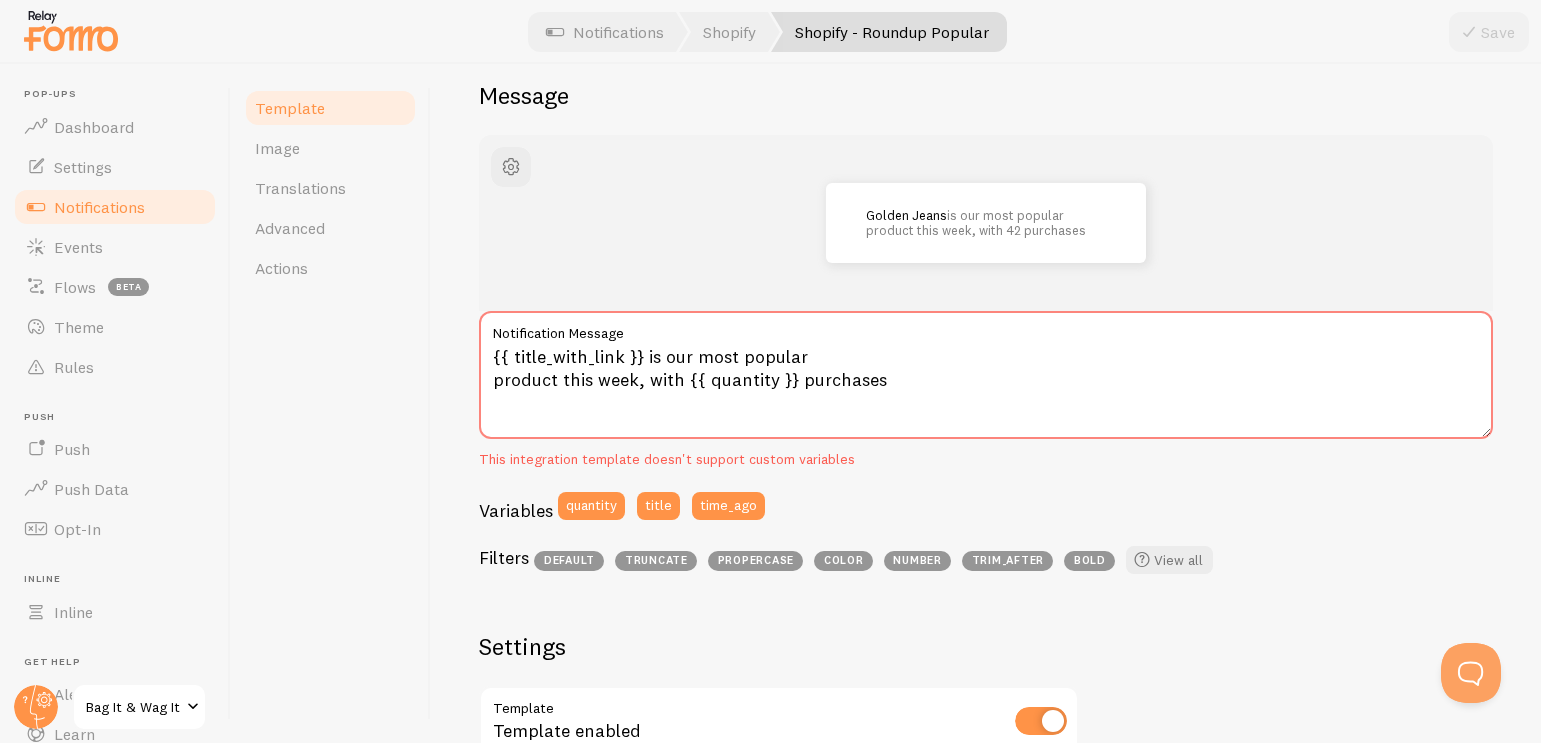 click on "This integration template doesn't support custom variables" at bounding box center (986, 460) 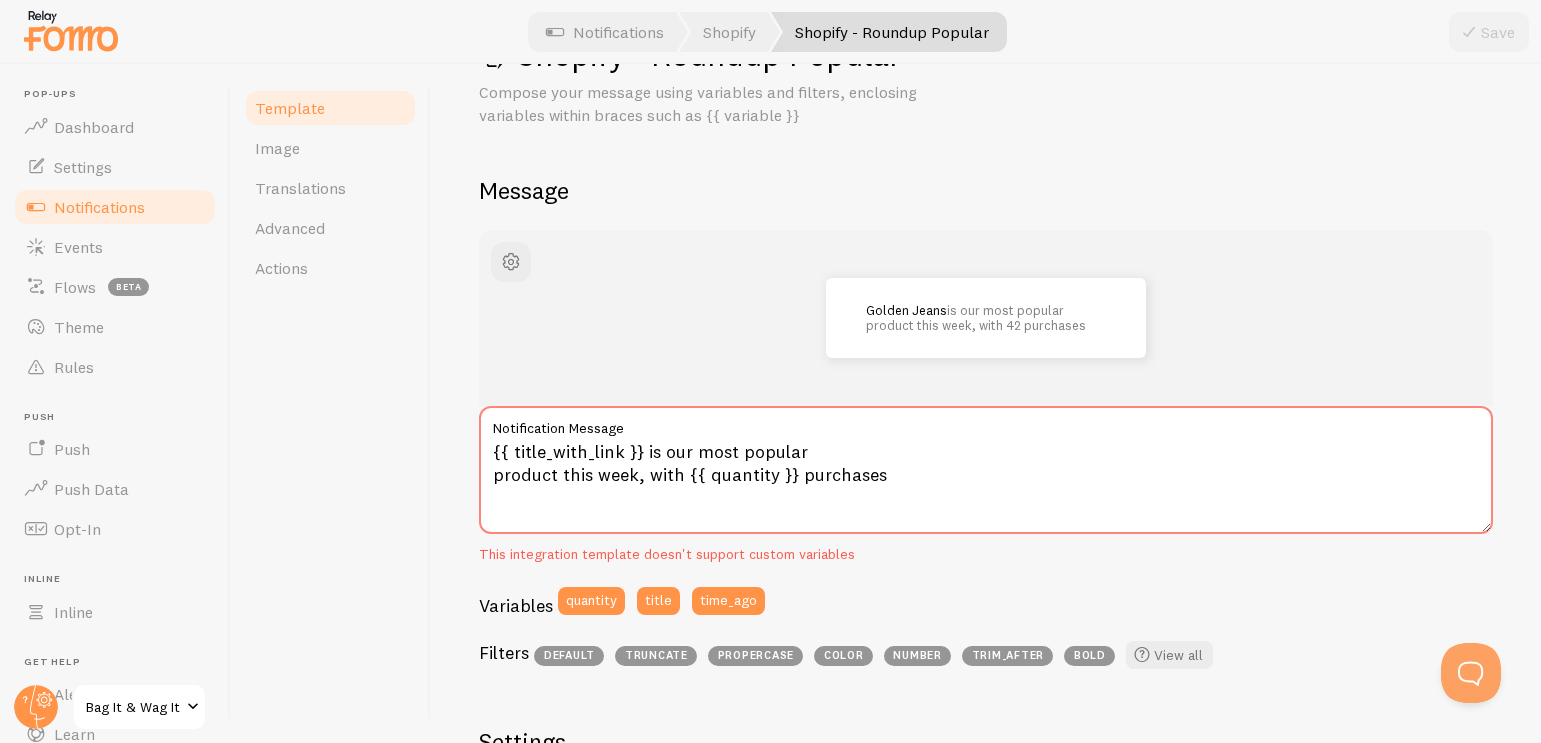 scroll, scrollTop: 61, scrollLeft: 0, axis: vertical 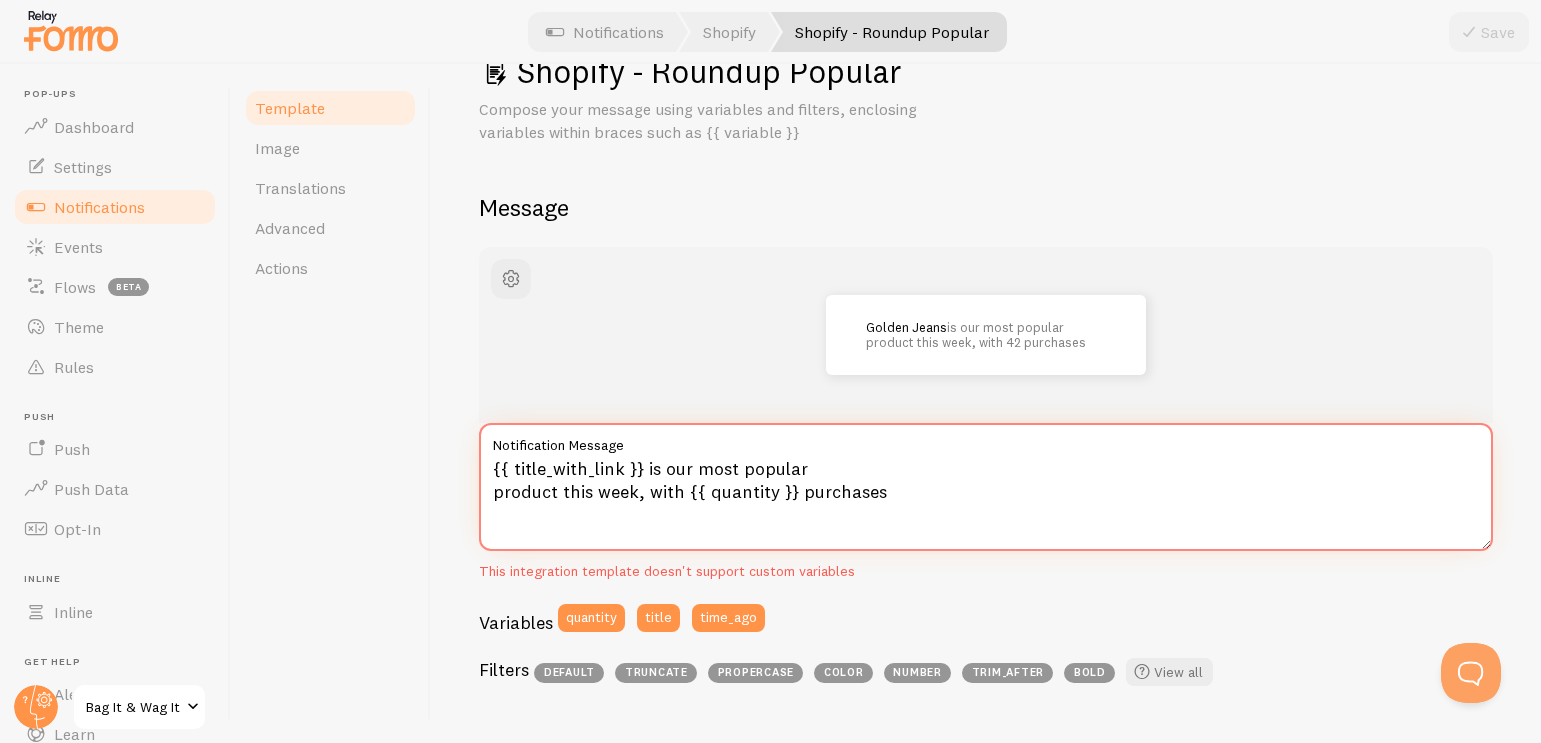 click on "{{ title_with_link }} is our most popular
product this week, with {{ quantity }} purchases" at bounding box center (986, 487) 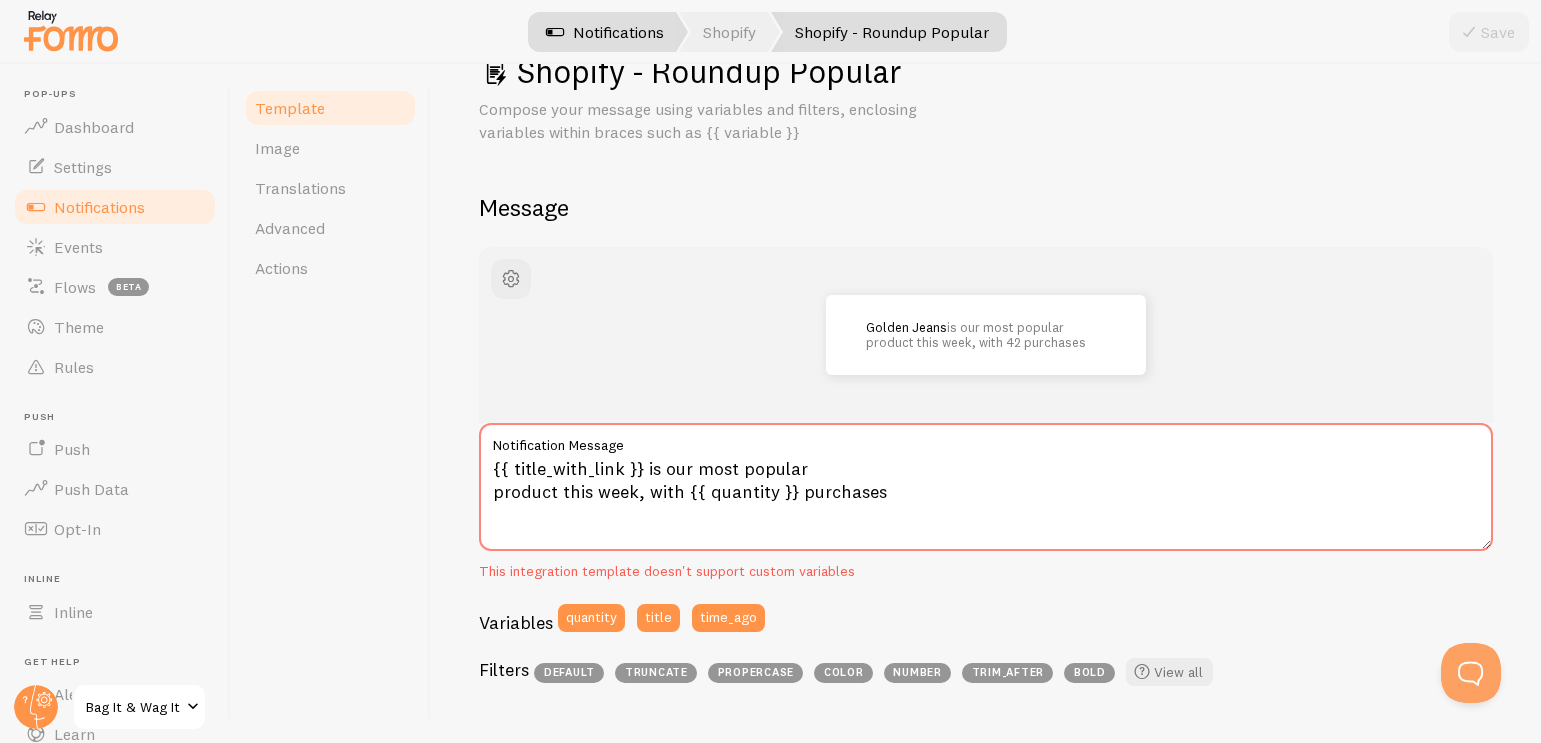 click on "Notifications" at bounding box center (605, 32) 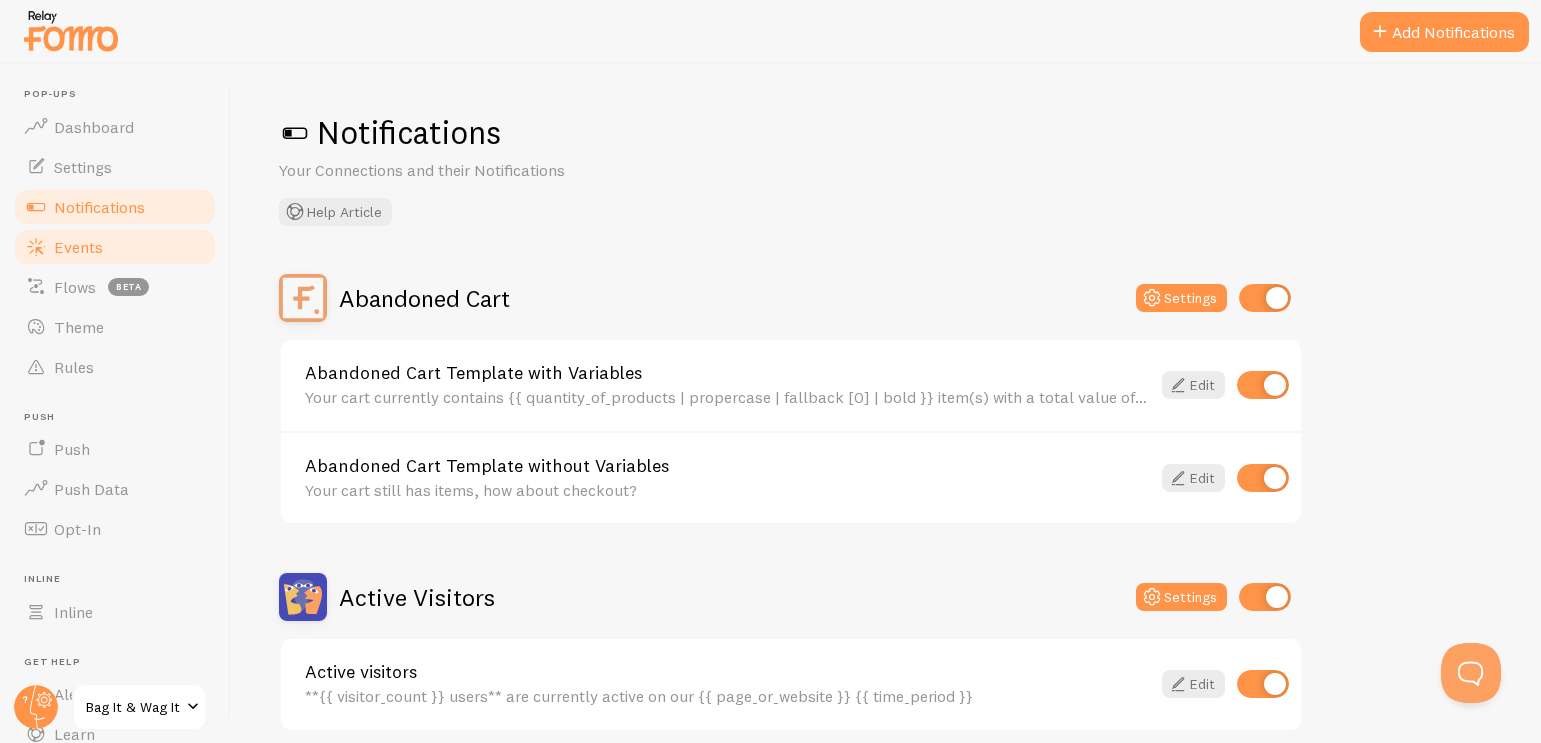 click on "Events" at bounding box center [78, 247] 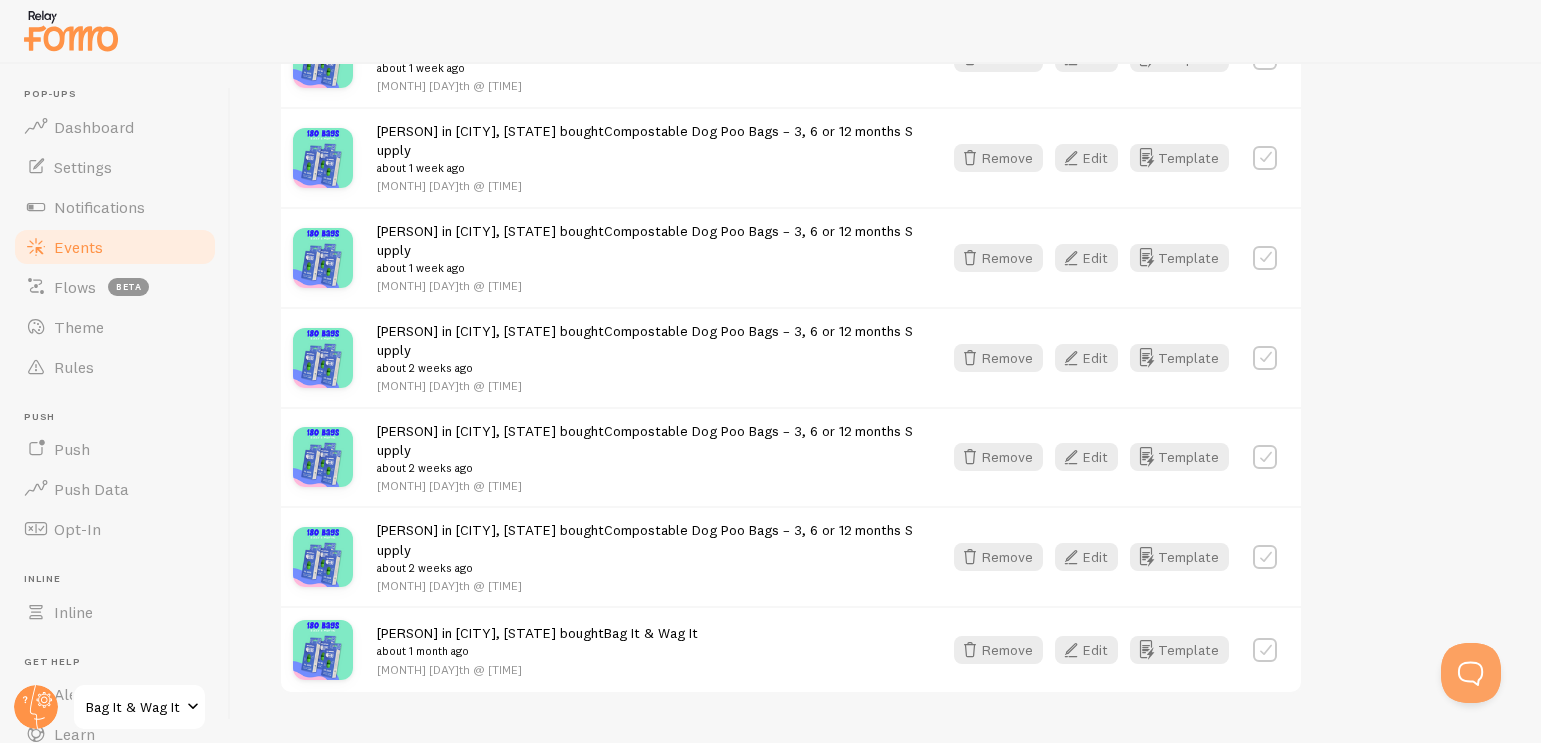 scroll, scrollTop: 979, scrollLeft: 0, axis: vertical 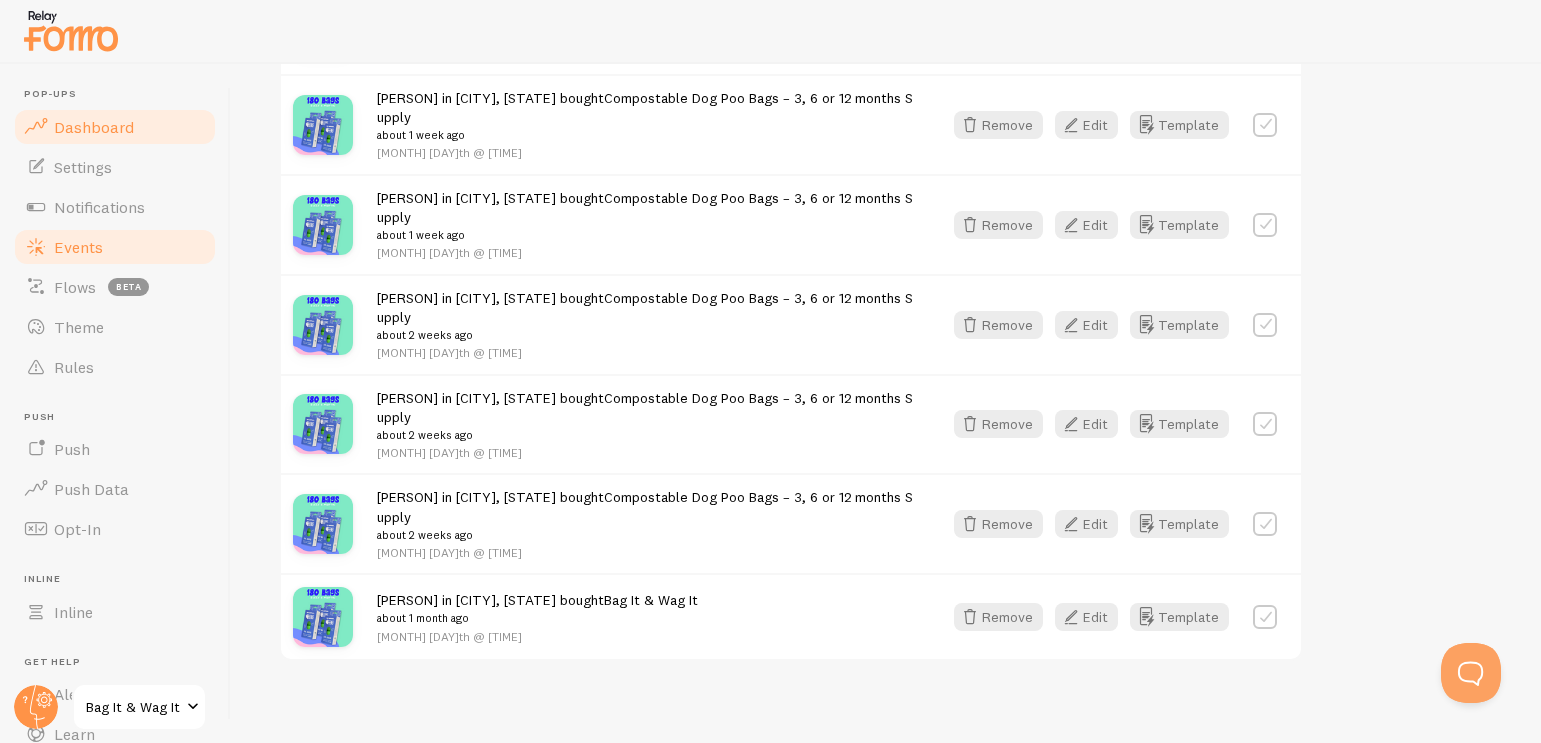 click on "Dashboard" at bounding box center (115, 127) 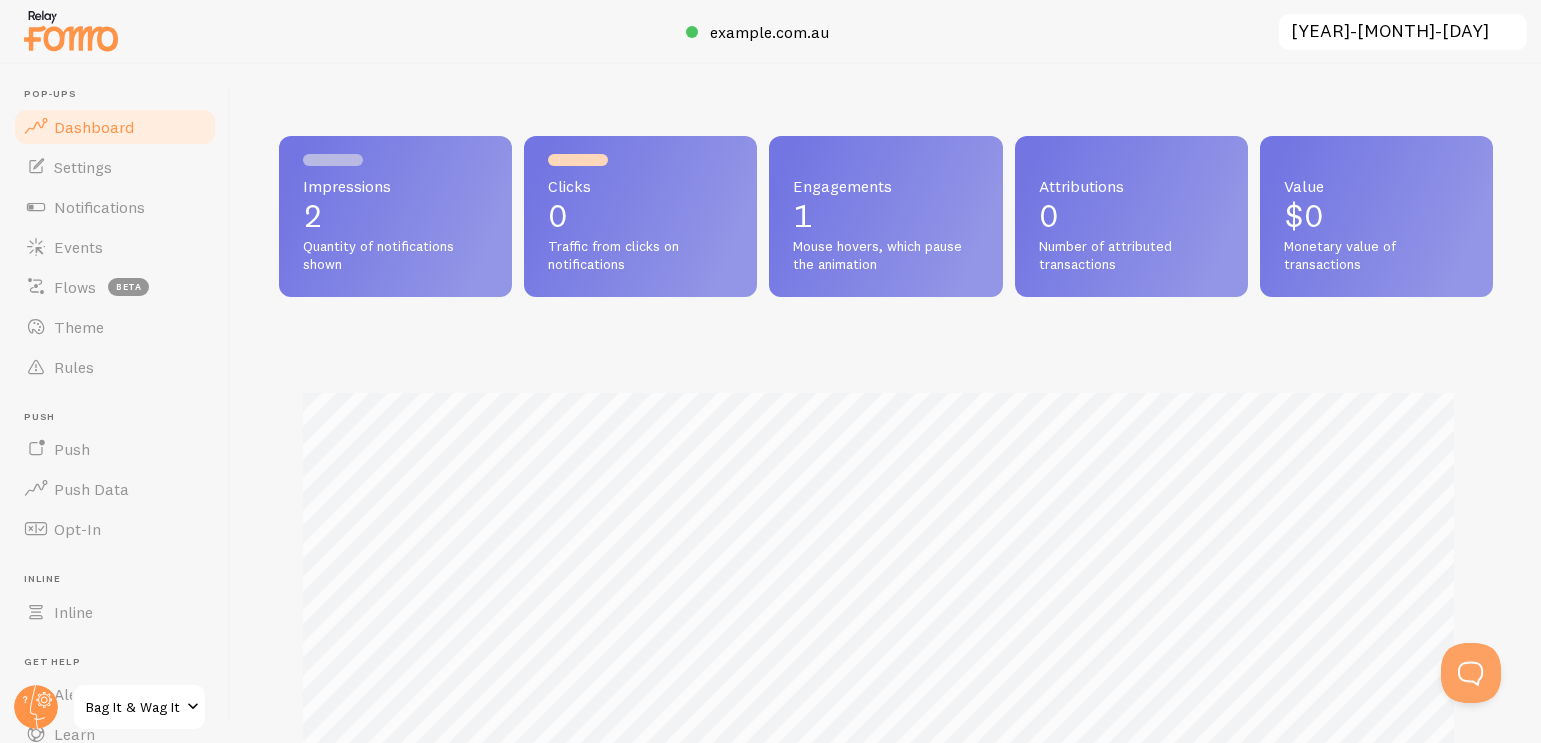 scroll, scrollTop: 999474, scrollLeft: 998801, axis: both 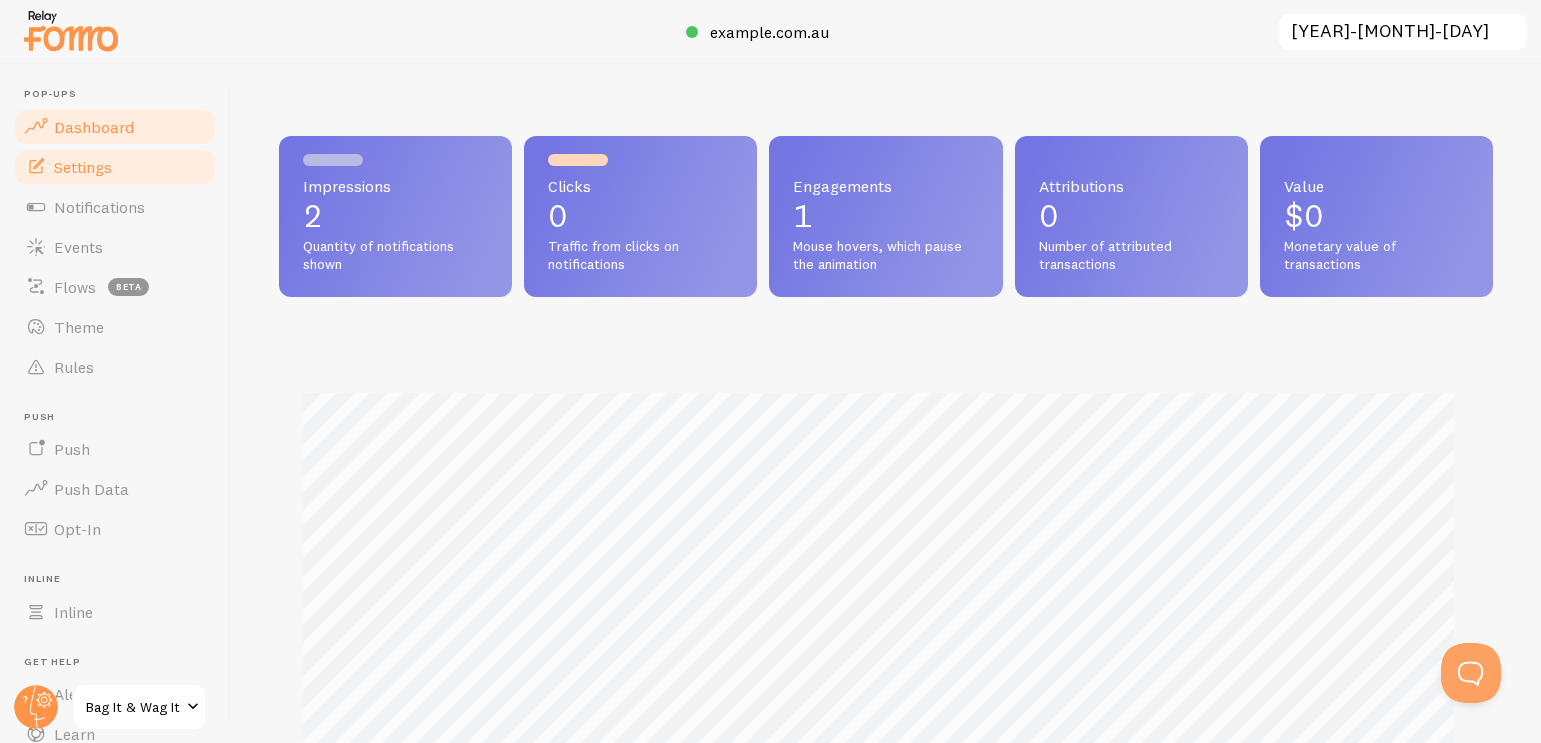 click on "Settings" at bounding box center (83, 167) 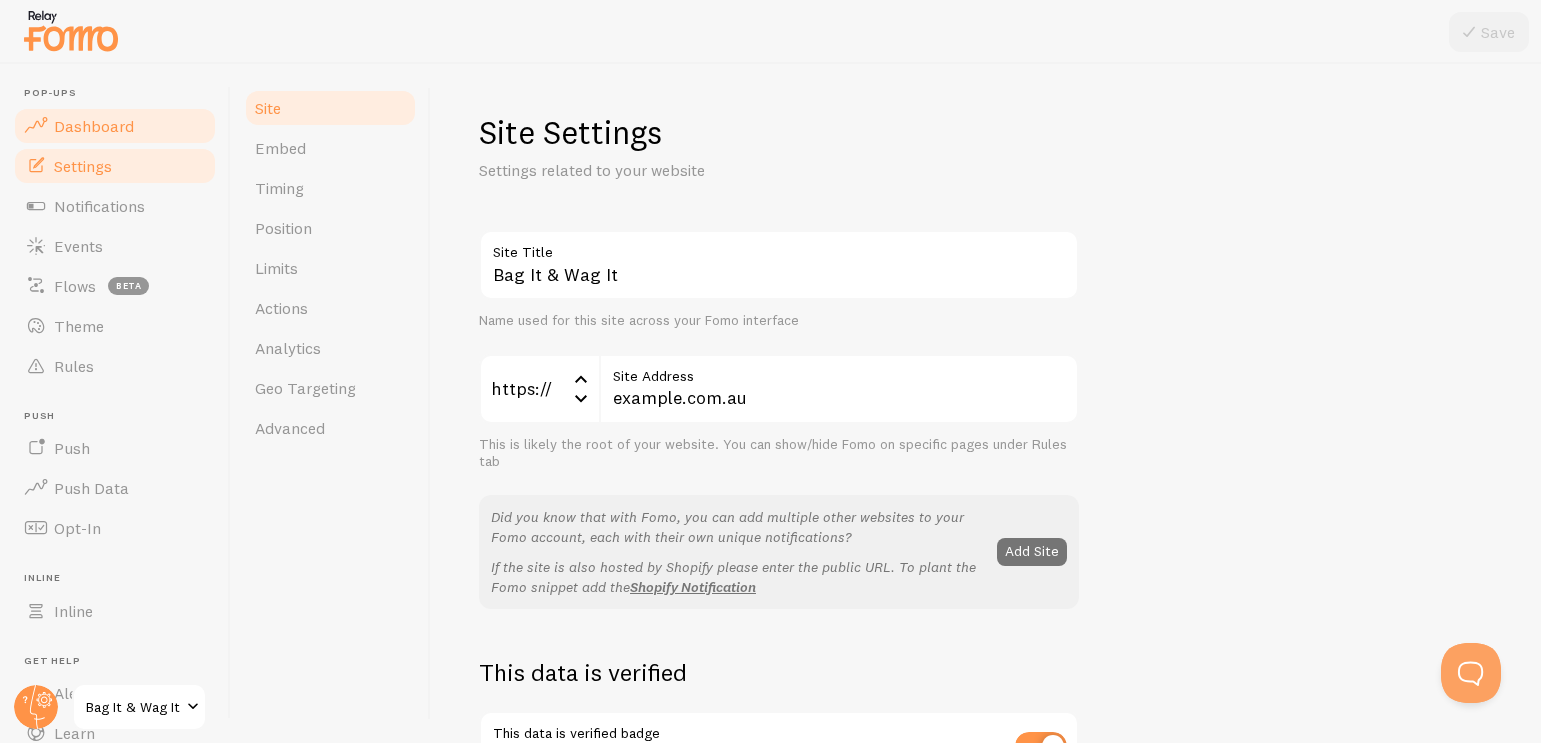 scroll, scrollTop: 3, scrollLeft: 0, axis: vertical 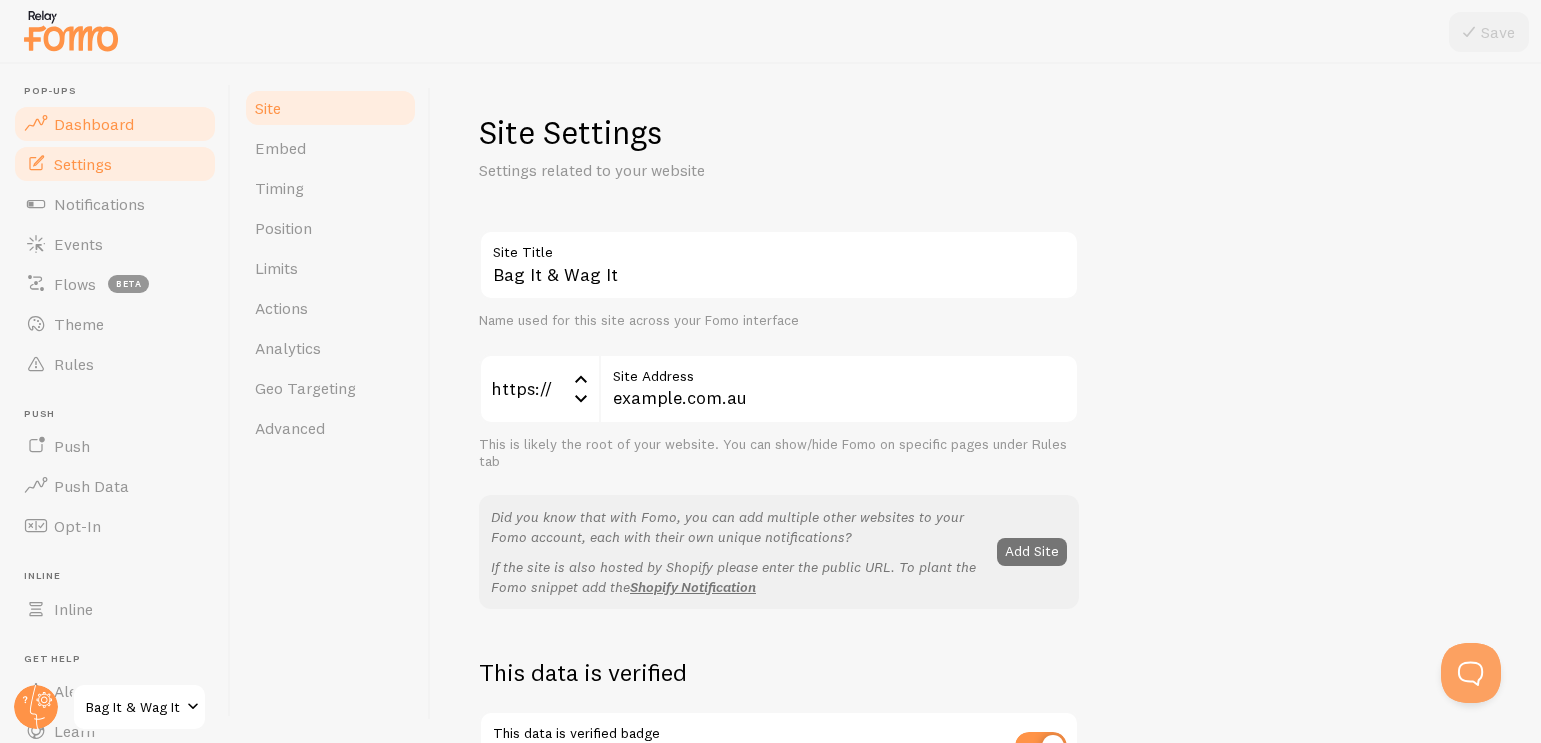 click on "Dashboard" at bounding box center [115, 124] 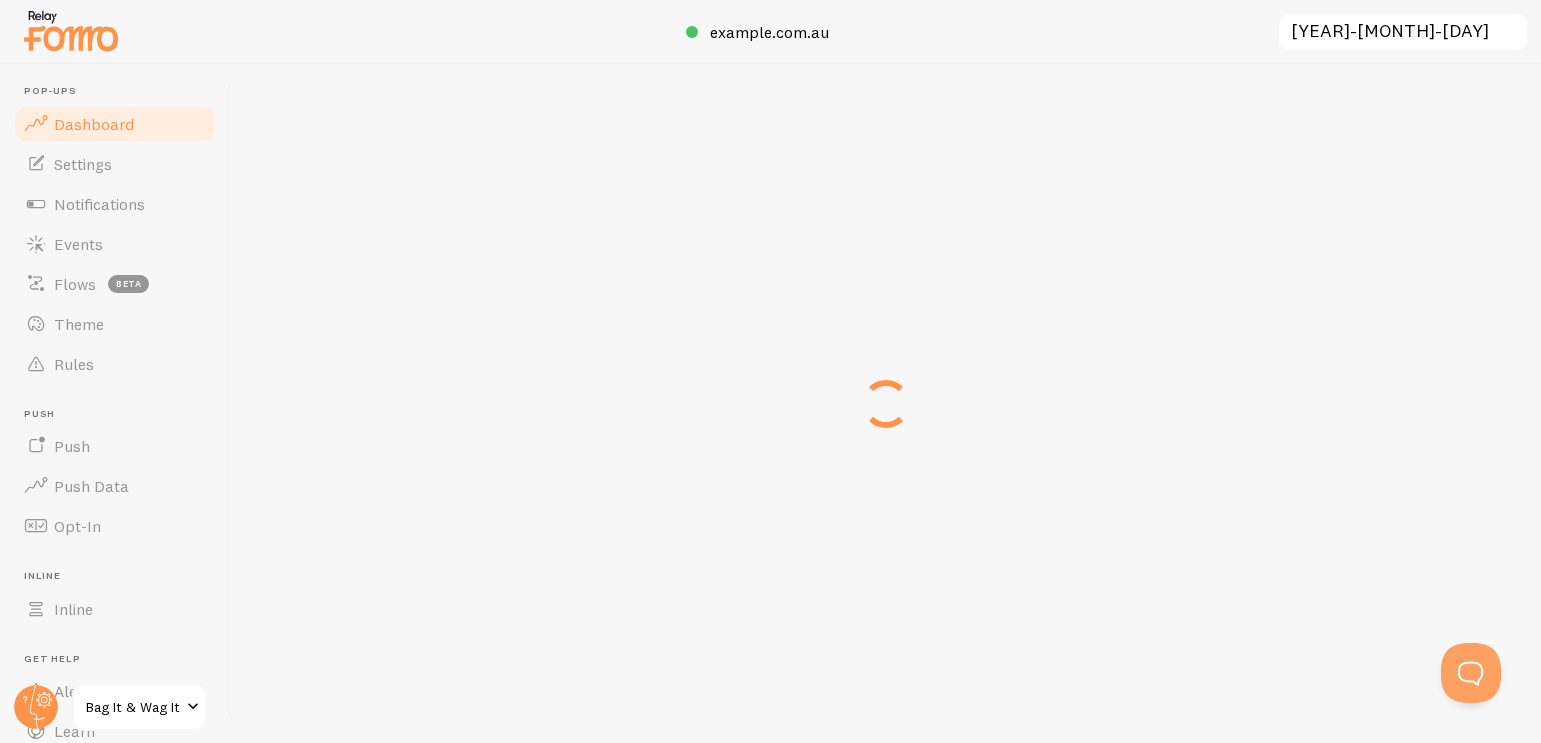 scroll, scrollTop: 0, scrollLeft: 0, axis: both 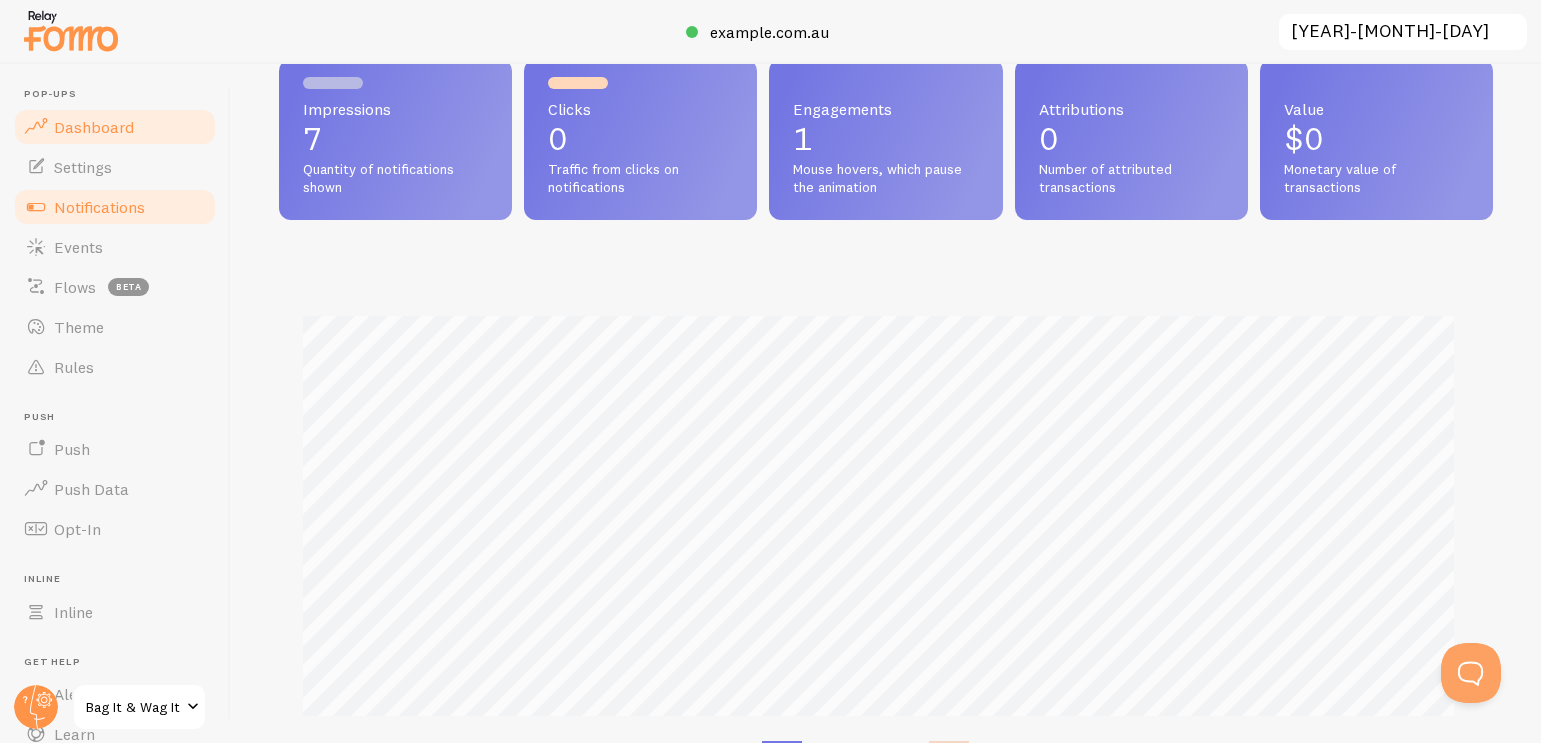 click on "Notifications" at bounding box center (99, 207) 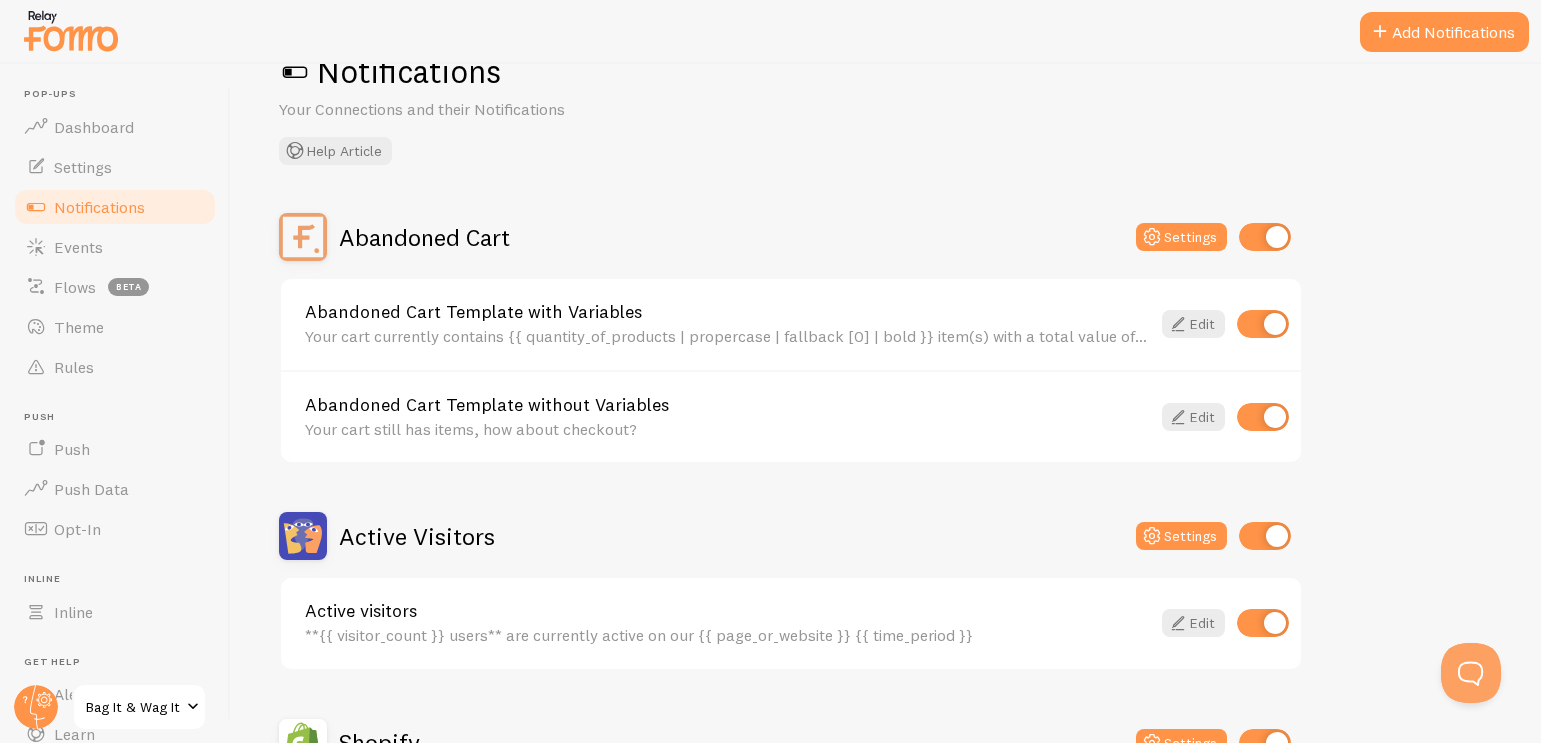 scroll, scrollTop: 0, scrollLeft: 0, axis: both 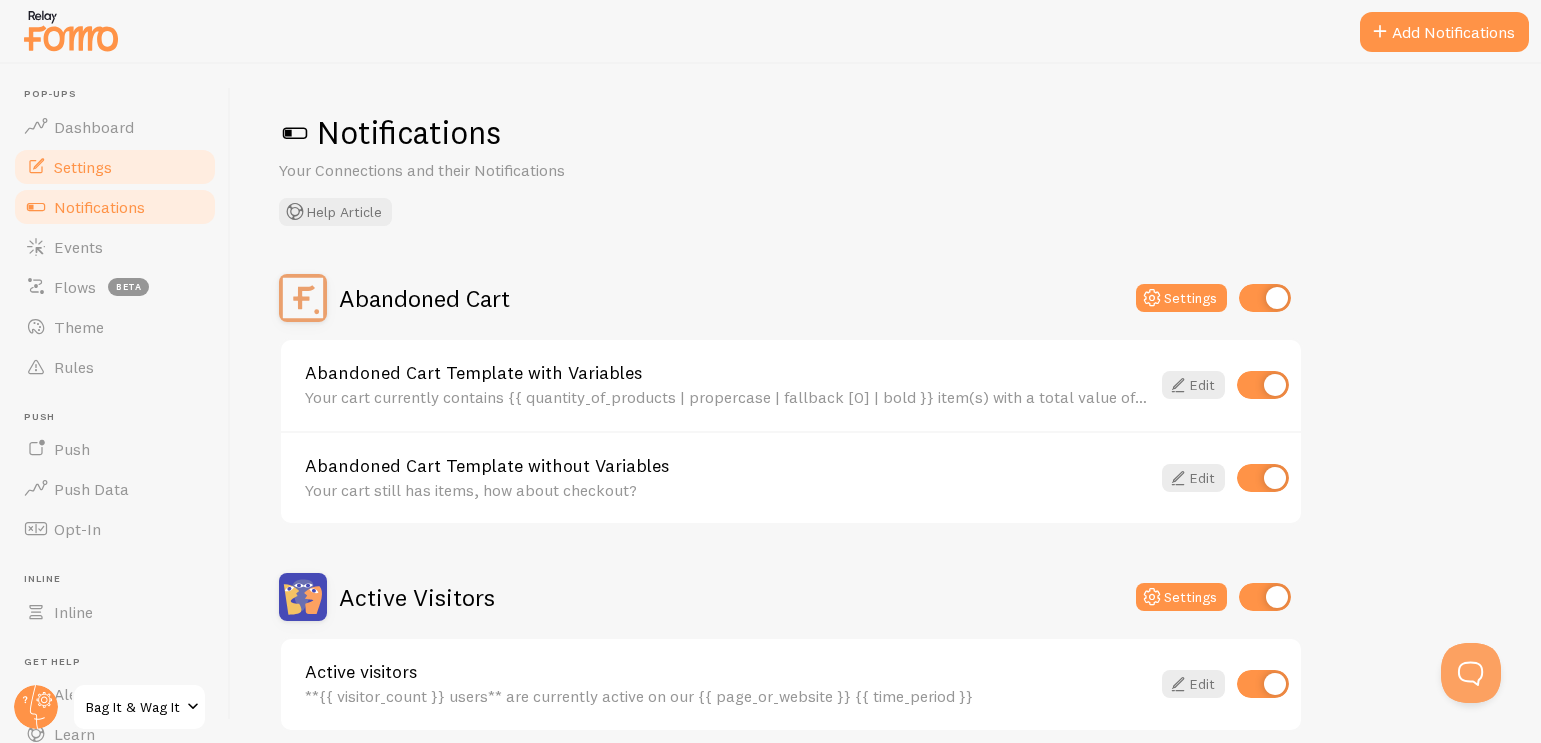 click on "Settings" at bounding box center (115, 167) 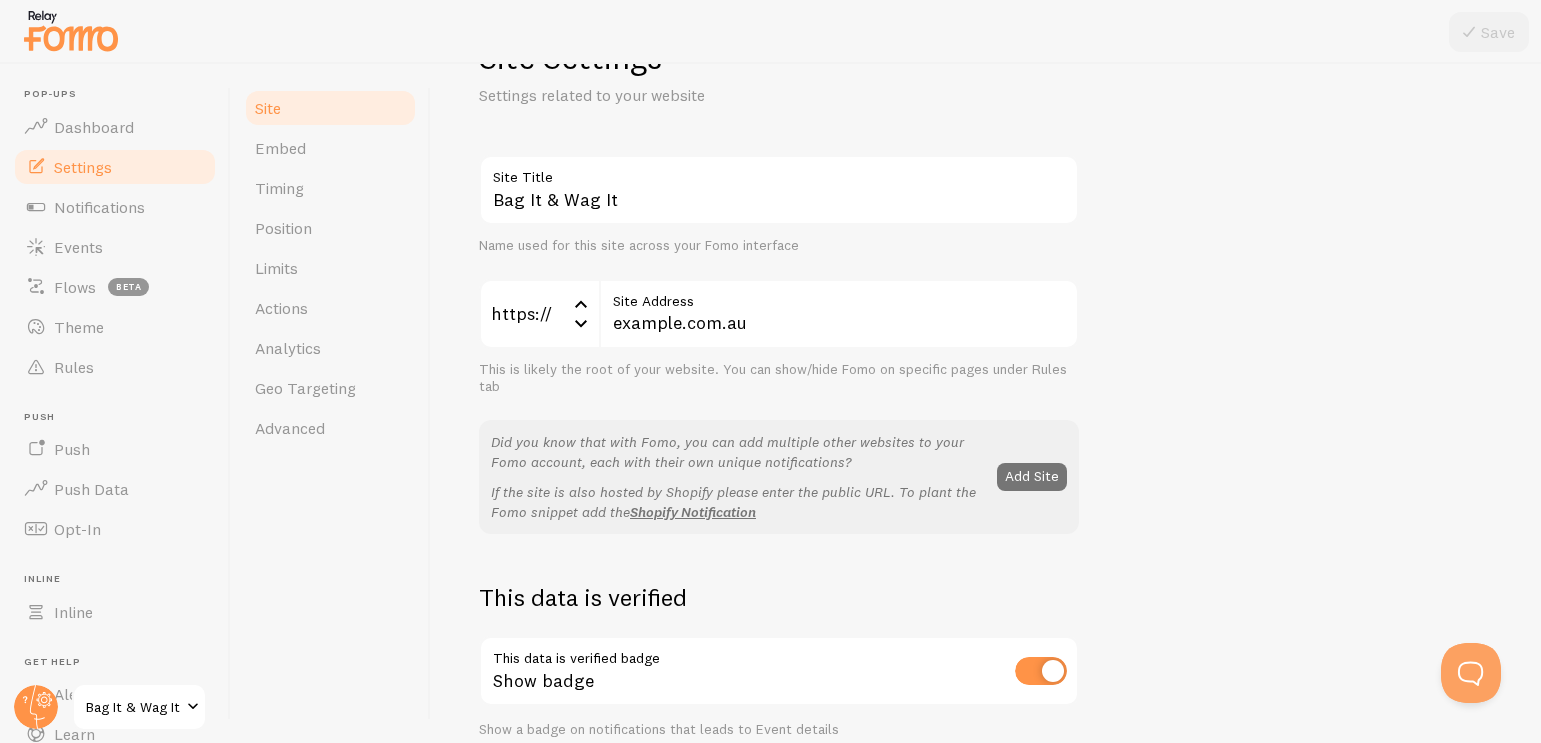 scroll, scrollTop: 77, scrollLeft: 0, axis: vertical 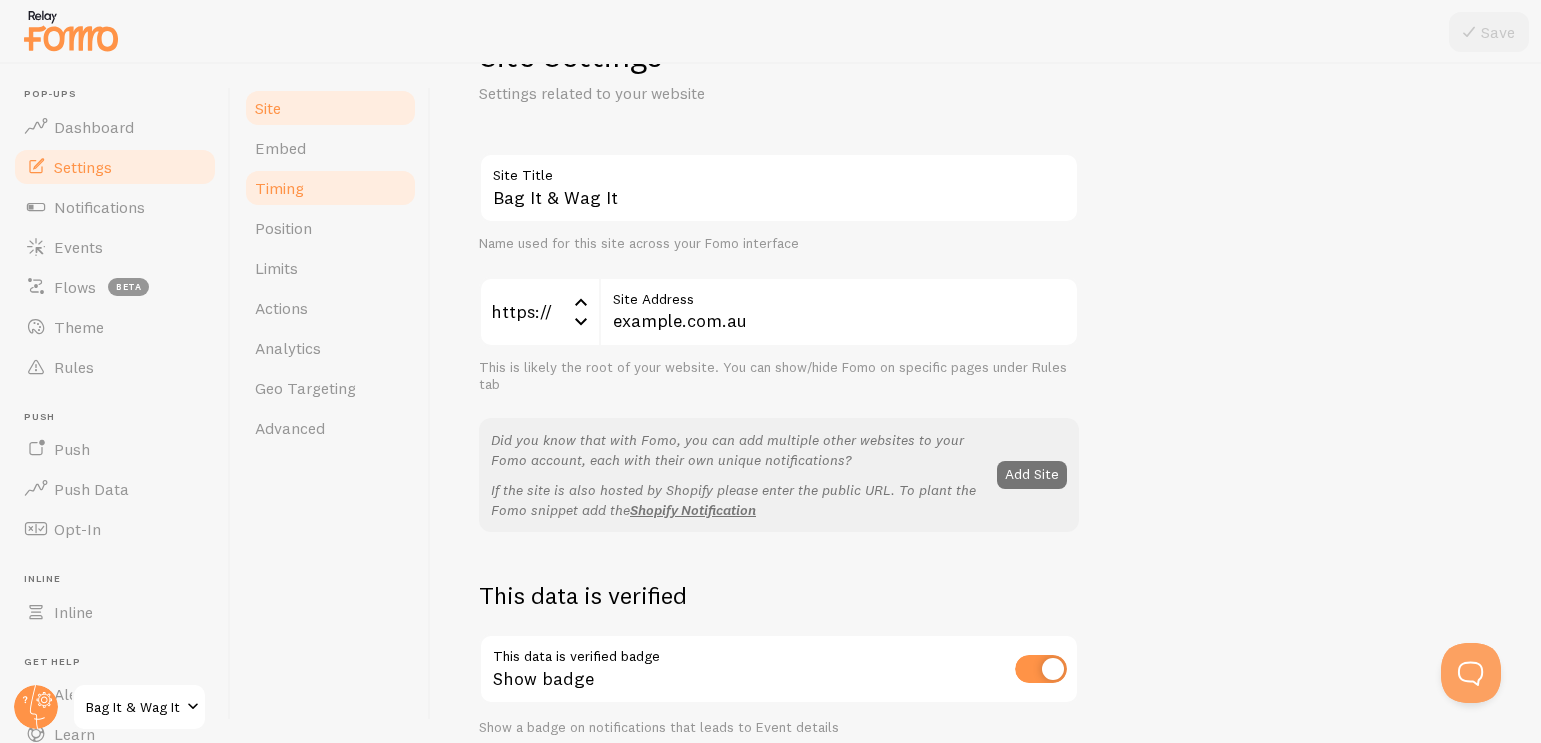 click on "Timing" at bounding box center [279, 188] 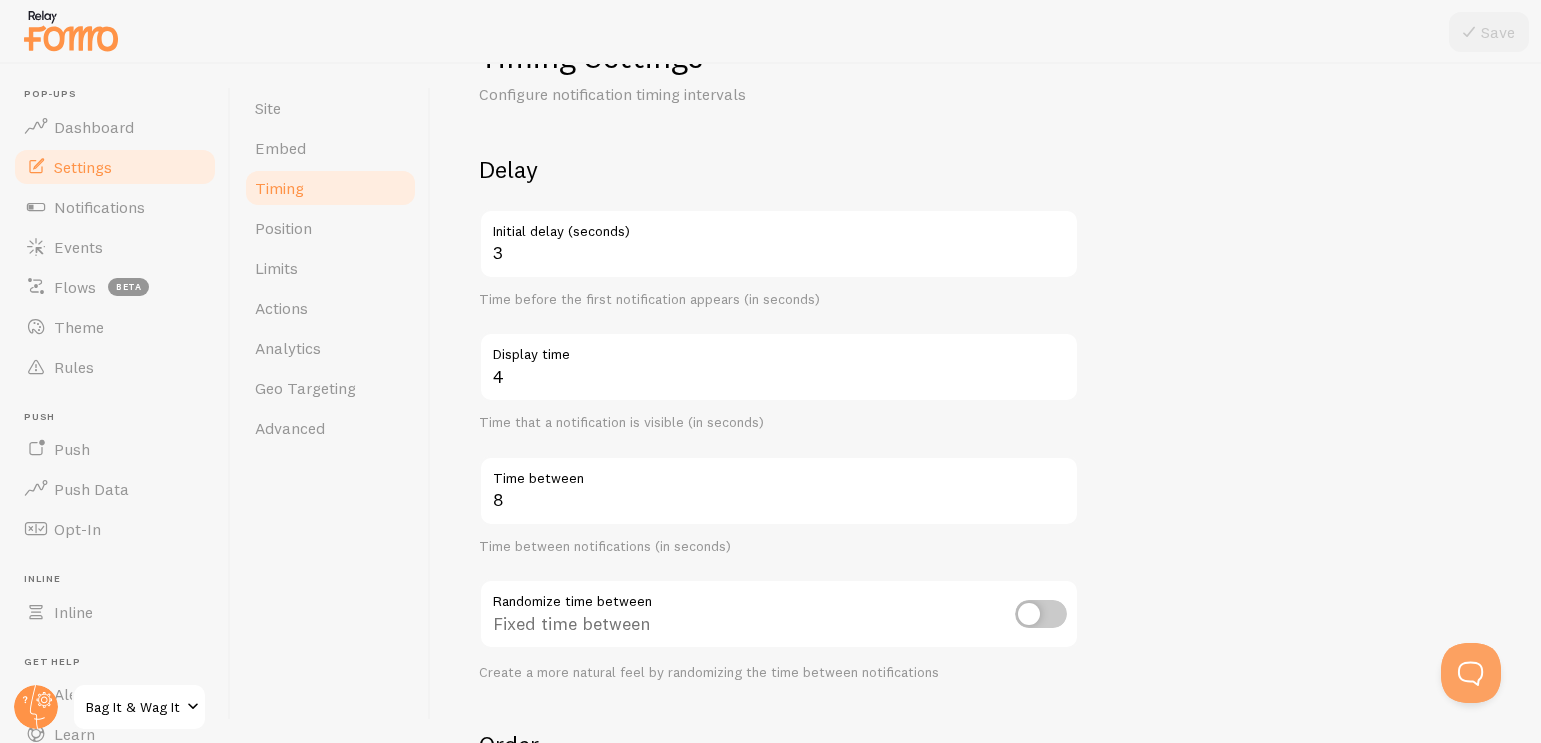 scroll, scrollTop: 77, scrollLeft: 0, axis: vertical 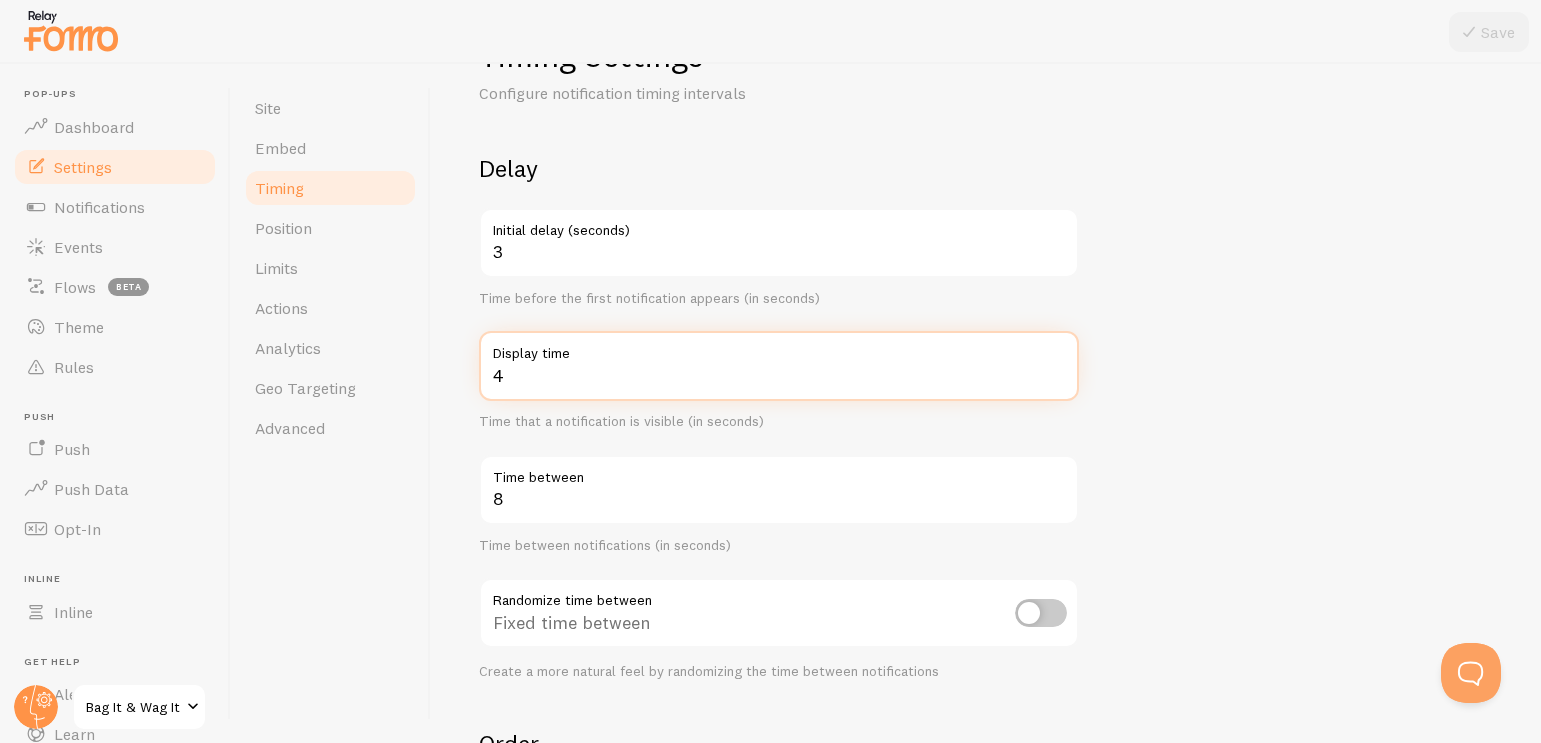 drag, startPoint x: 591, startPoint y: 375, endPoint x: 460, endPoint y: 373, distance: 131.01526 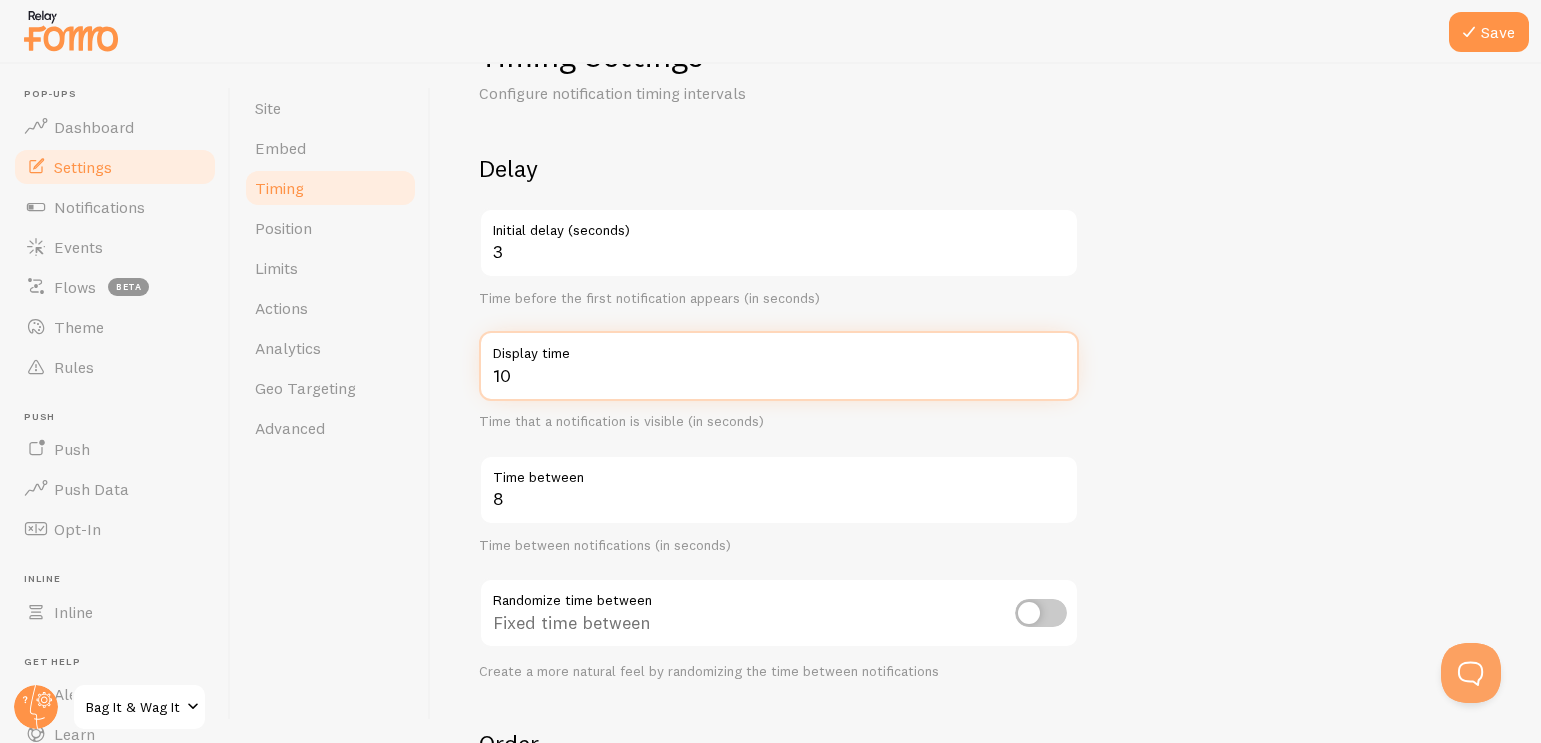type on "10" 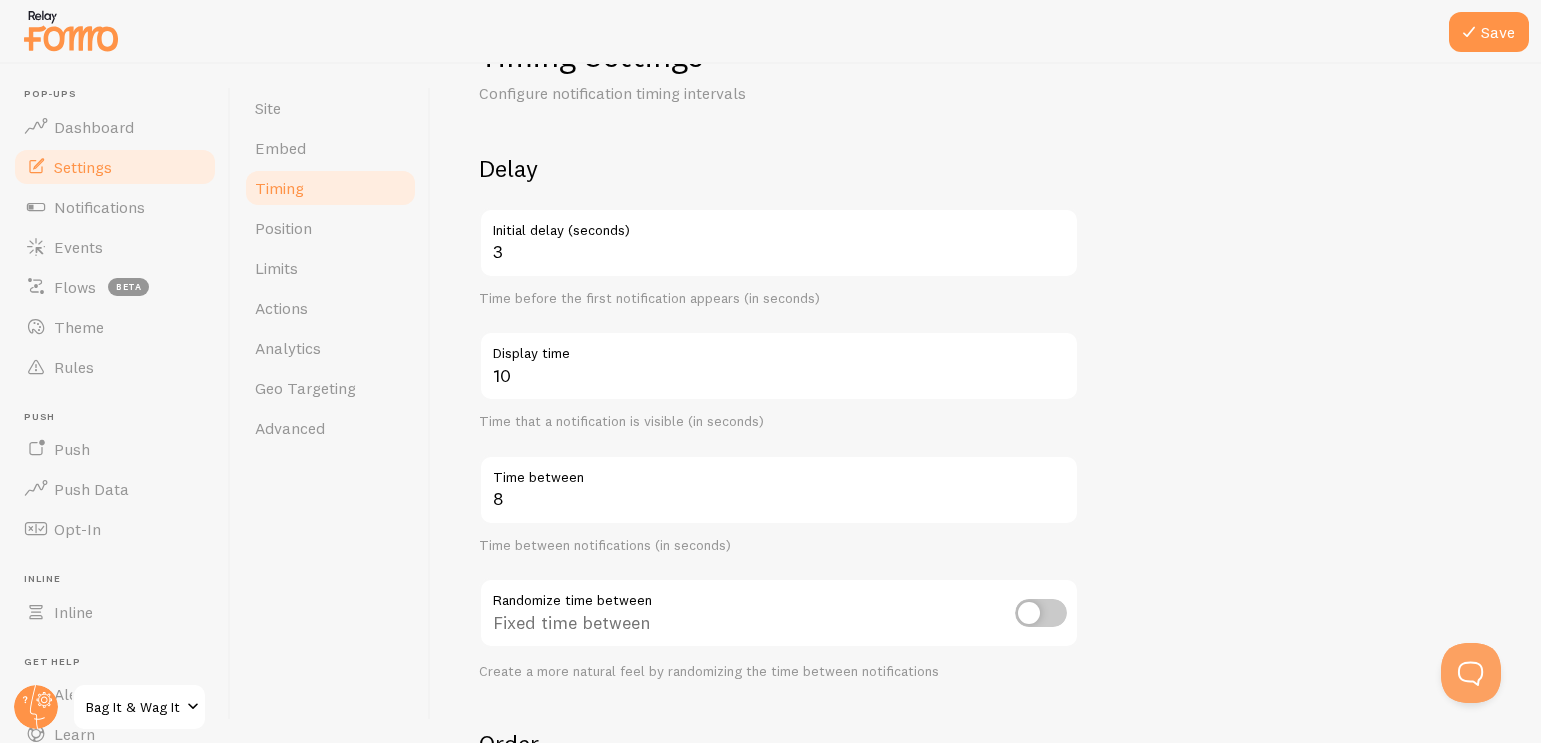 click on "Delay
3 Initial delay (seconds) Time before the first notification appears (in seconds) 10 Display time Time that a notification is visible (in seconds) 8 Time between Time between notifications (in seconds) Randomize time between Fixed time between Create a more natural feel by randomizing the time between notifications
Order
Randomize notification order Display in chronological order Choose to display notifications in chronological or randomized order Loop notifications Display more than once Display notifications multiple times when necessary" at bounding box center (986, 582) 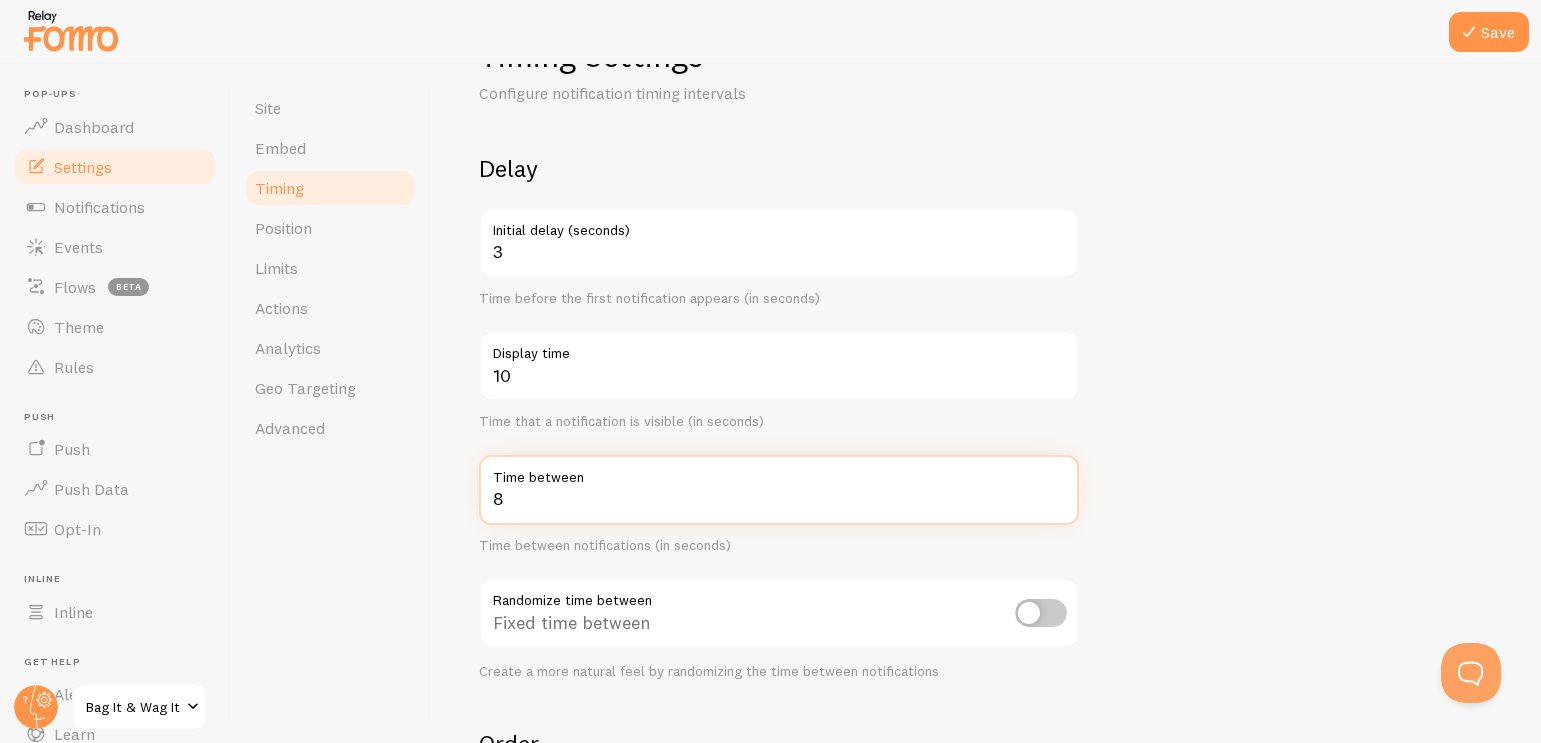 click on "8" at bounding box center [779, 490] 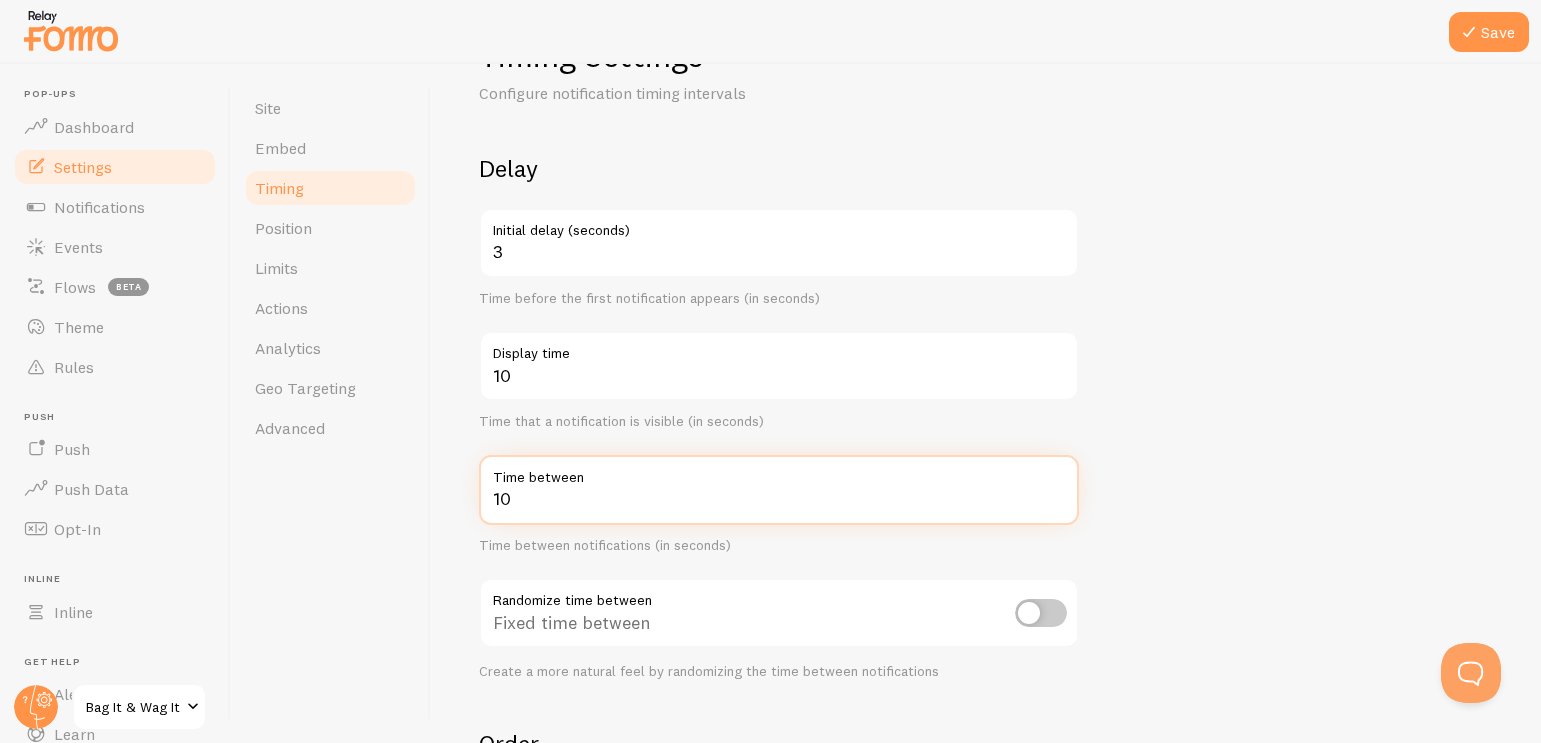 type on "10" 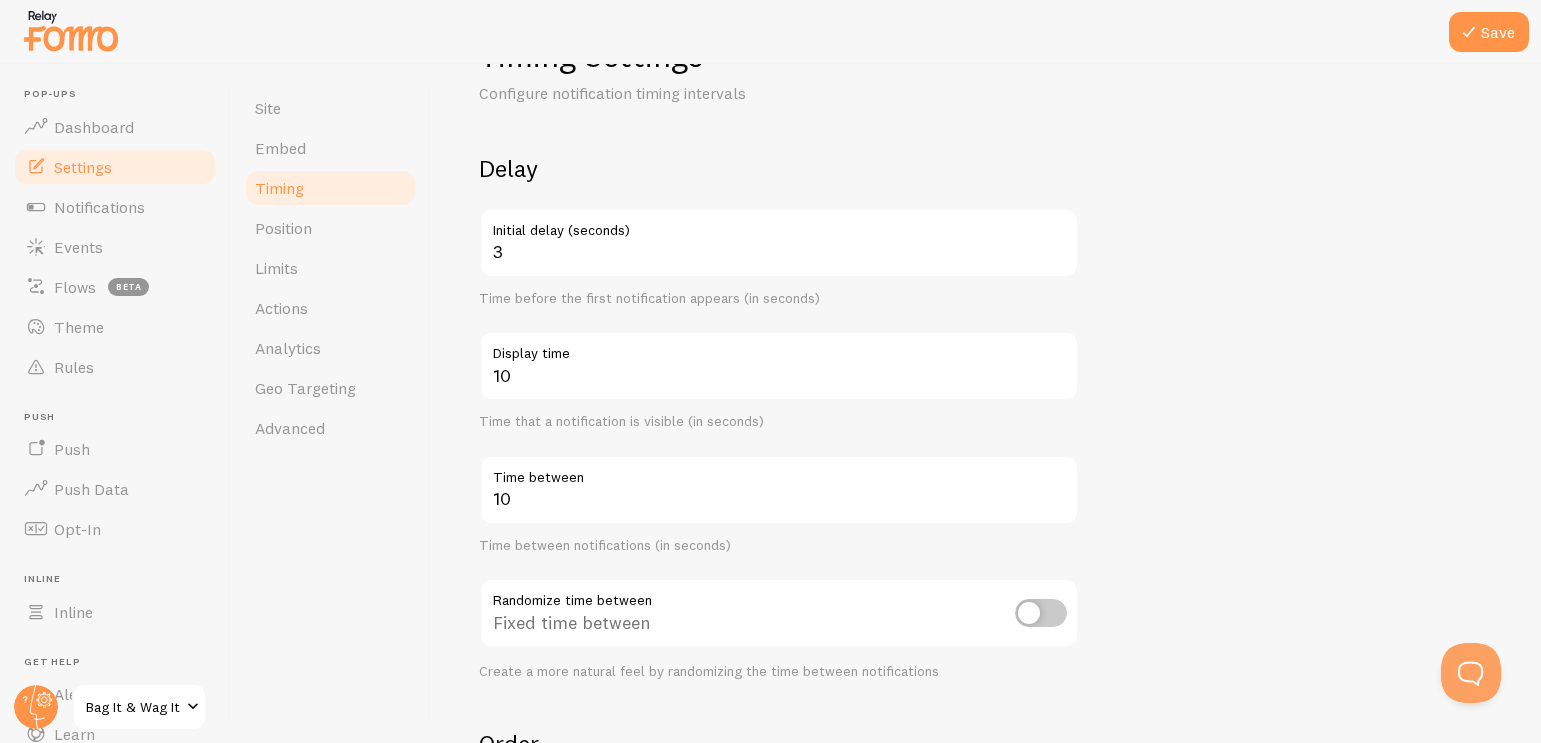 click on "Delay
3 Initial delay (seconds) Time before the first notification appears (in seconds) 10 Display time Time that a notification is visible (in seconds) 10 Time between Time between notifications (in seconds) Randomize time between Fixed time between Create a more natural feel by randomizing the time between notifications
Order
Randomize notification order Display in chronological order Choose to display notifications in chronological or randomized order Loop notifications Display more than once Display notifications multiple times when necessary" at bounding box center (986, 582) 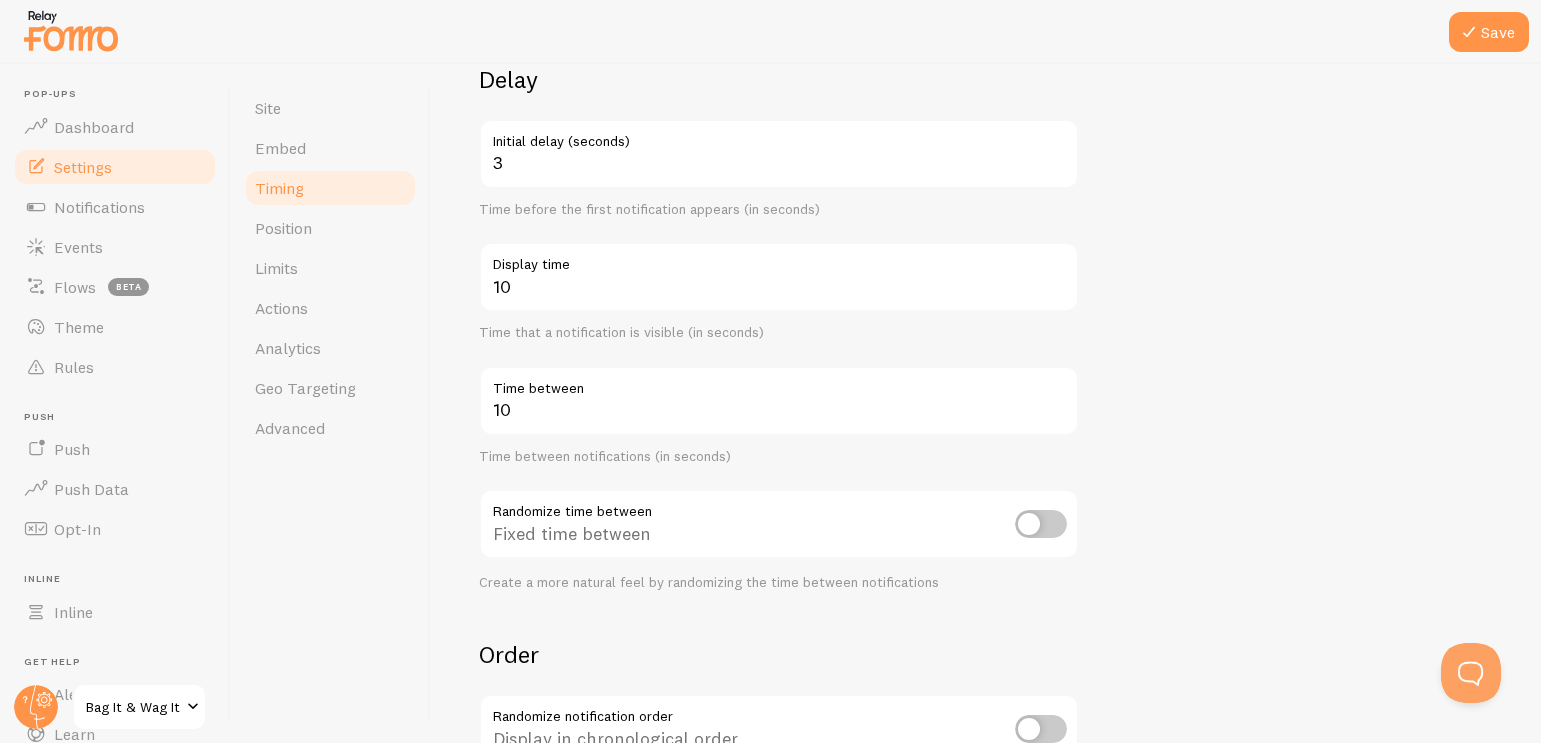 click at bounding box center (1041, 524) 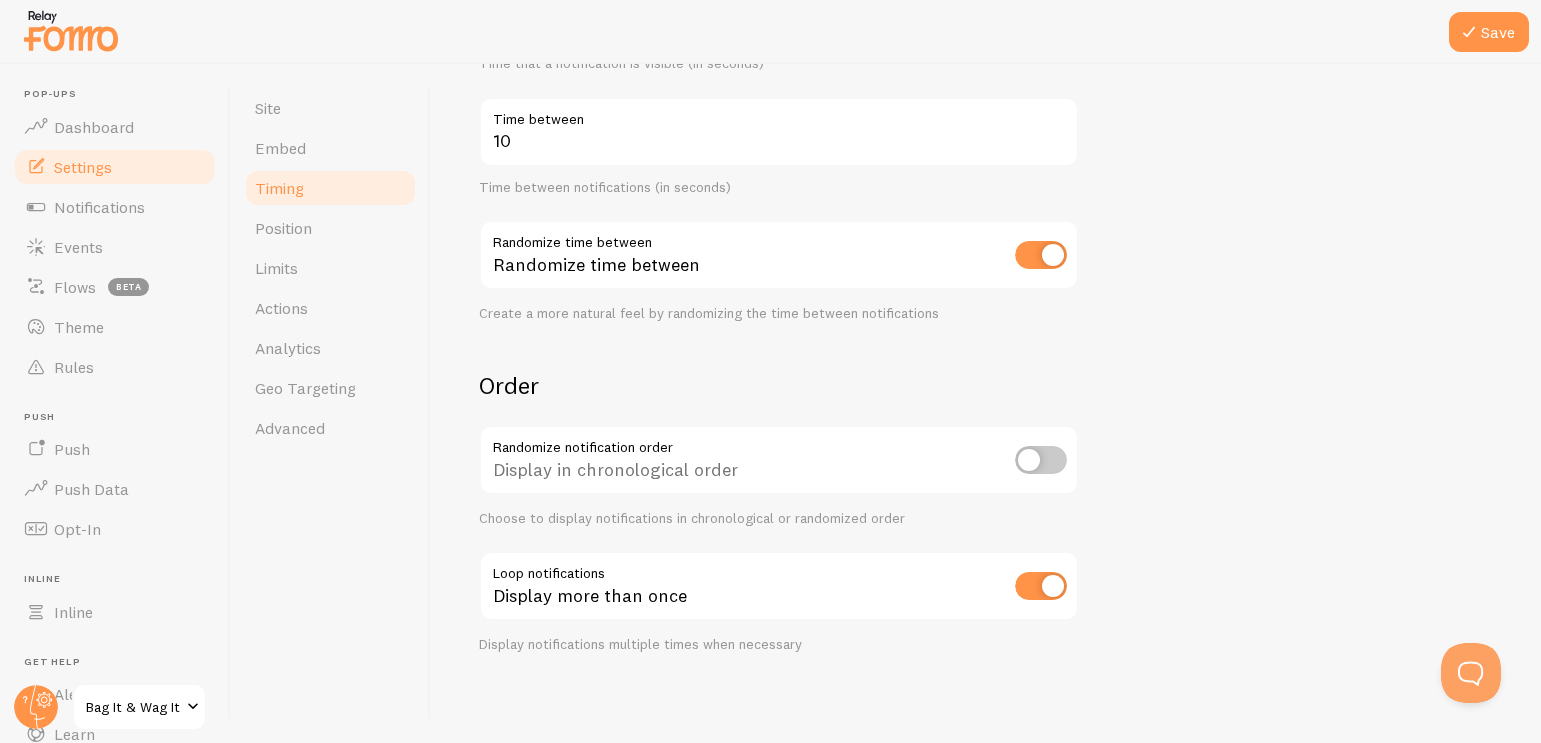 scroll, scrollTop: 437, scrollLeft: 0, axis: vertical 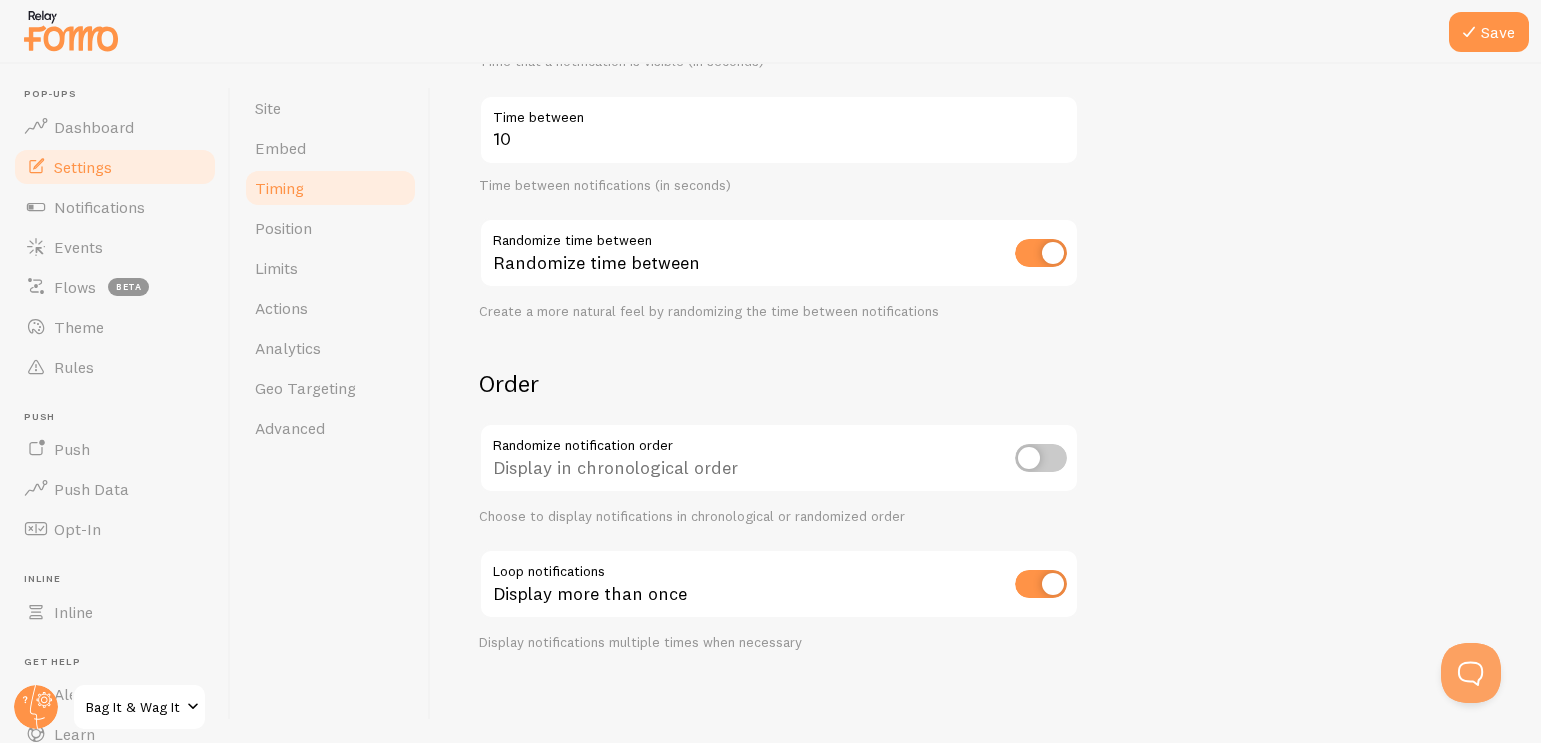 click on "Display more than once" at bounding box center [779, 585] 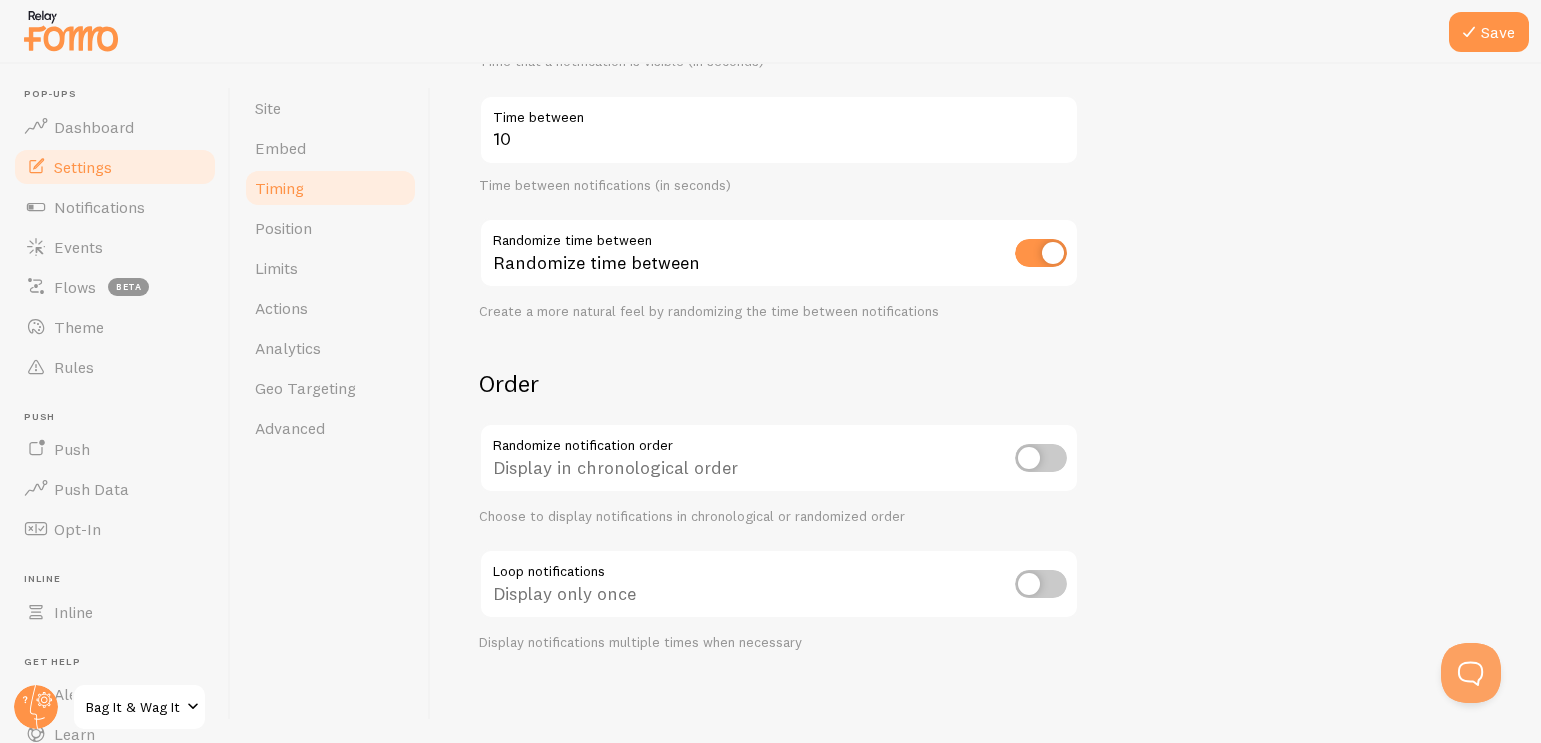 scroll, scrollTop: 441, scrollLeft: 0, axis: vertical 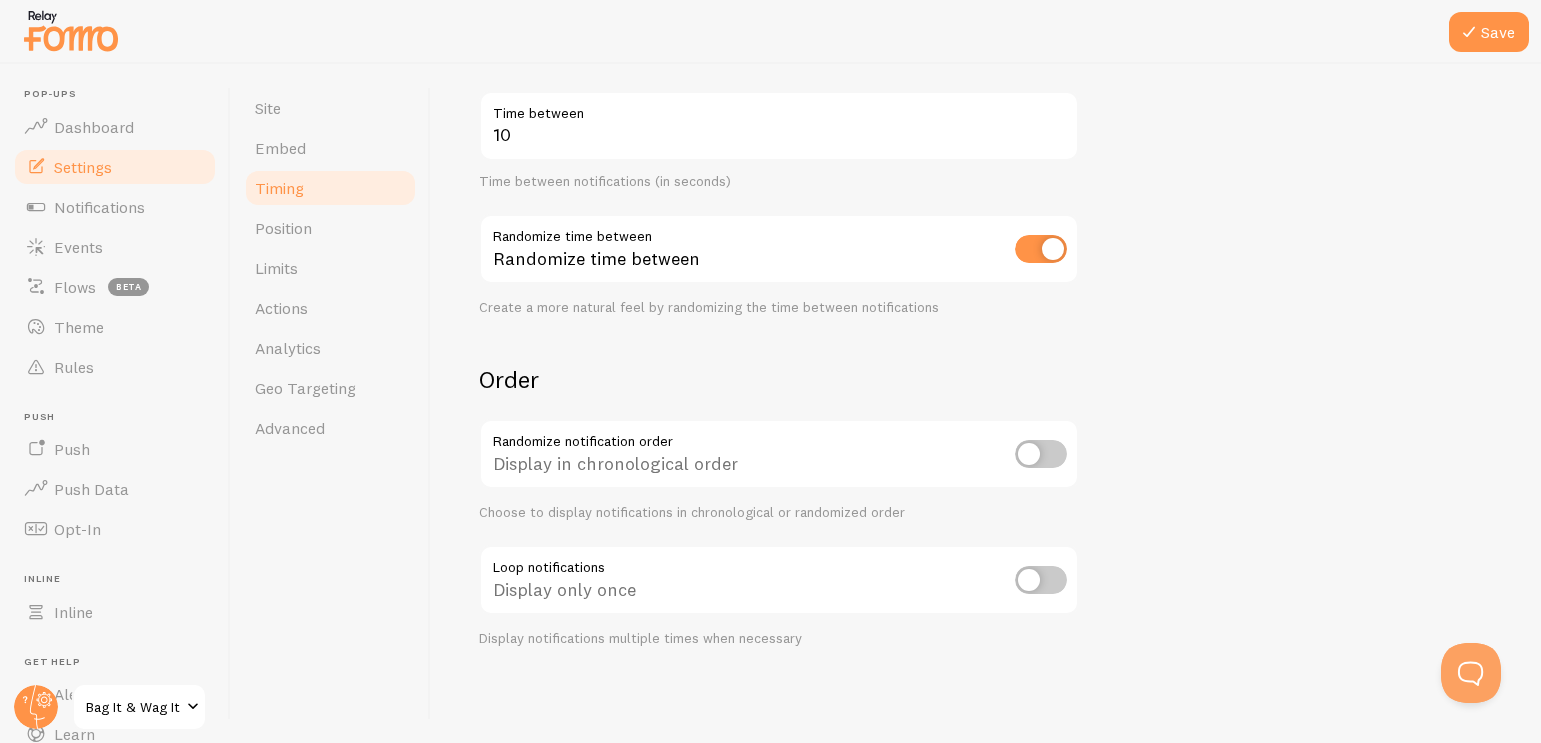 click at bounding box center [1041, 580] 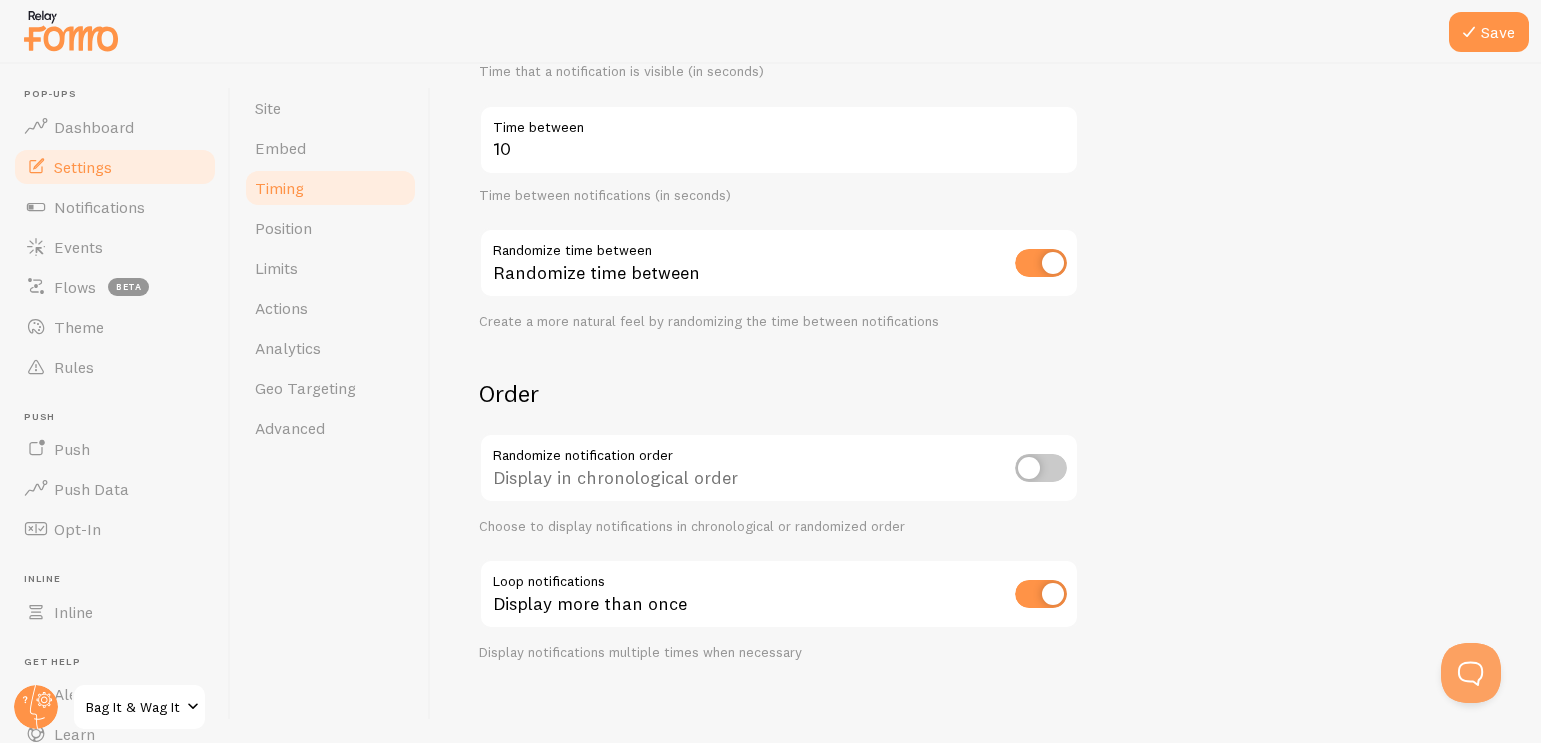 scroll, scrollTop: 441, scrollLeft: 0, axis: vertical 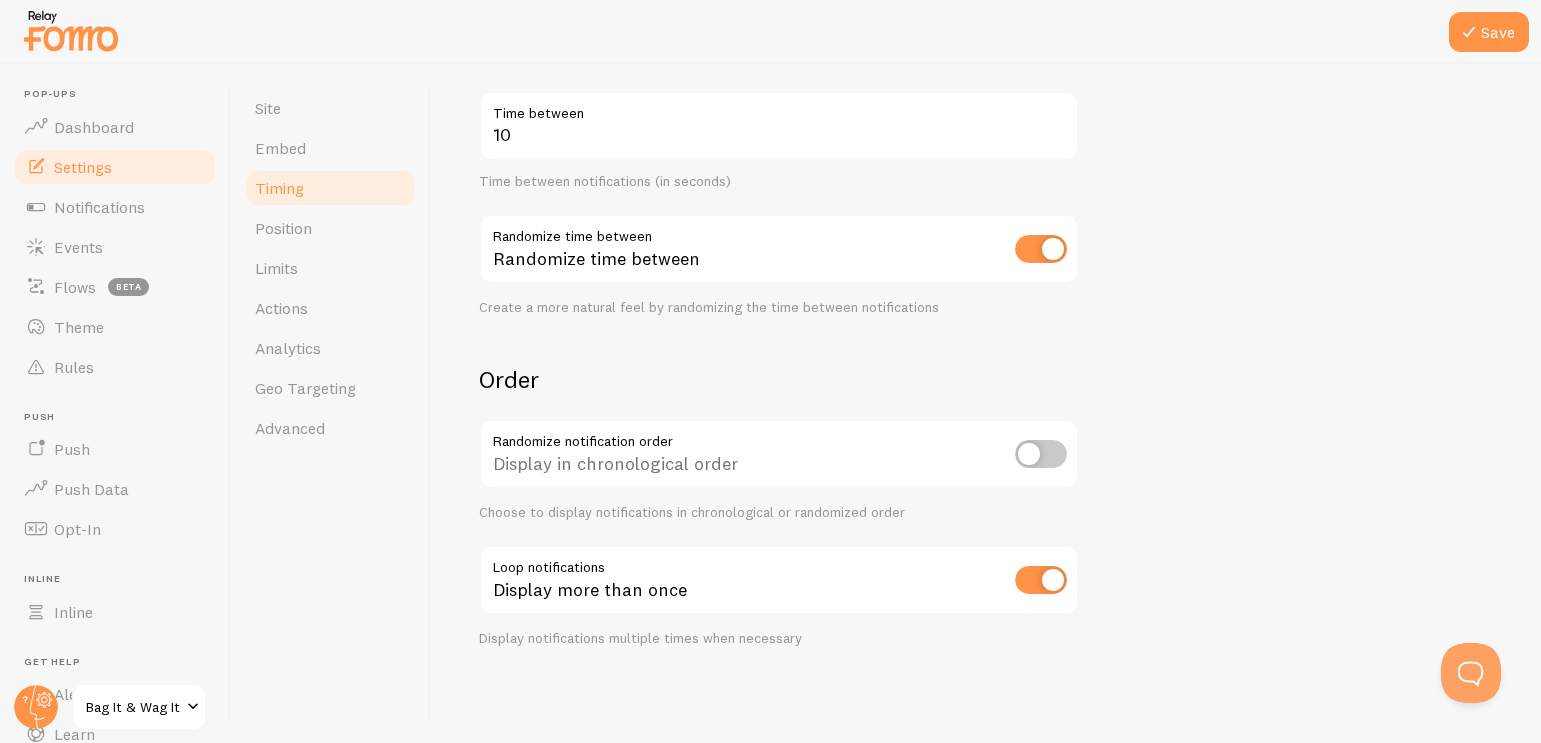 click at bounding box center [1041, 580] 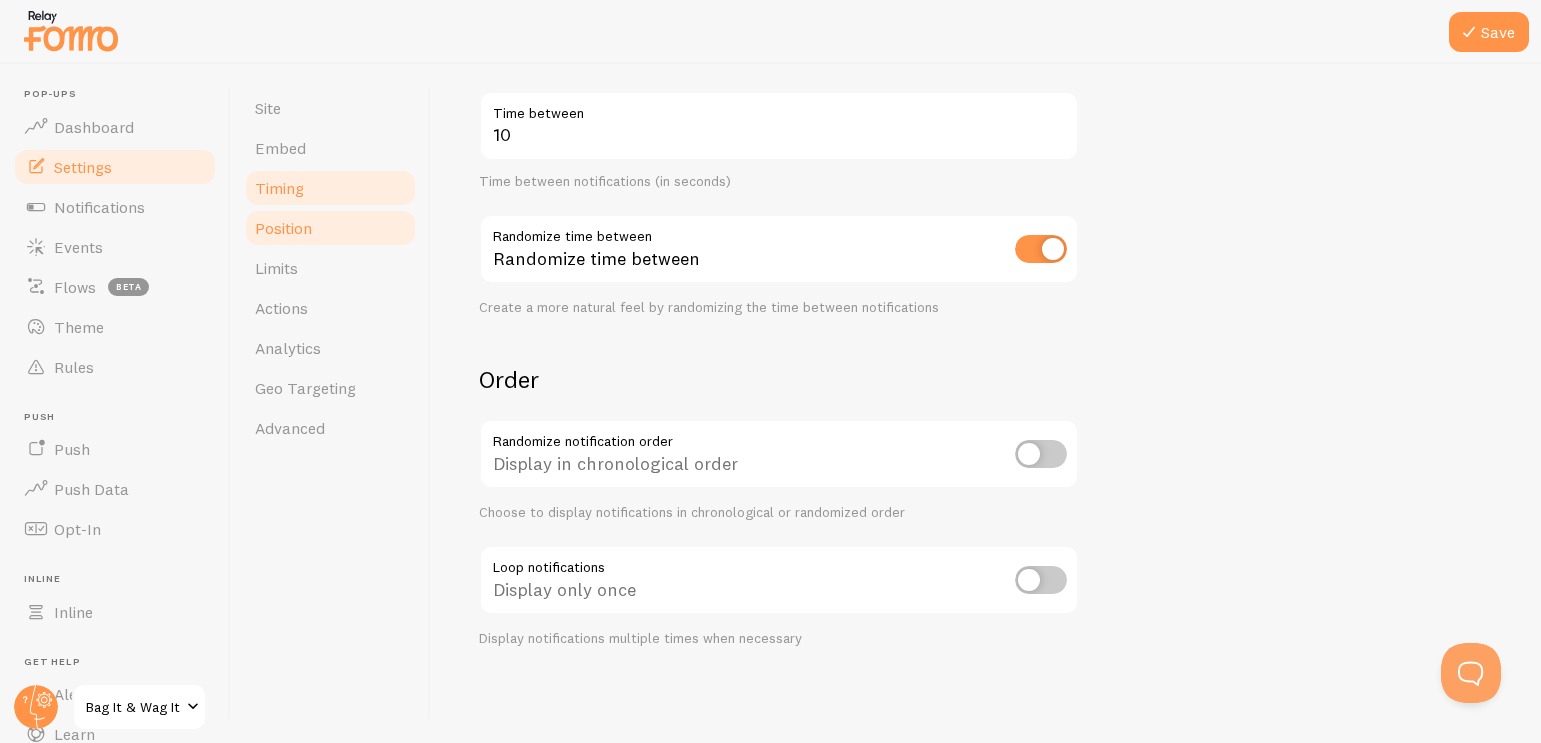click on "Position" at bounding box center (283, 228) 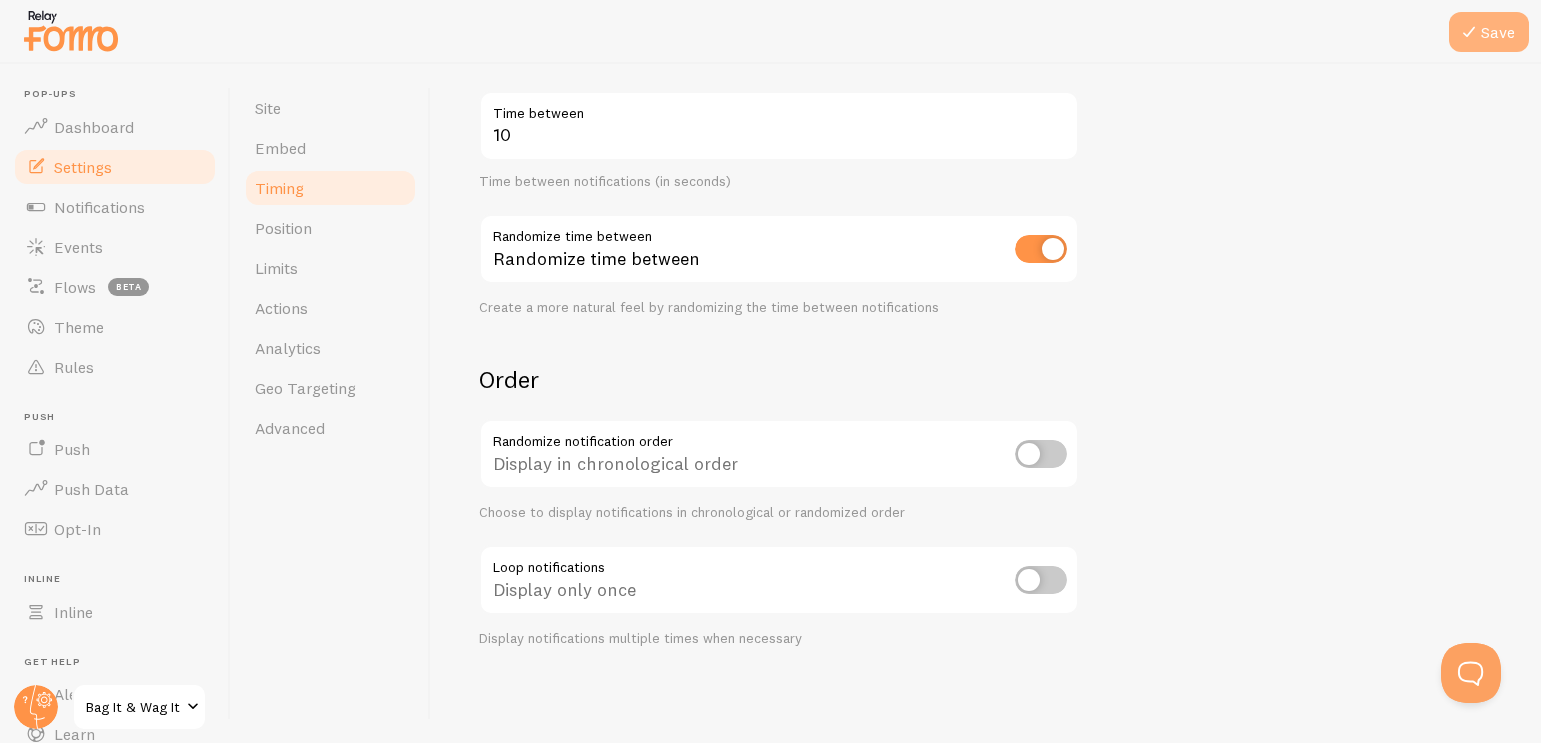 click on "Save" at bounding box center [1489, 32] 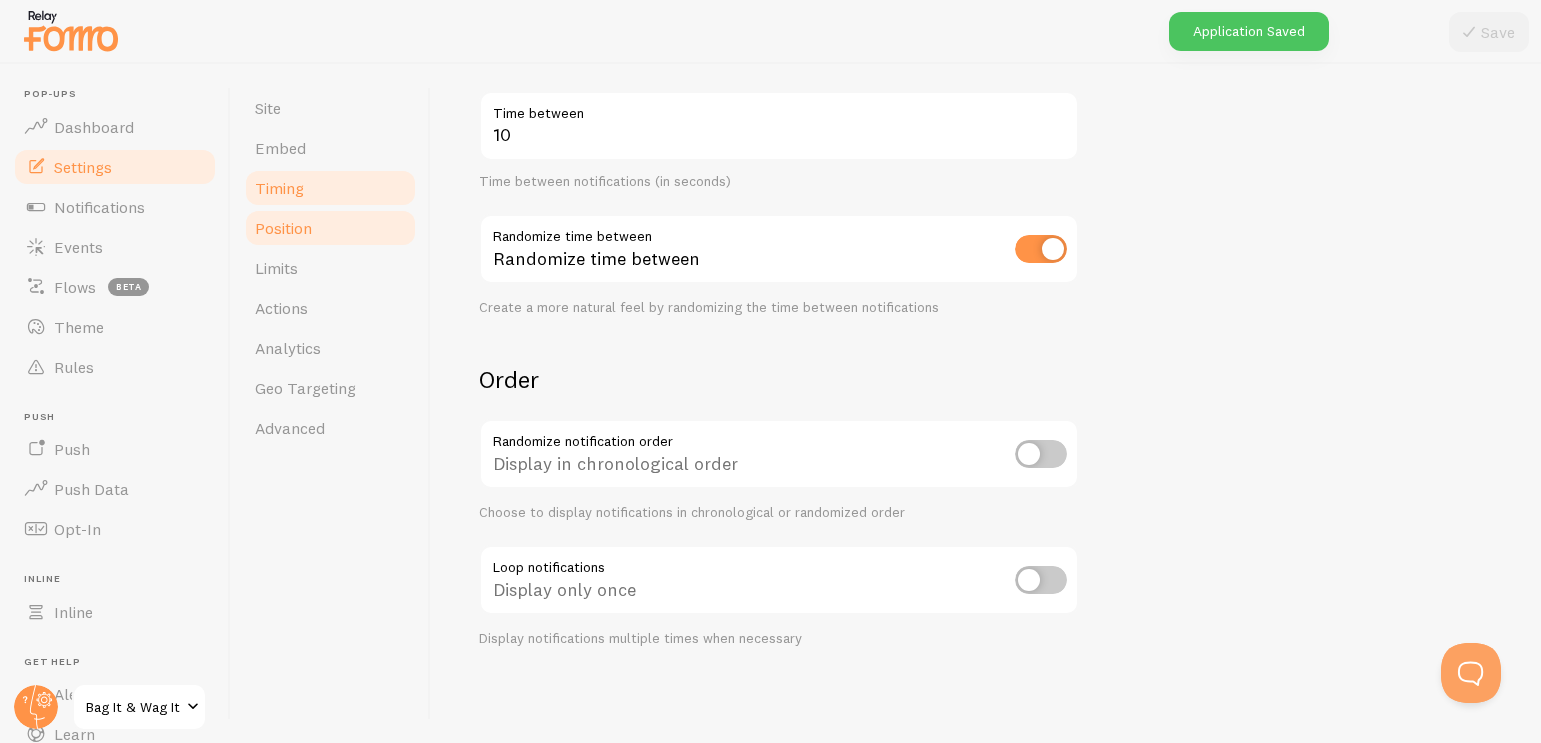 click on "Position" at bounding box center (283, 228) 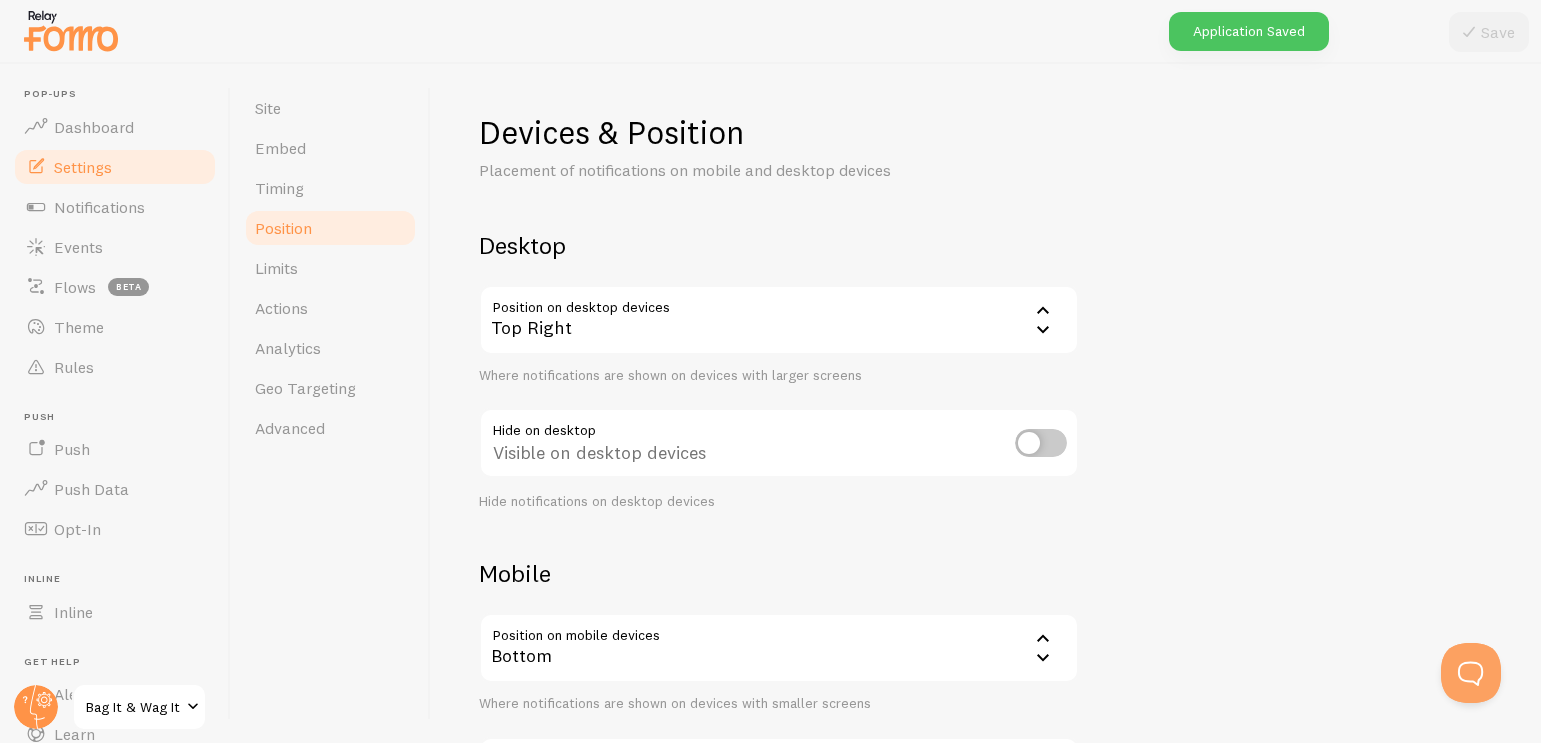 scroll, scrollTop: 29, scrollLeft: 0, axis: vertical 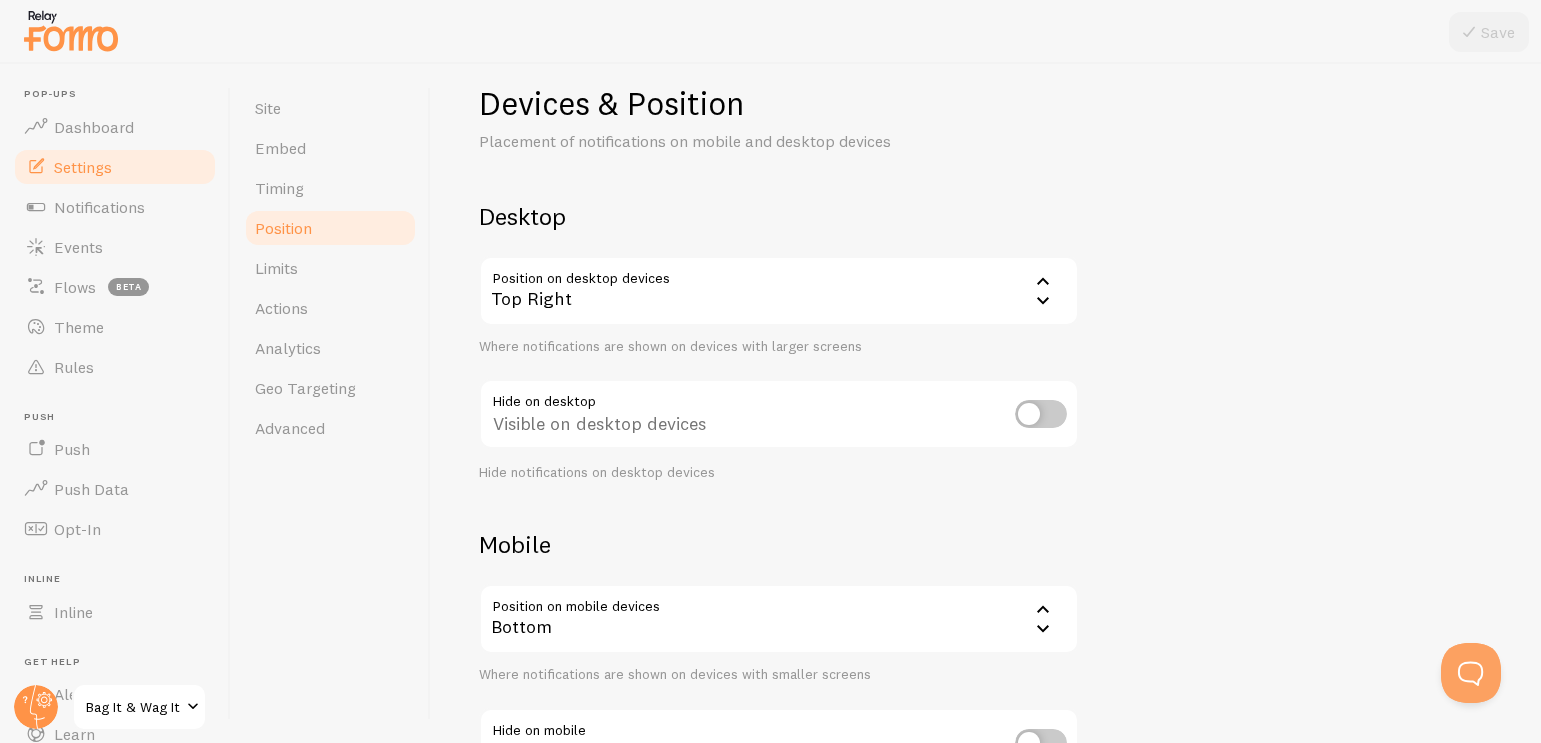 click on "Top Right" at bounding box center (779, 291) 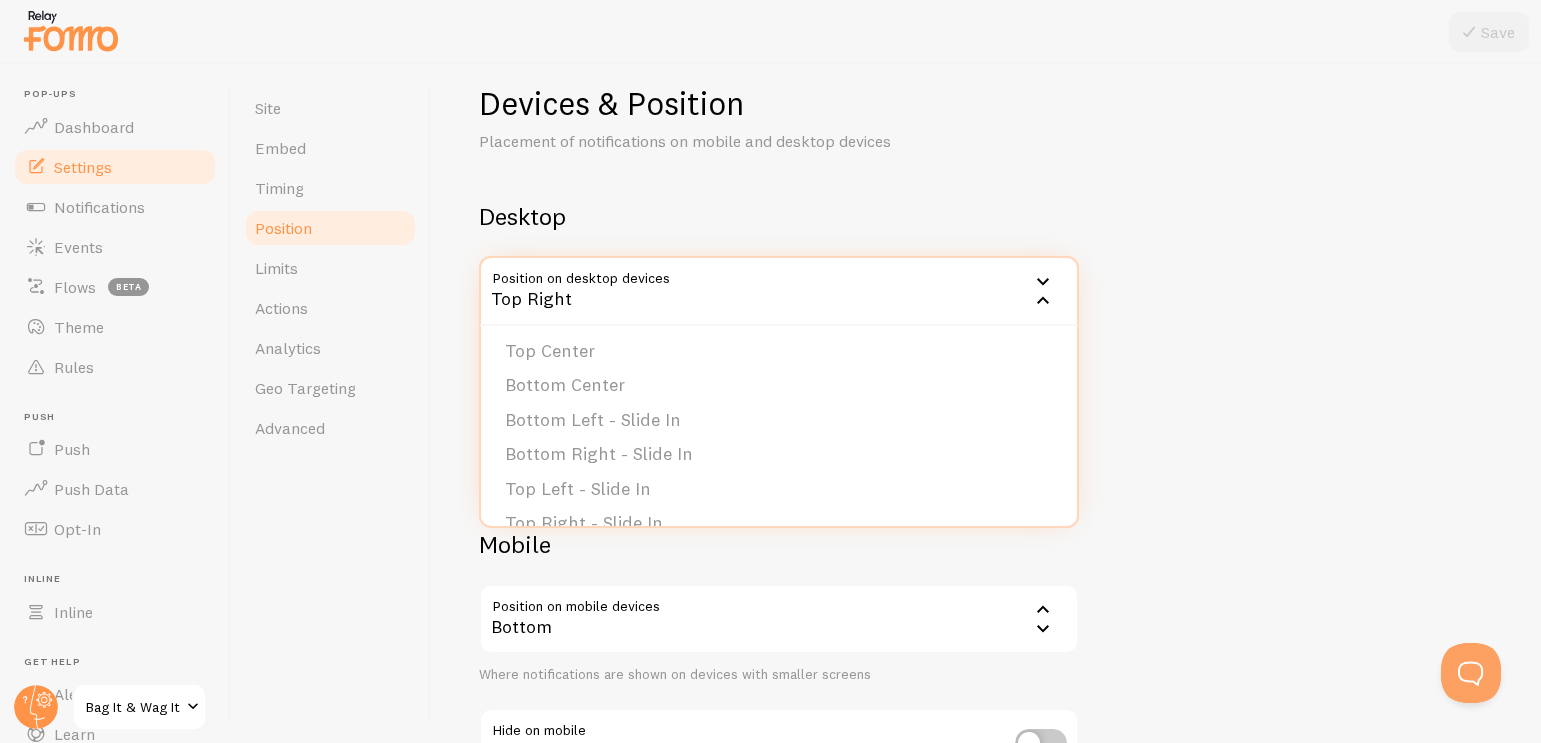 scroll, scrollTop: 169, scrollLeft: 0, axis: vertical 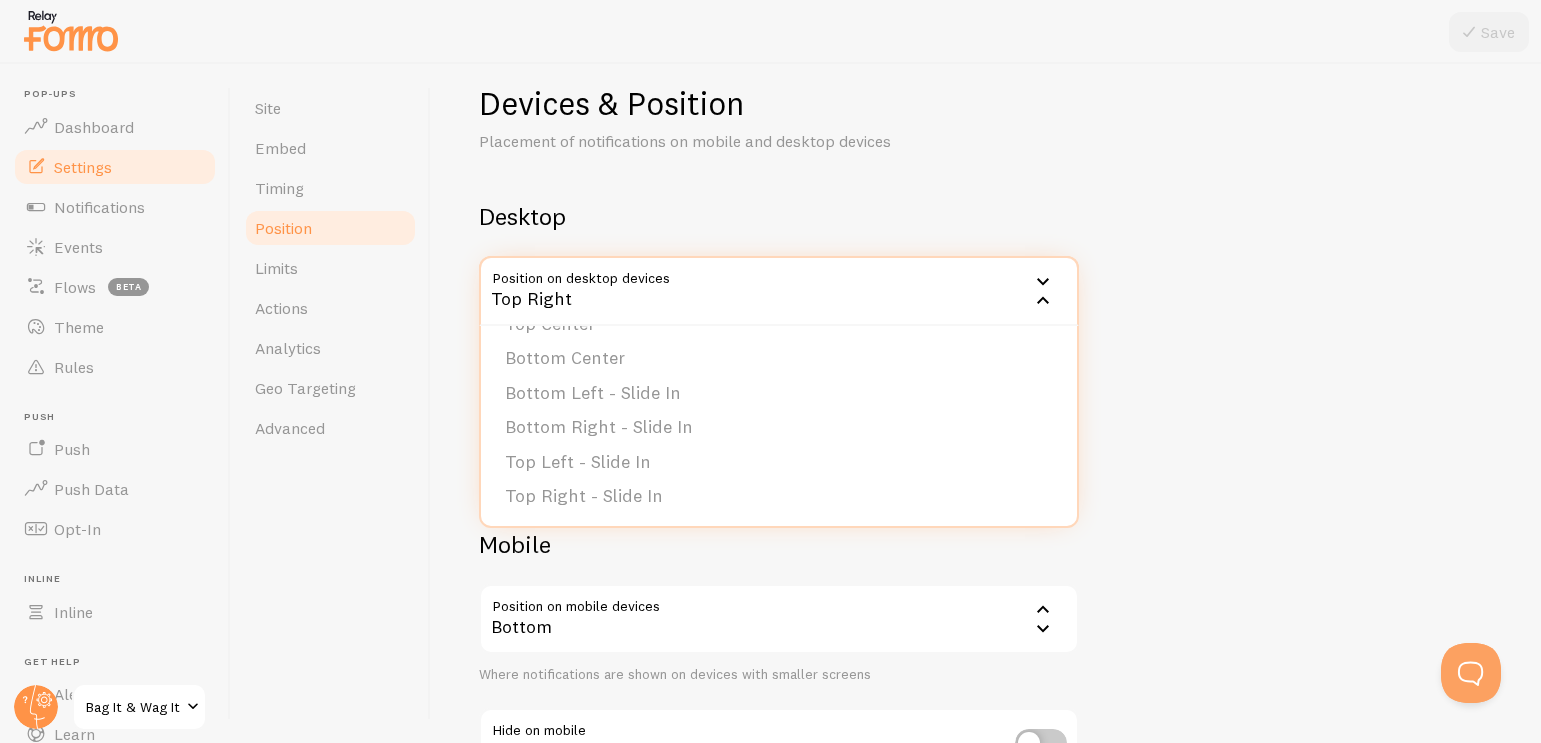 click on "Desktop" at bounding box center (779, 216) 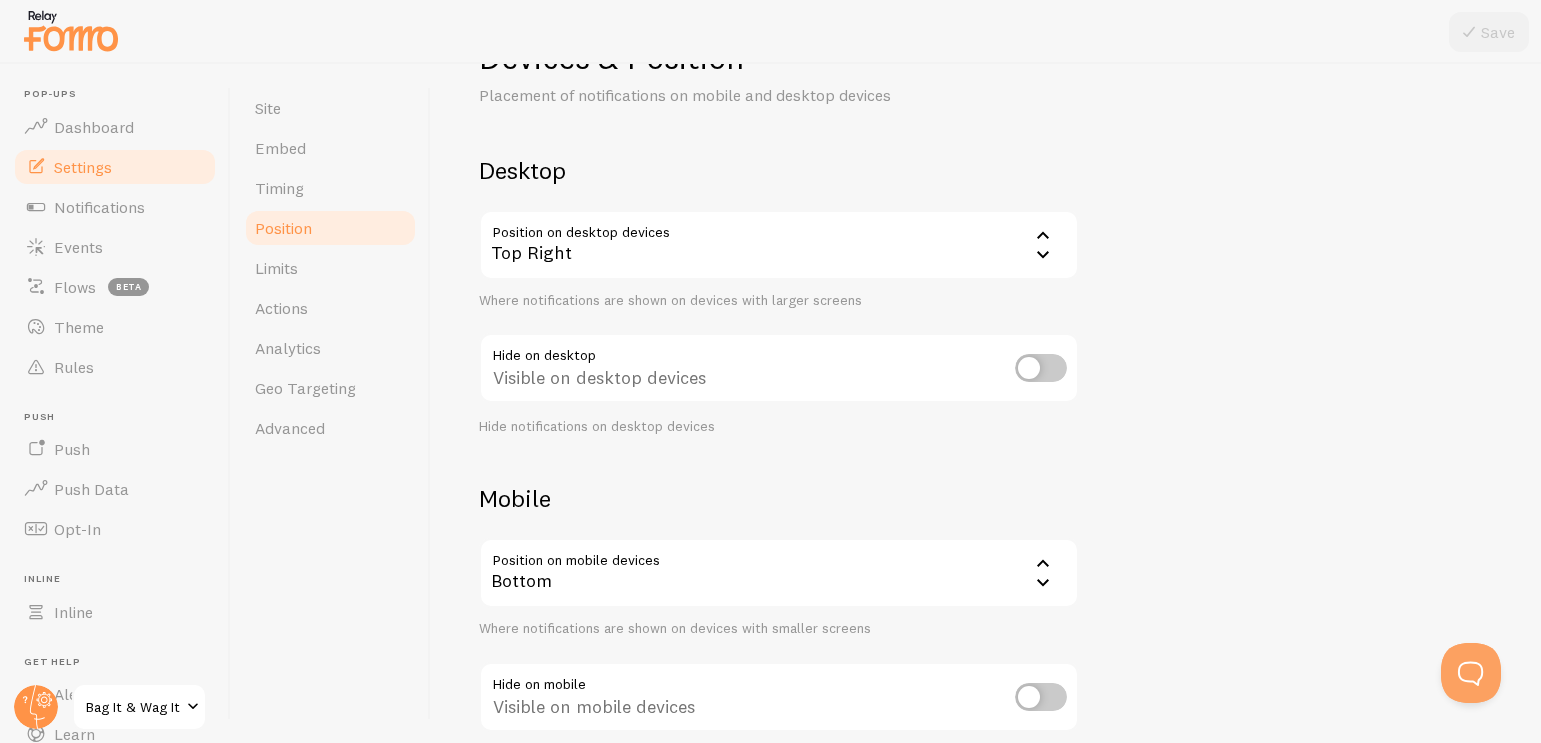 scroll, scrollTop: 61, scrollLeft: 0, axis: vertical 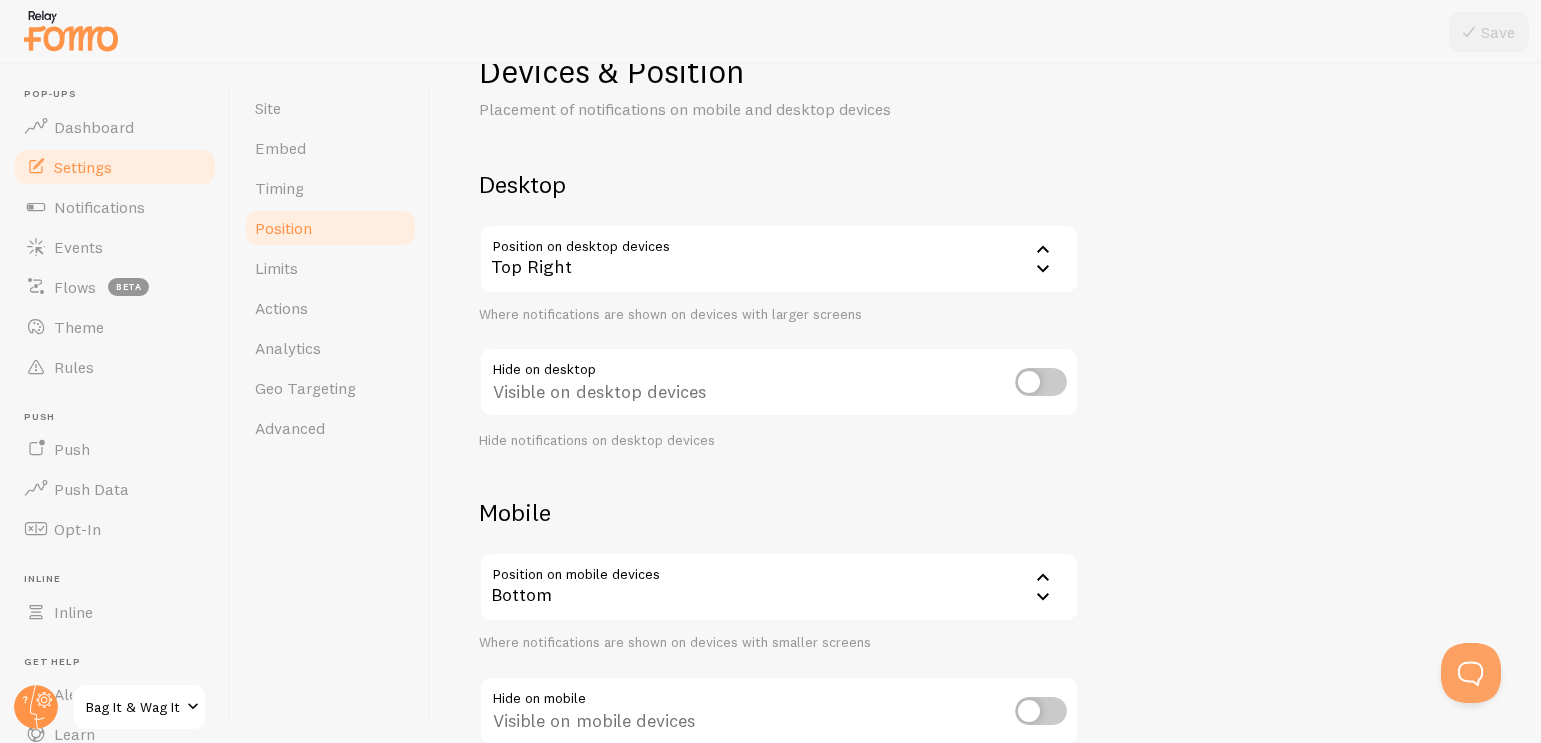 click on "Top Right" at bounding box center [779, 259] 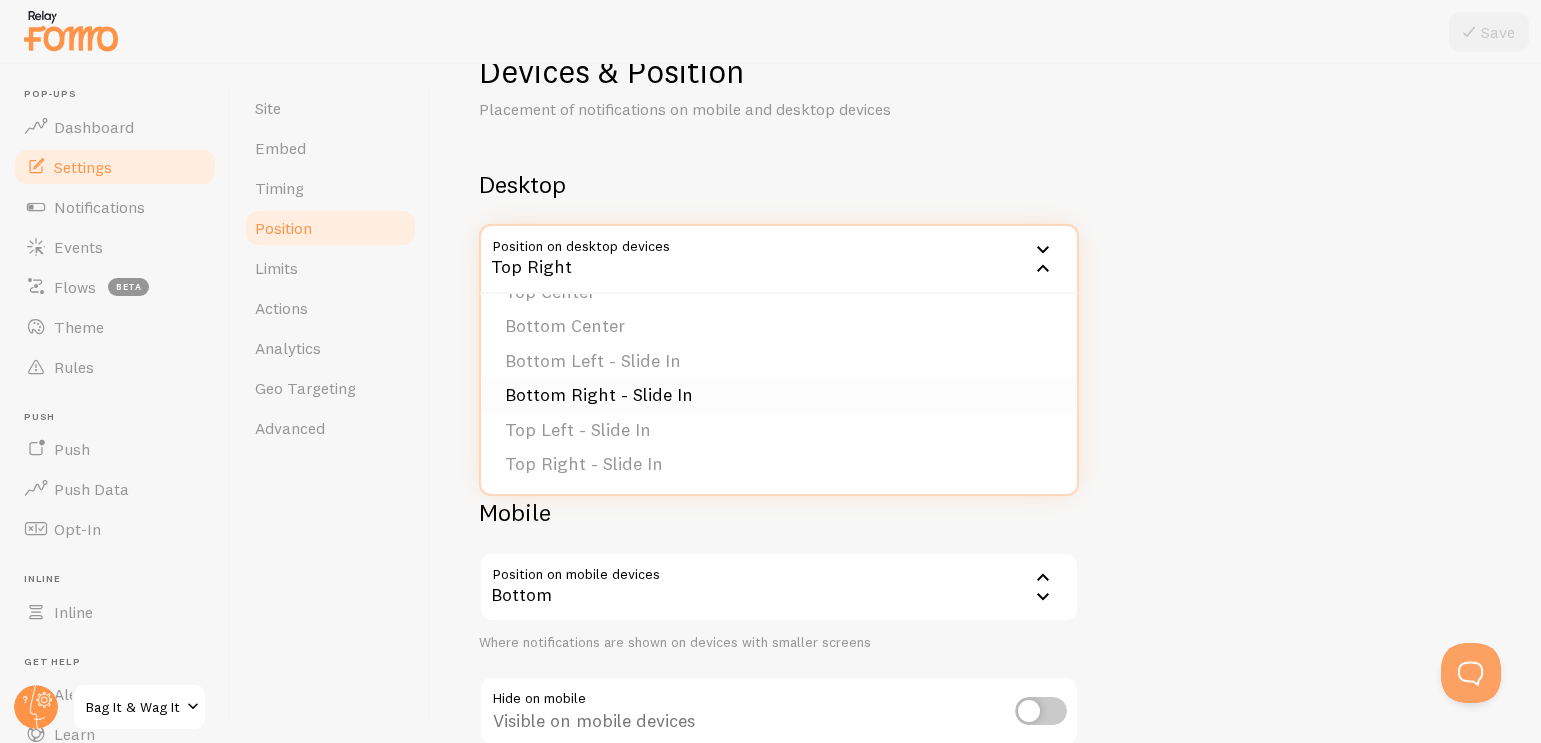 click on "Bottom Right - Slide In" at bounding box center [779, 395] 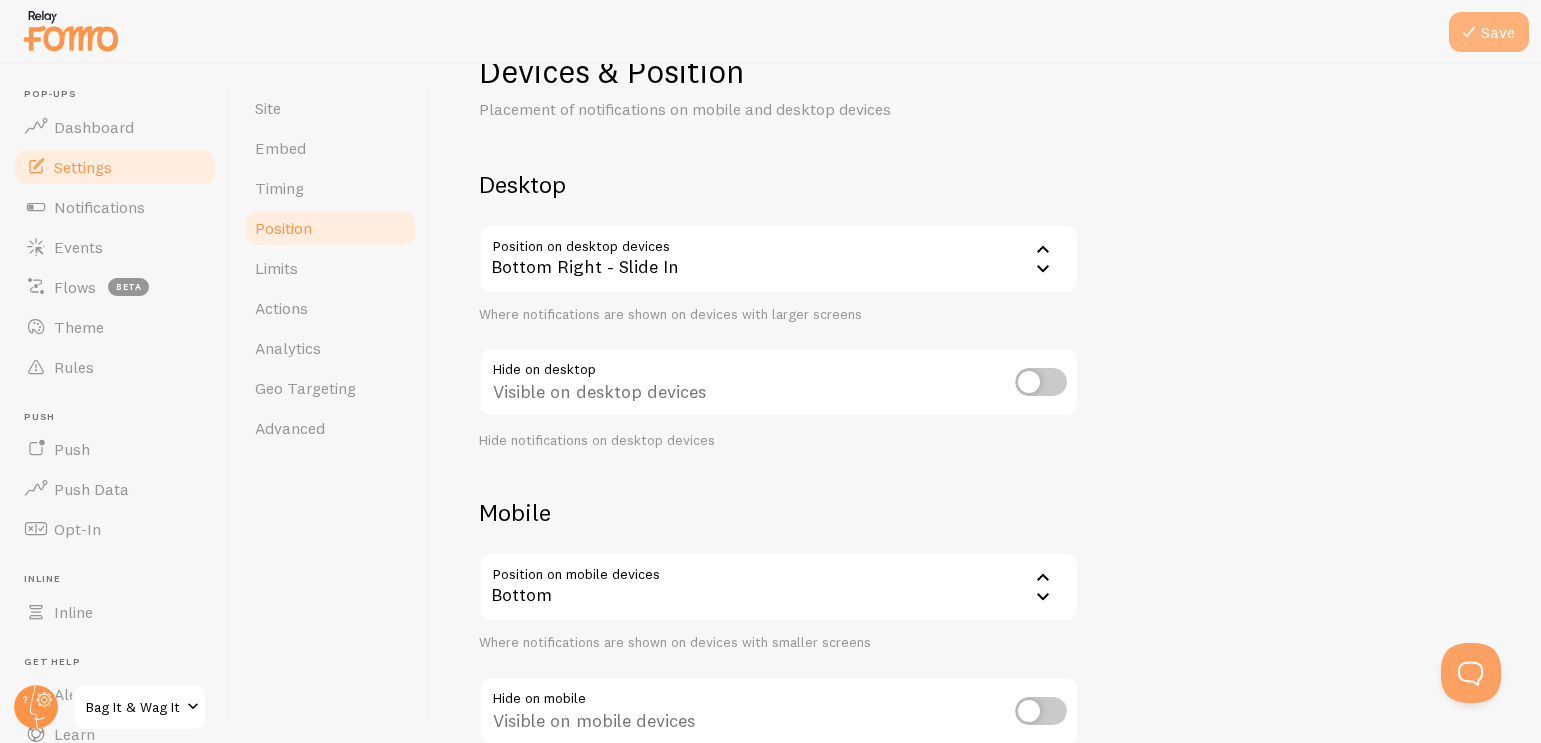 click at bounding box center [1469, 32] 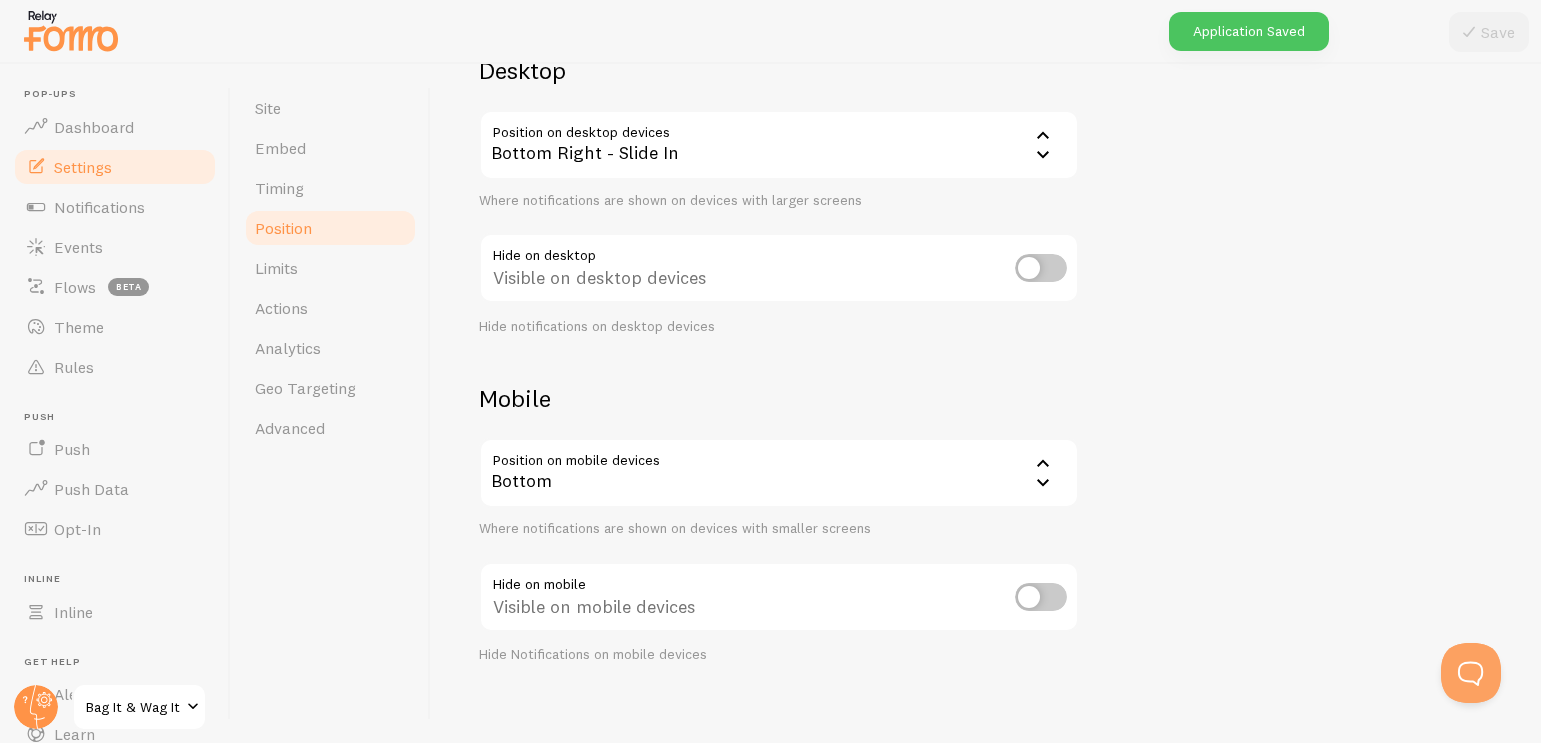 scroll, scrollTop: 192, scrollLeft: 0, axis: vertical 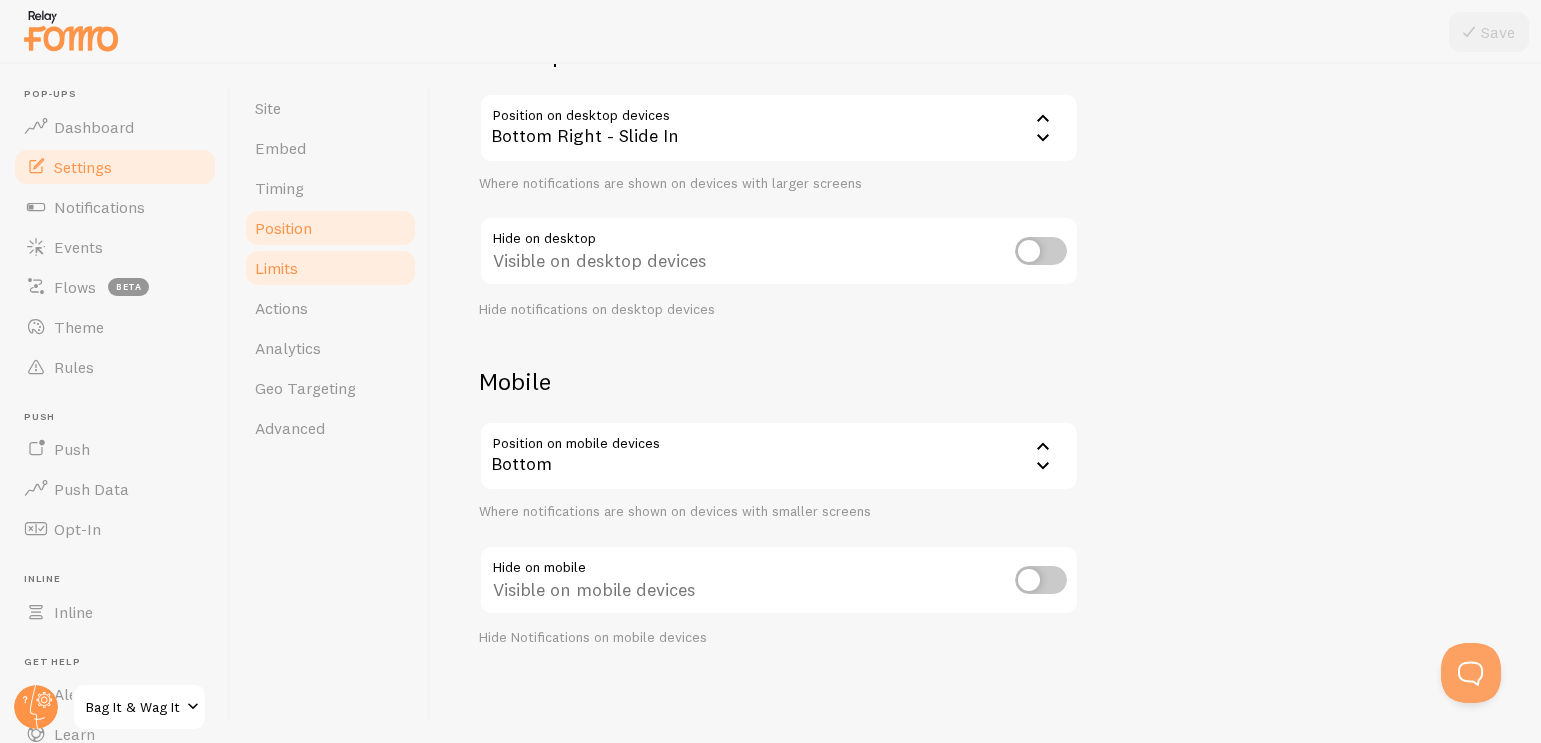 click on "Limits" at bounding box center (330, 268) 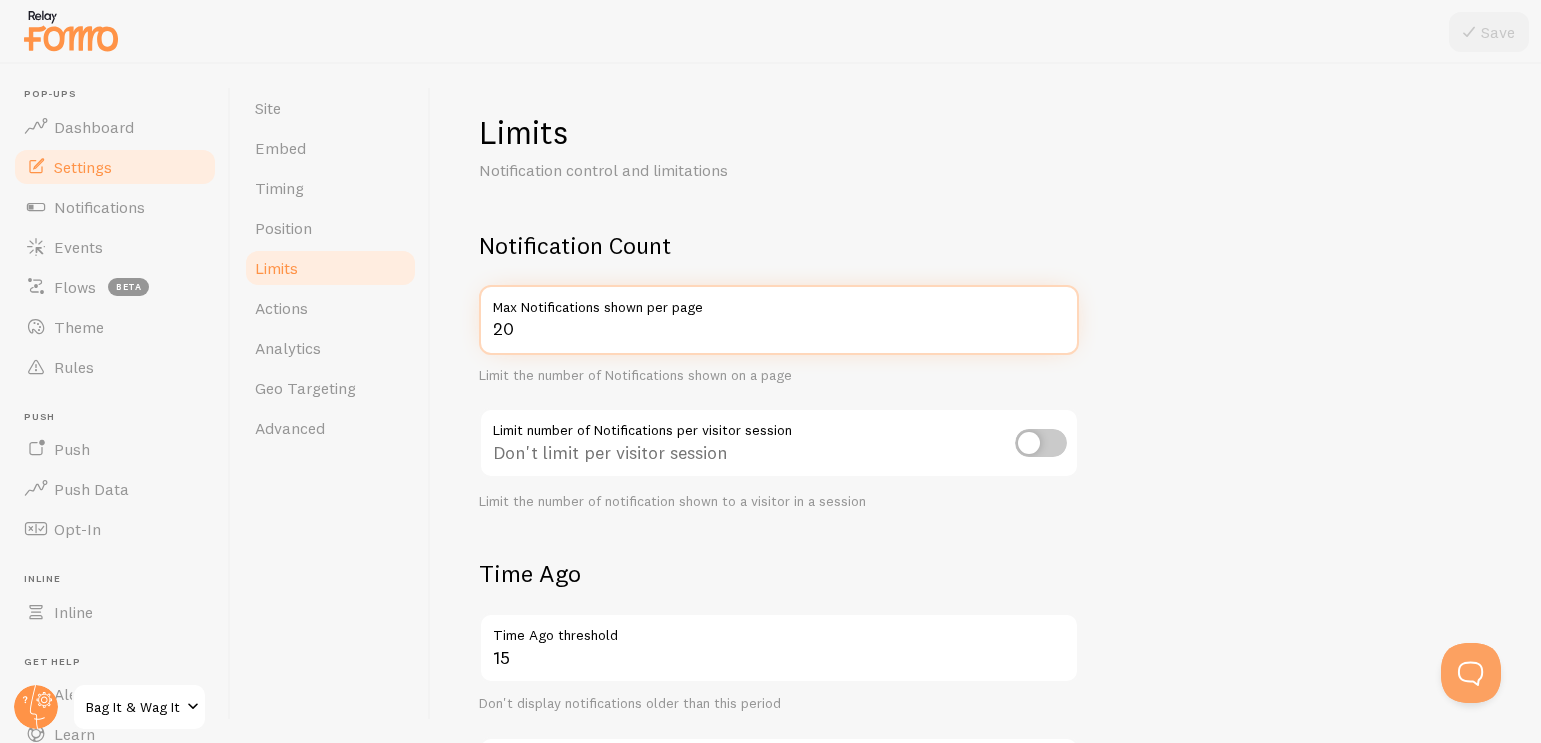 drag, startPoint x: 581, startPoint y: 331, endPoint x: 457, endPoint y: 322, distance: 124.32619 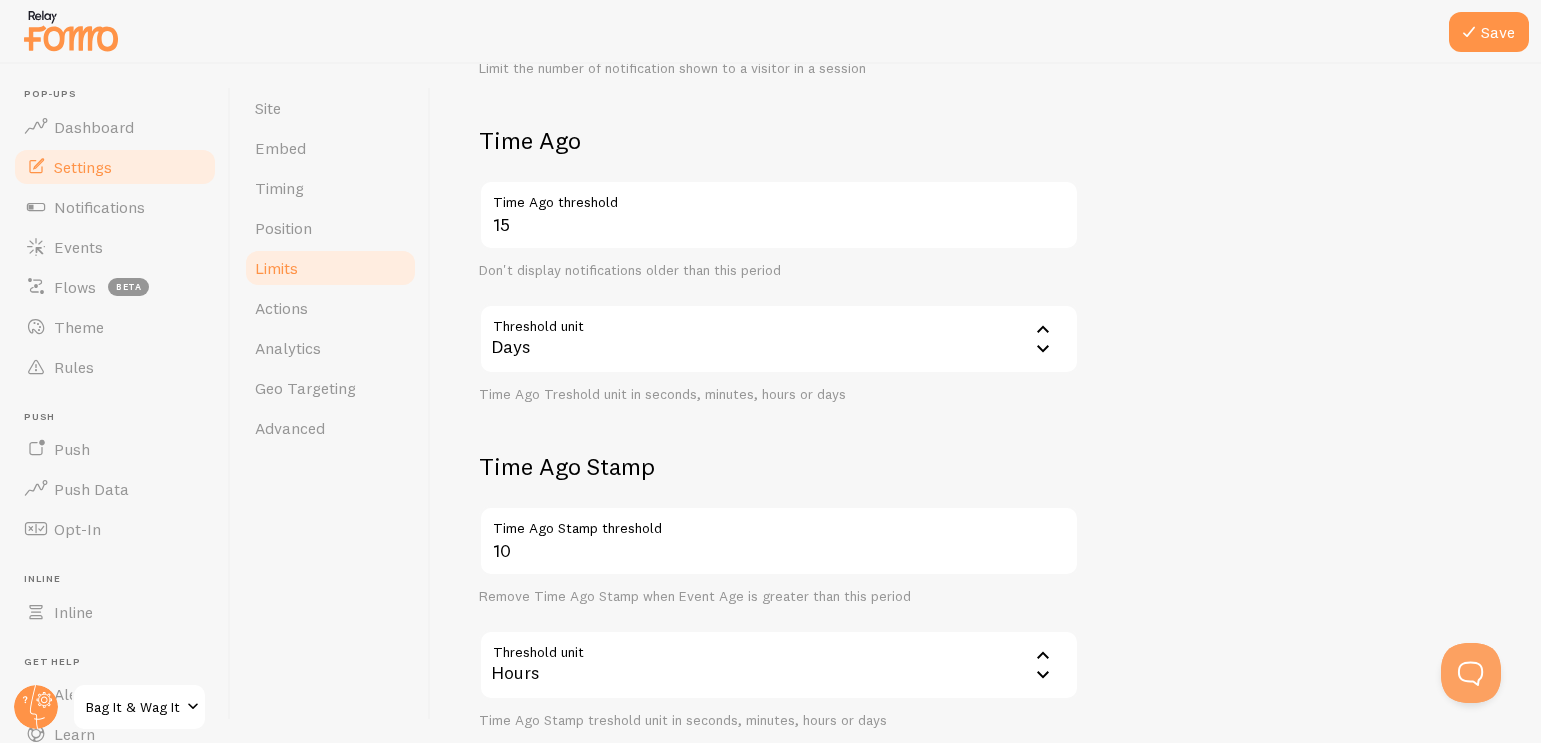 scroll, scrollTop: 447, scrollLeft: 0, axis: vertical 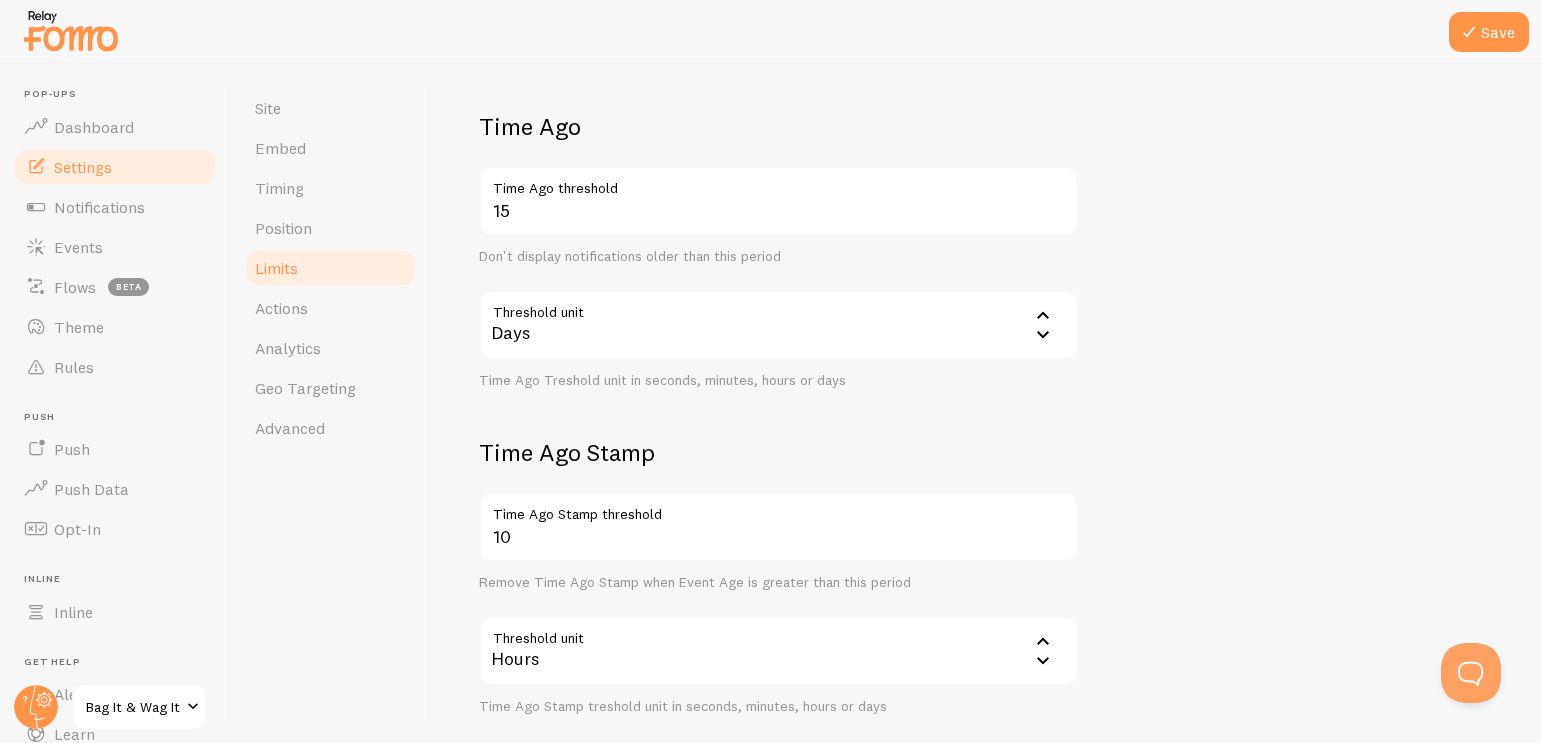 type on "8" 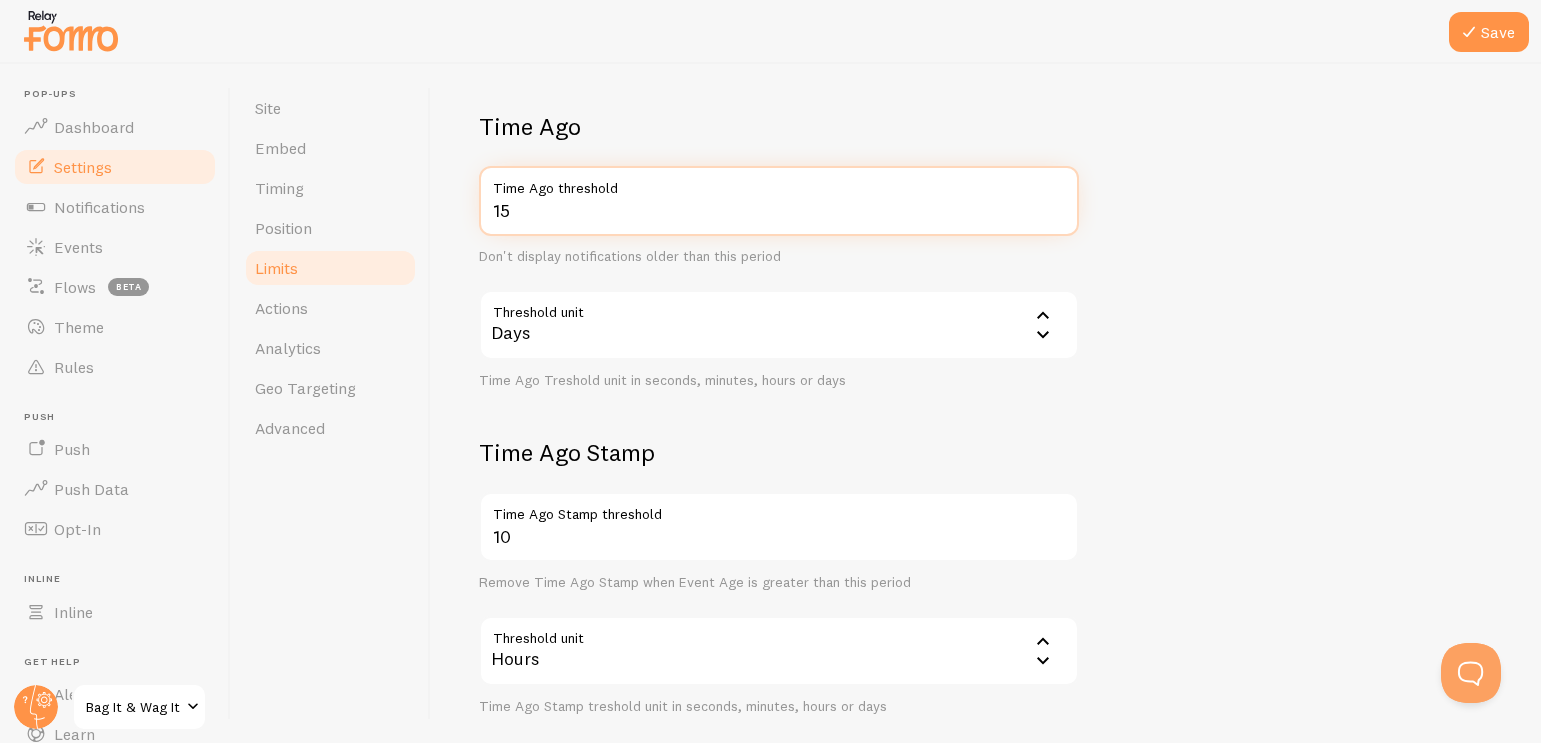 drag, startPoint x: 549, startPoint y: 211, endPoint x: 456, endPoint y: 202, distance: 93.43447 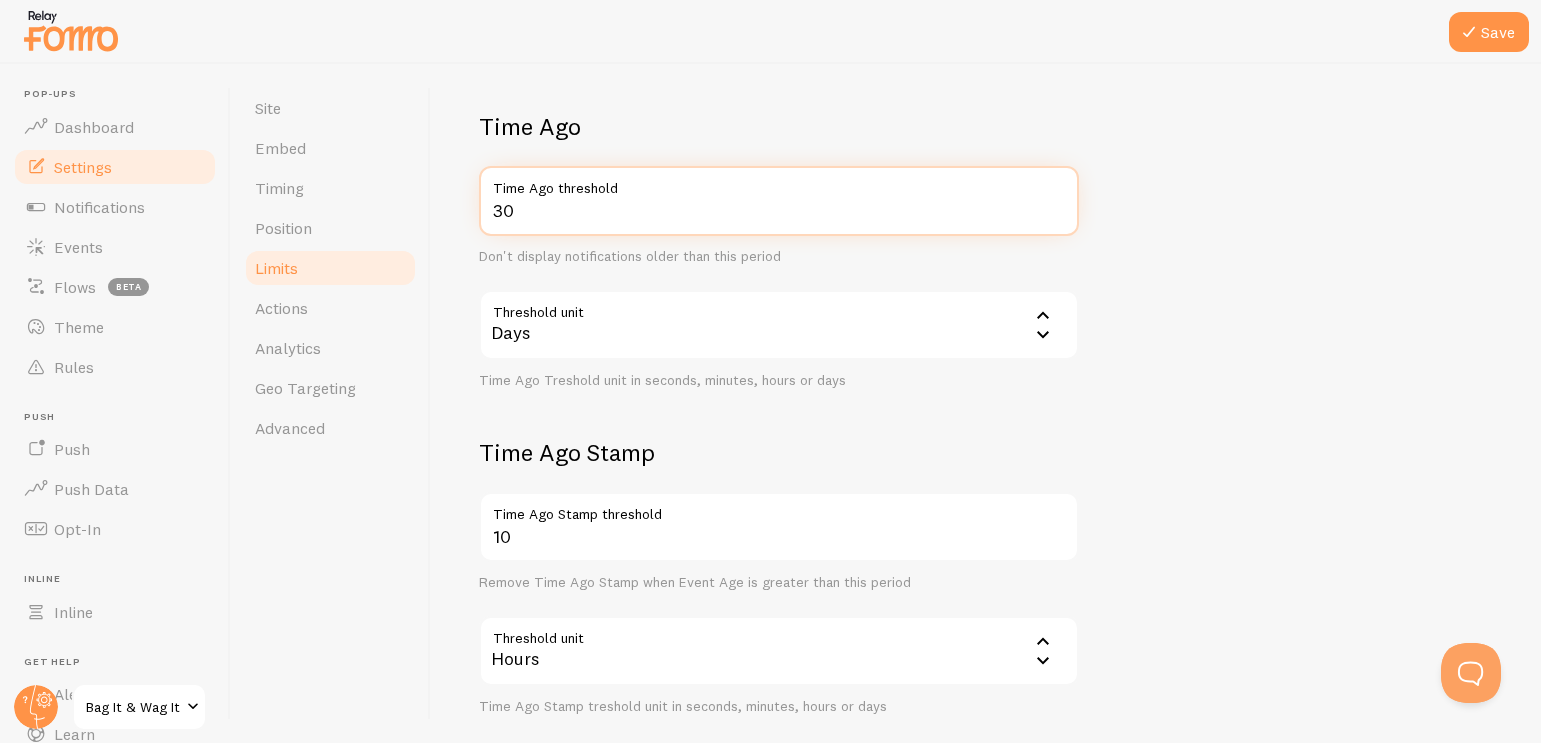 type on "30" 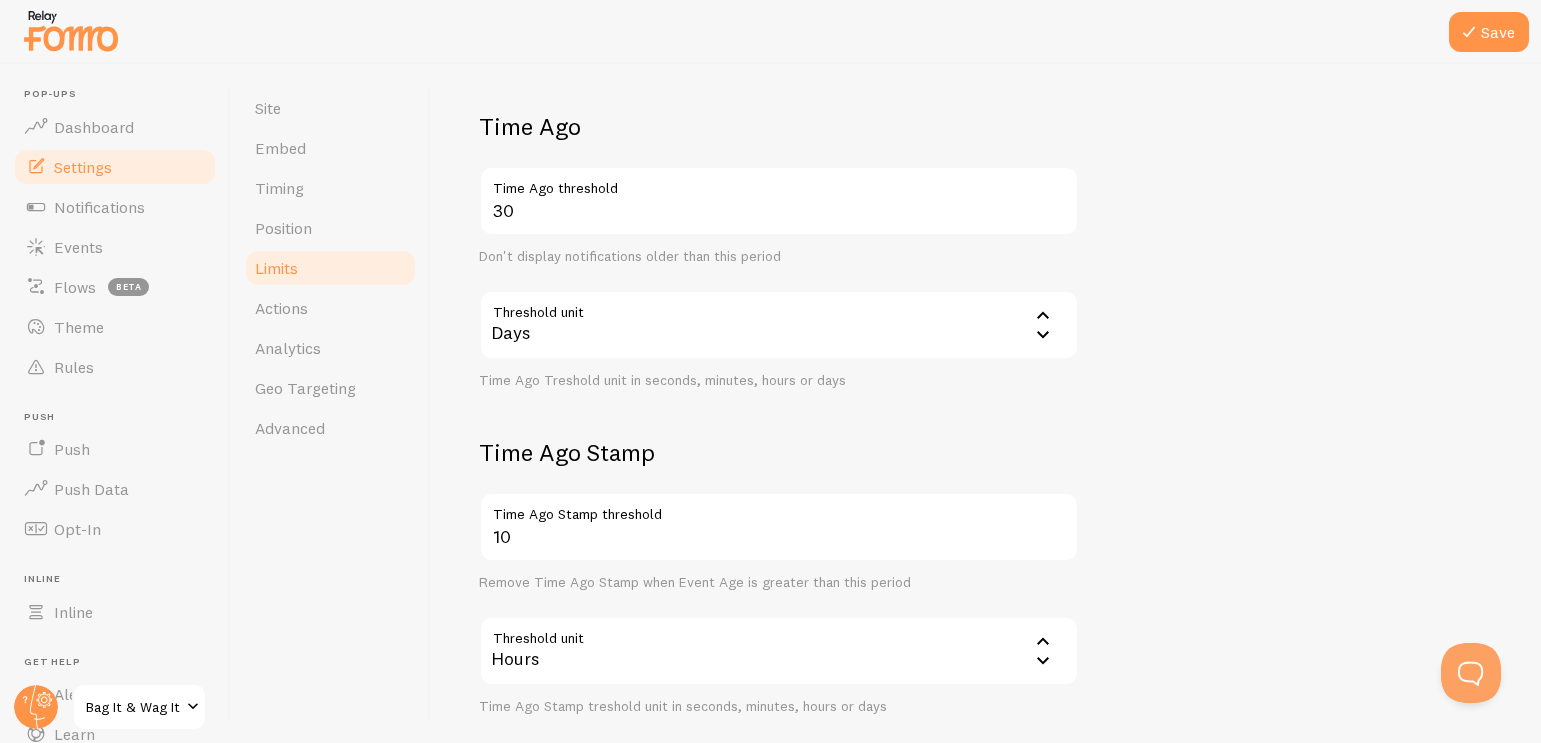 drag, startPoint x: 1307, startPoint y: 410, endPoint x: 1109, endPoint y: 414, distance: 198.0404 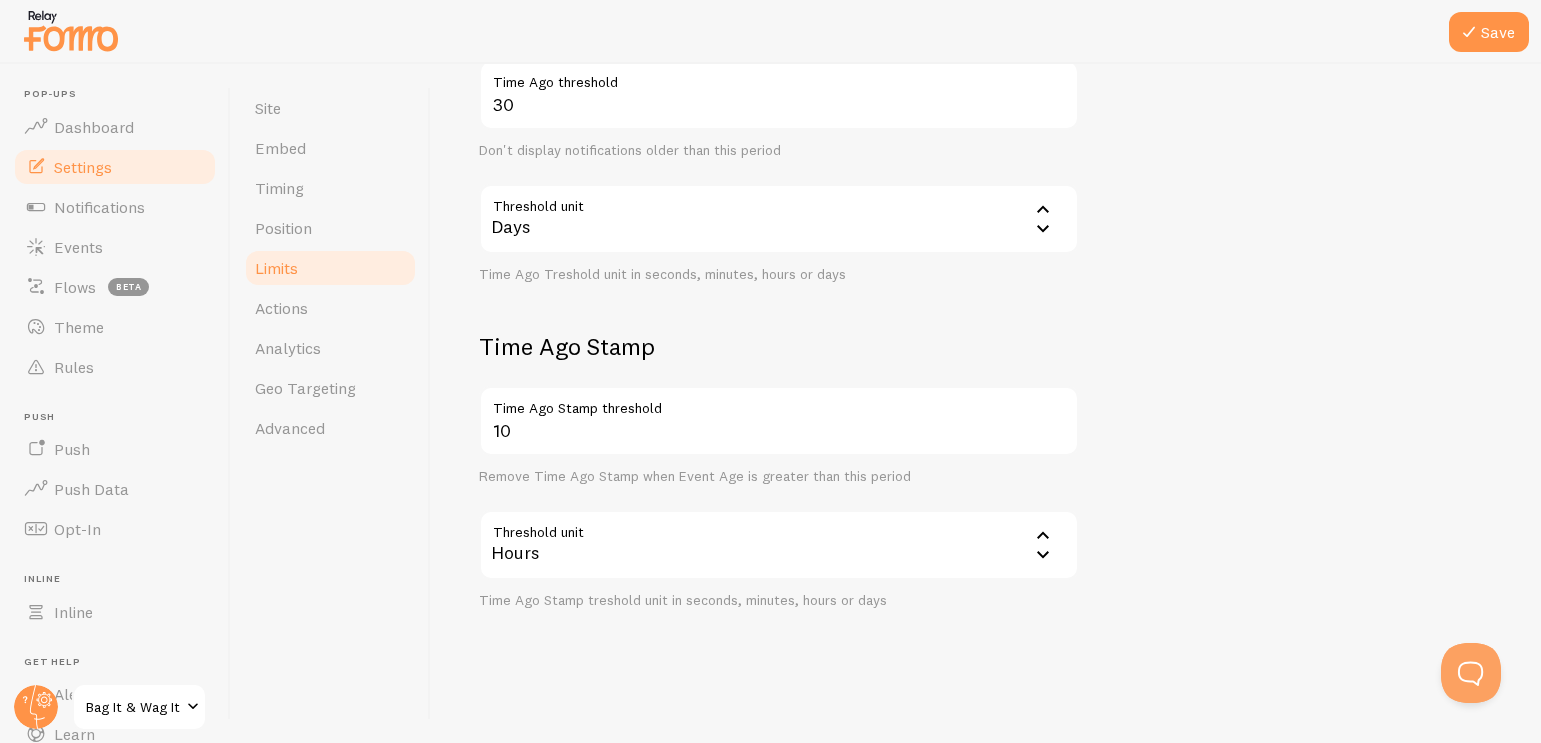 scroll, scrollTop: 554, scrollLeft: 0, axis: vertical 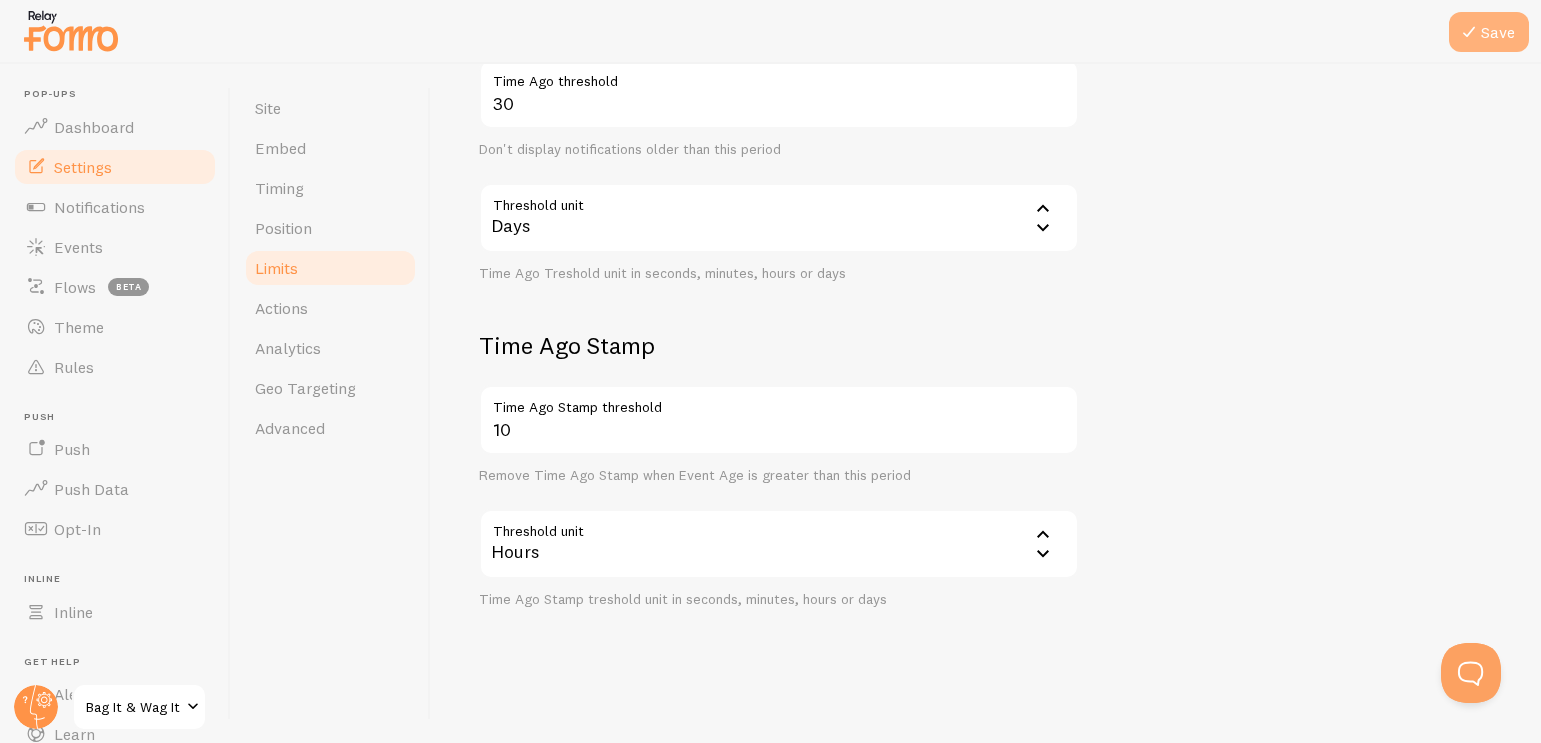 click at bounding box center (1469, 32) 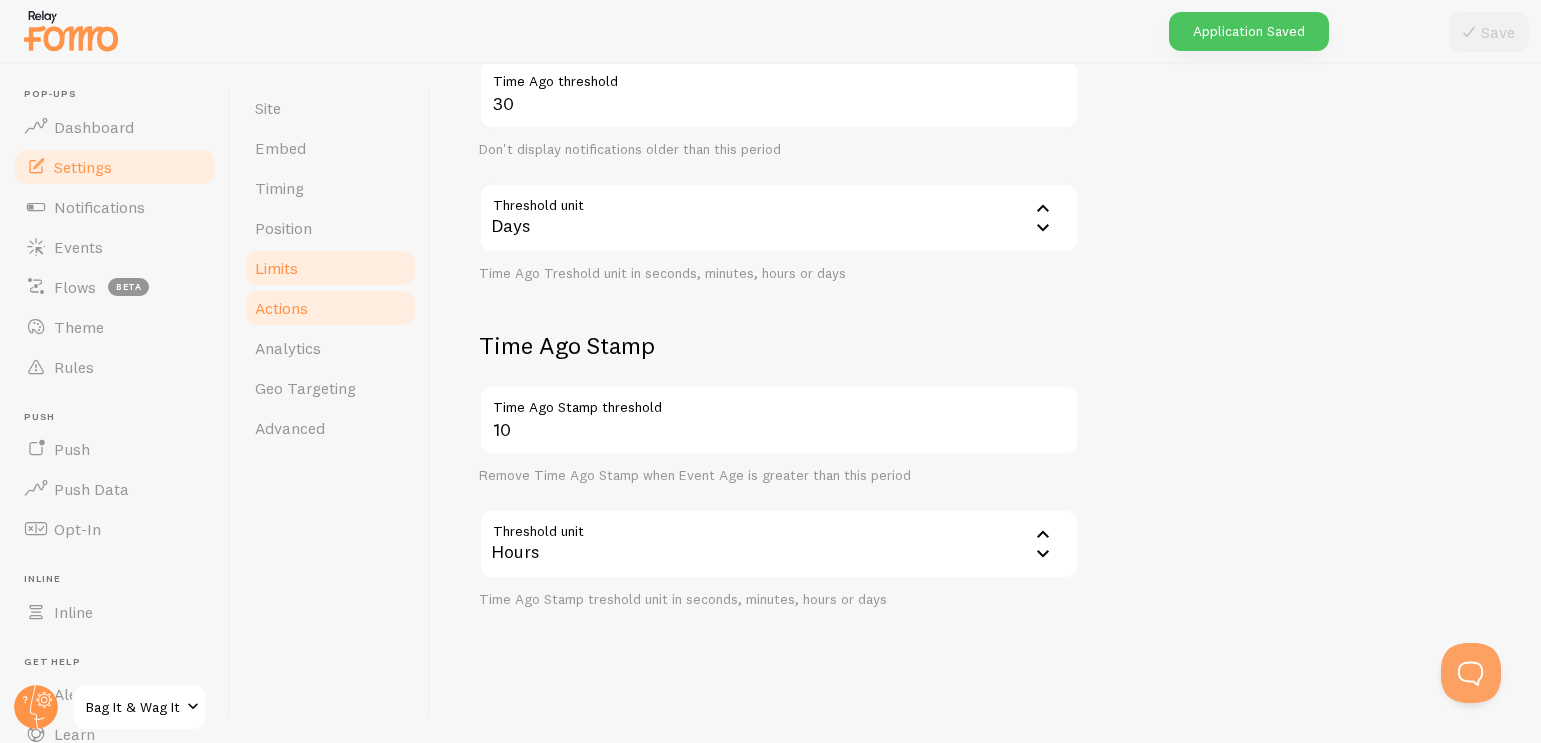 click on "Actions" at bounding box center (330, 308) 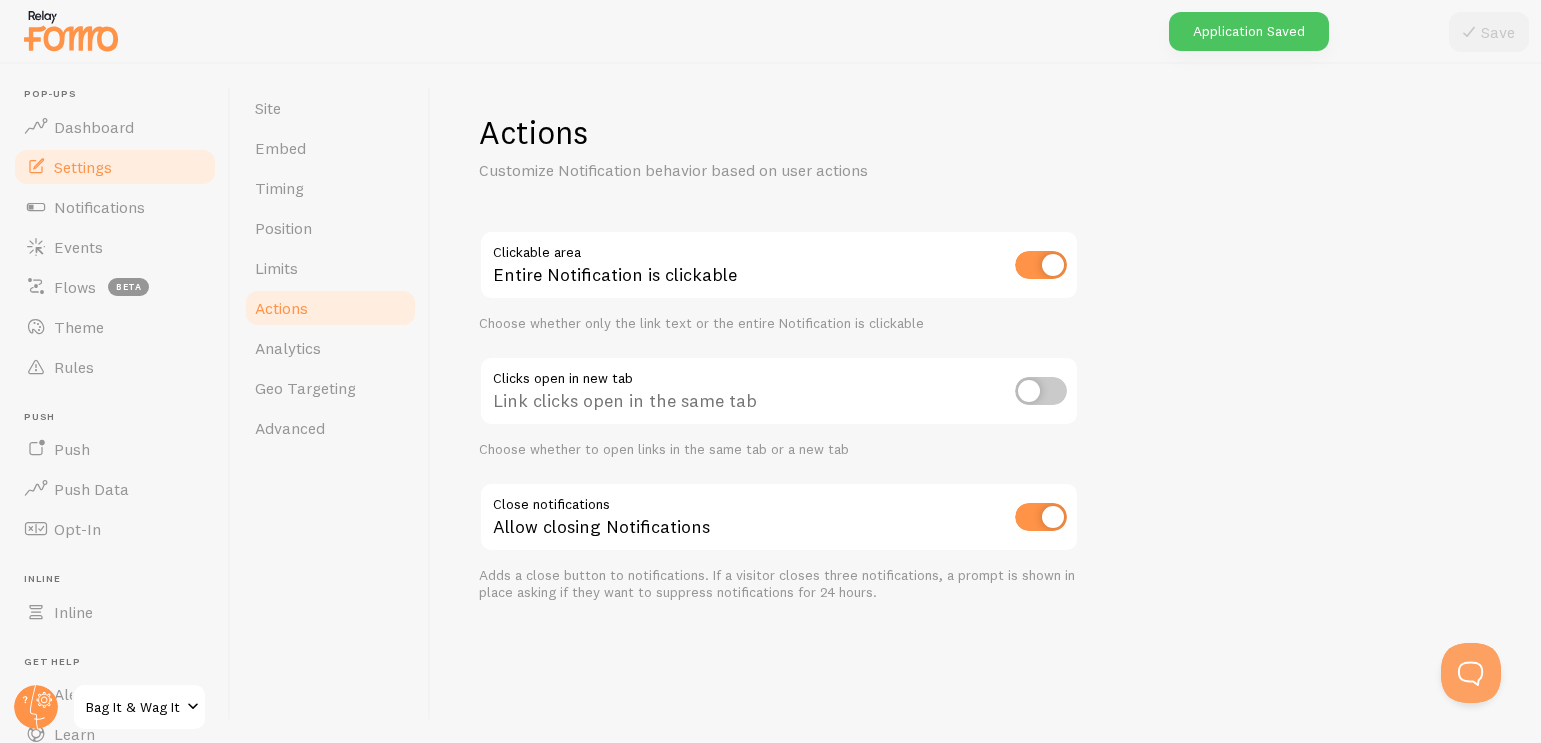 scroll, scrollTop: 0, scrollLeft: 0, axis: both 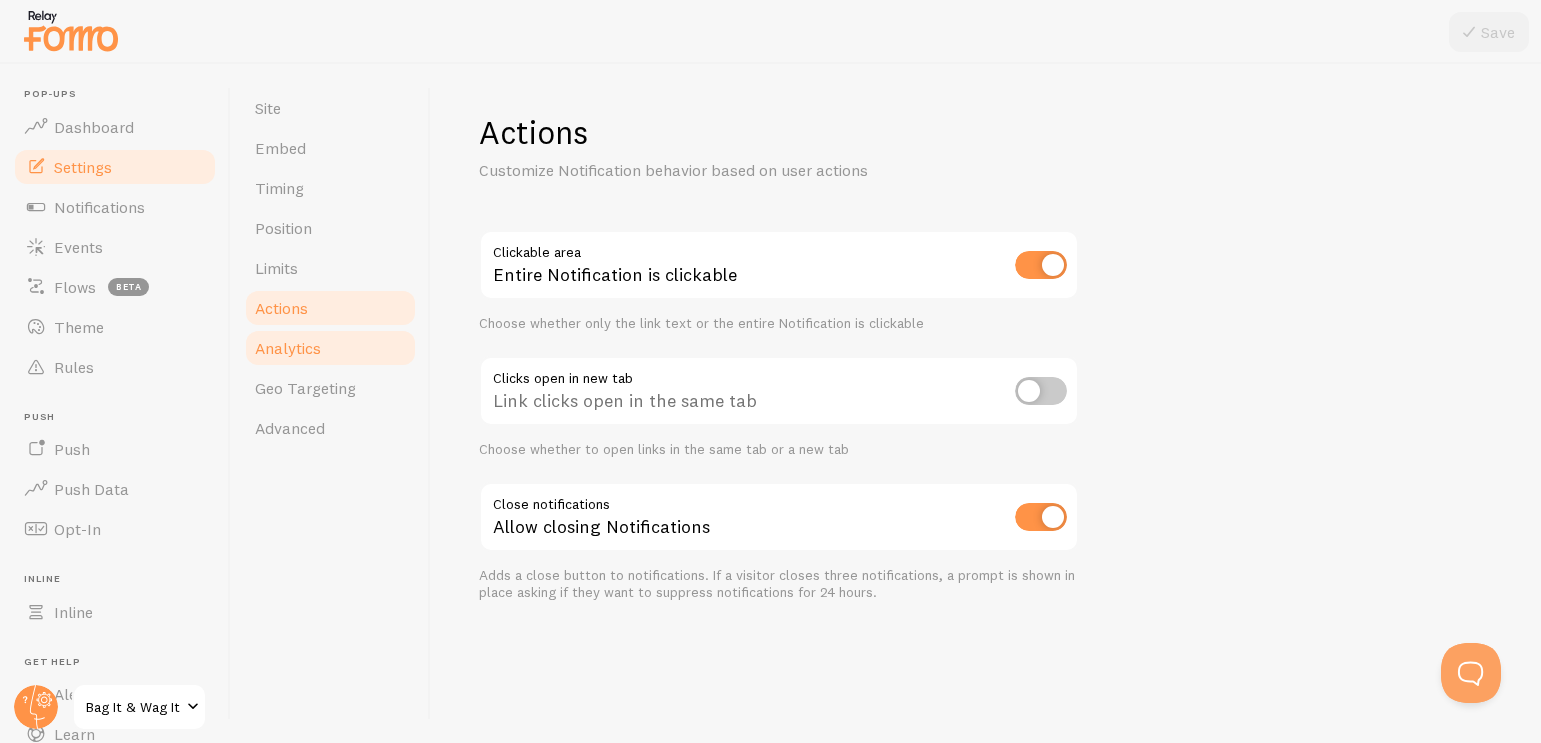 click on "Analytics" at bounding box center [288, 348] 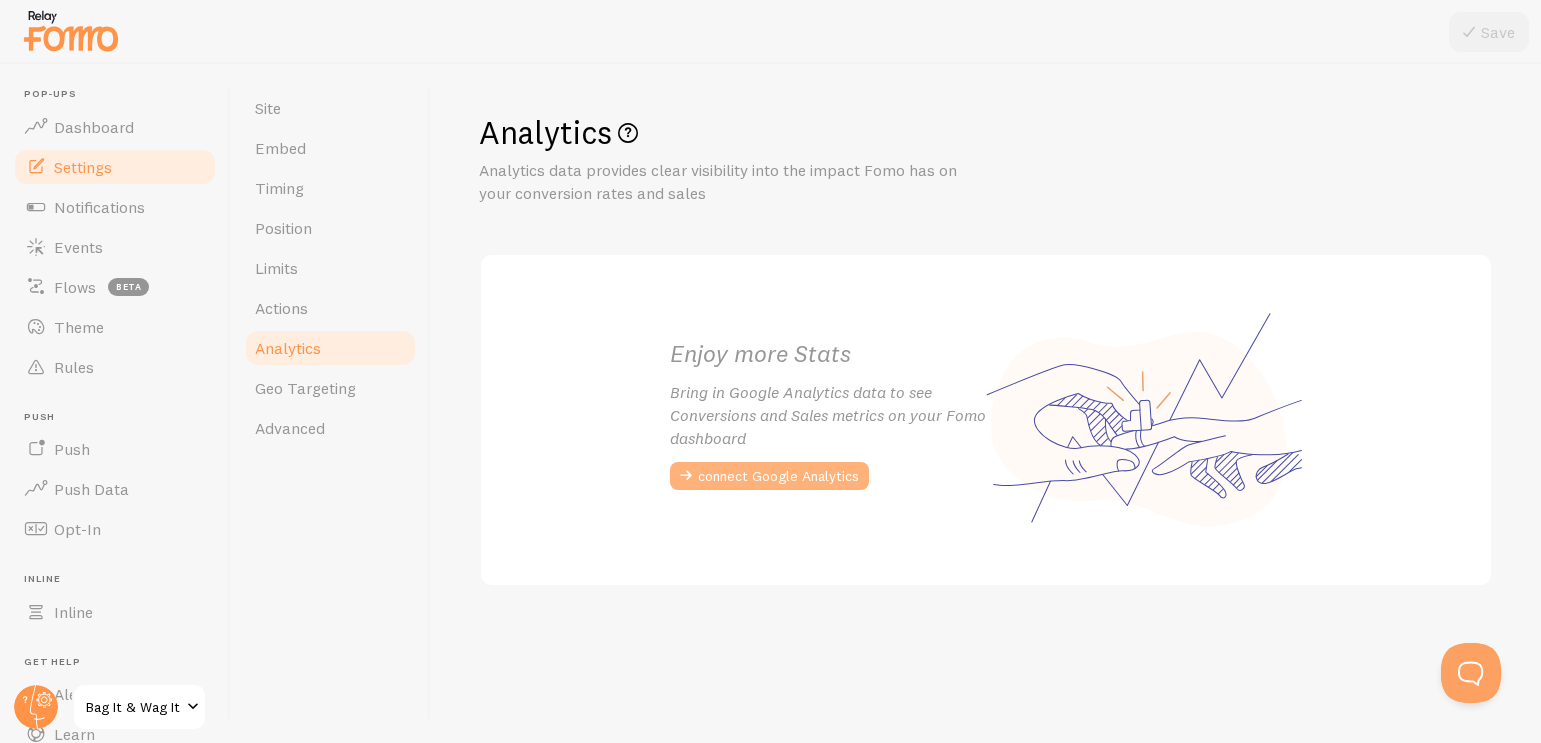 click on "connect Google Analytics" at bounding box center (769, 476) 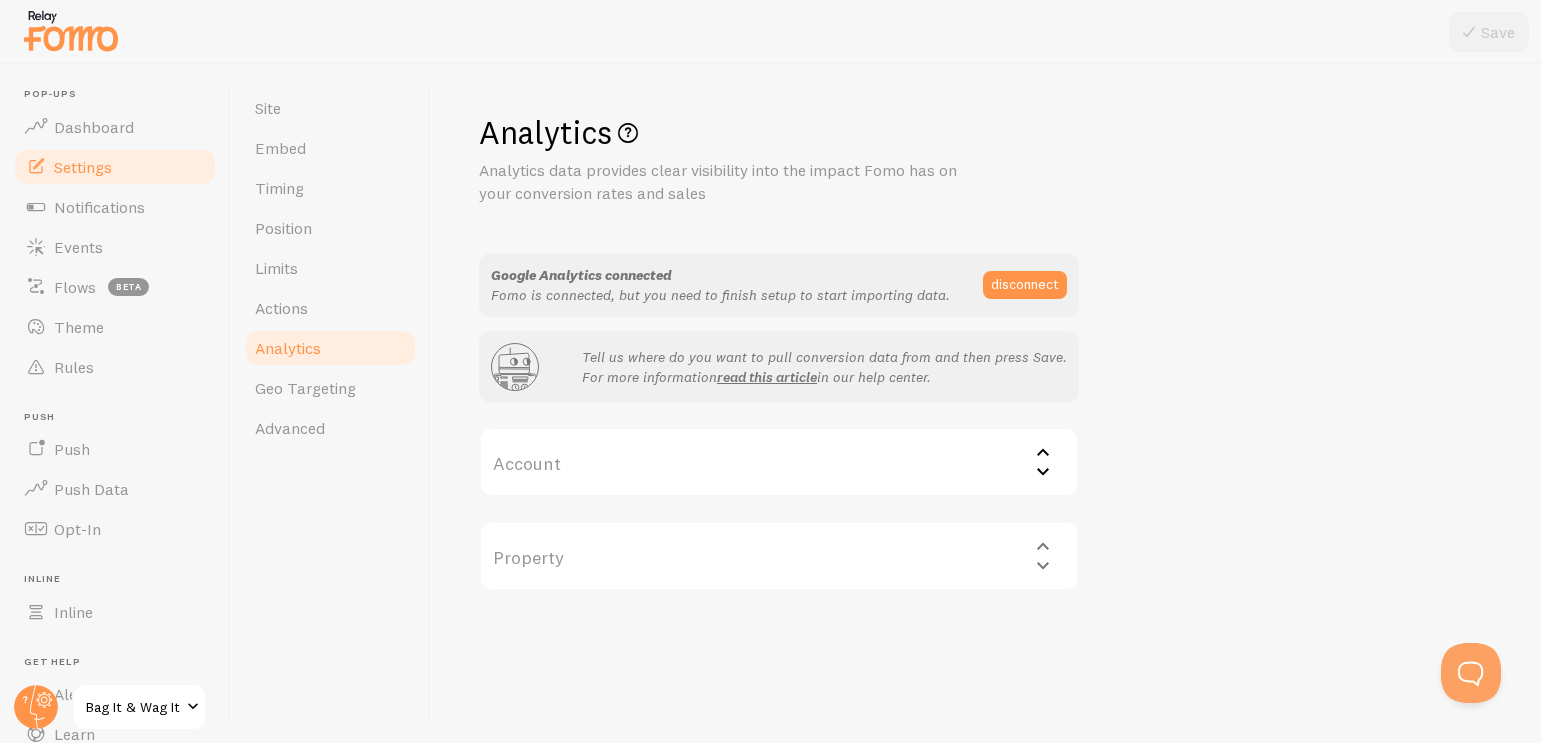 click on "Account" at bounding box center [779, 462] 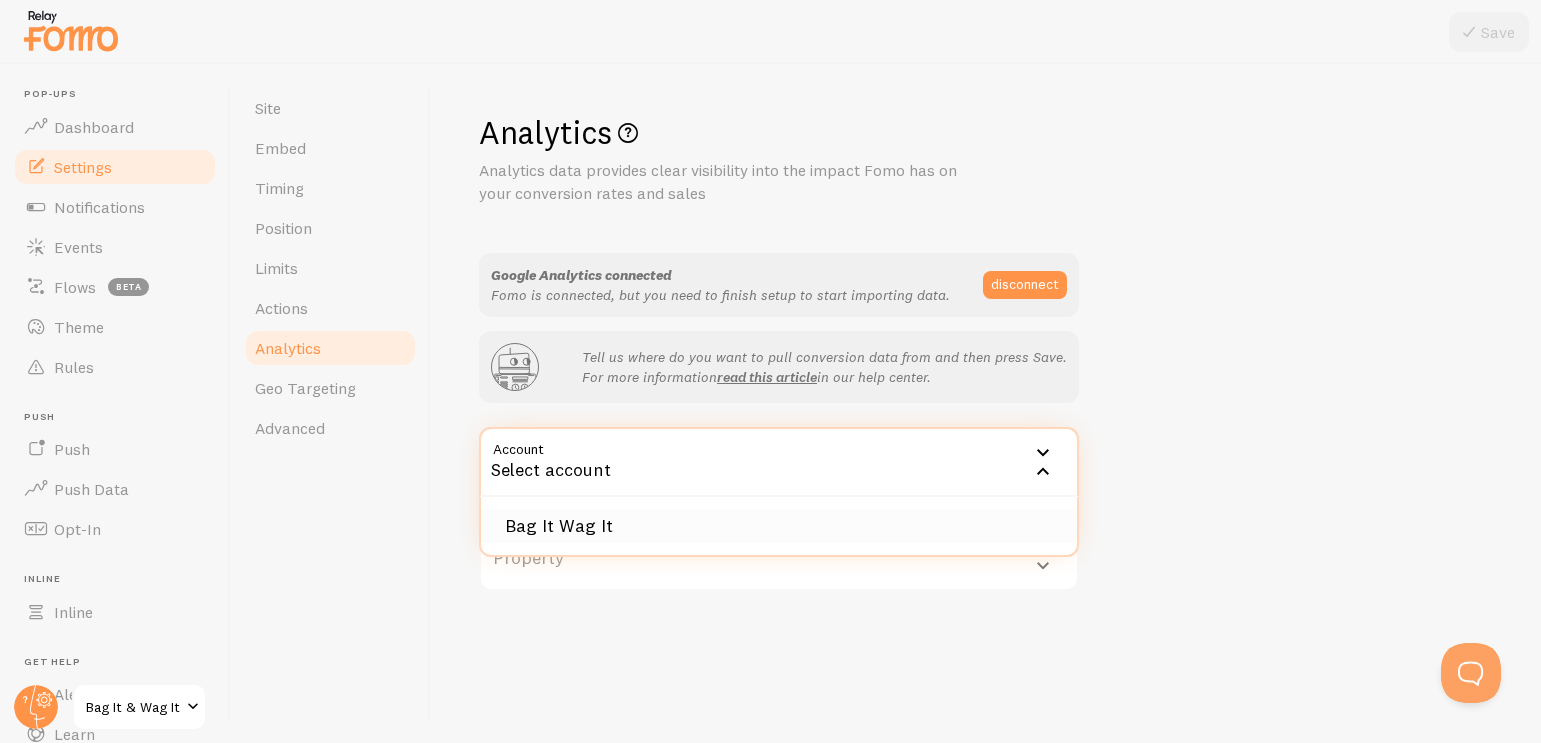 click on "Bag It Wag It" at bounding box center (779, 526) 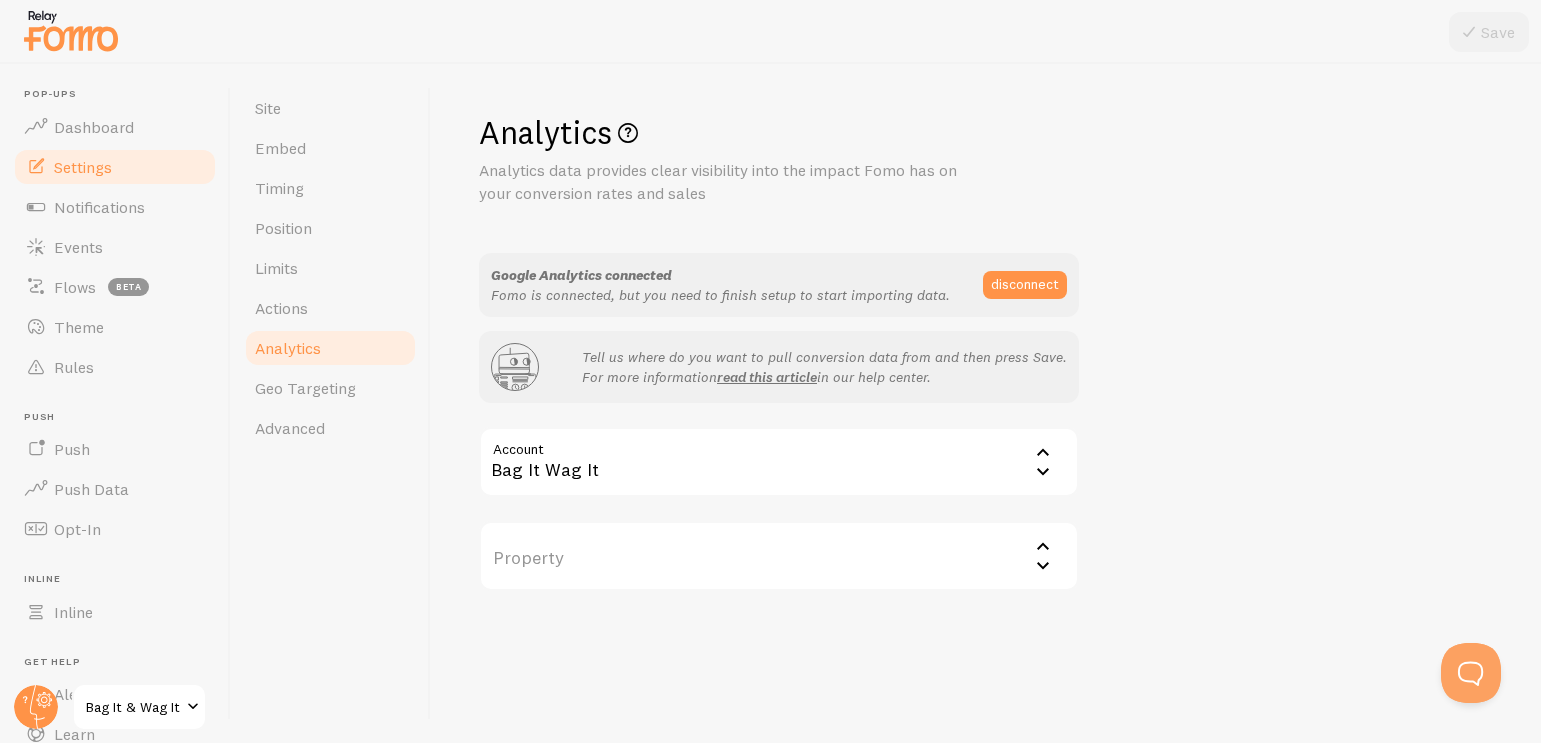 click on "Property" at bounding box center [779, 556] 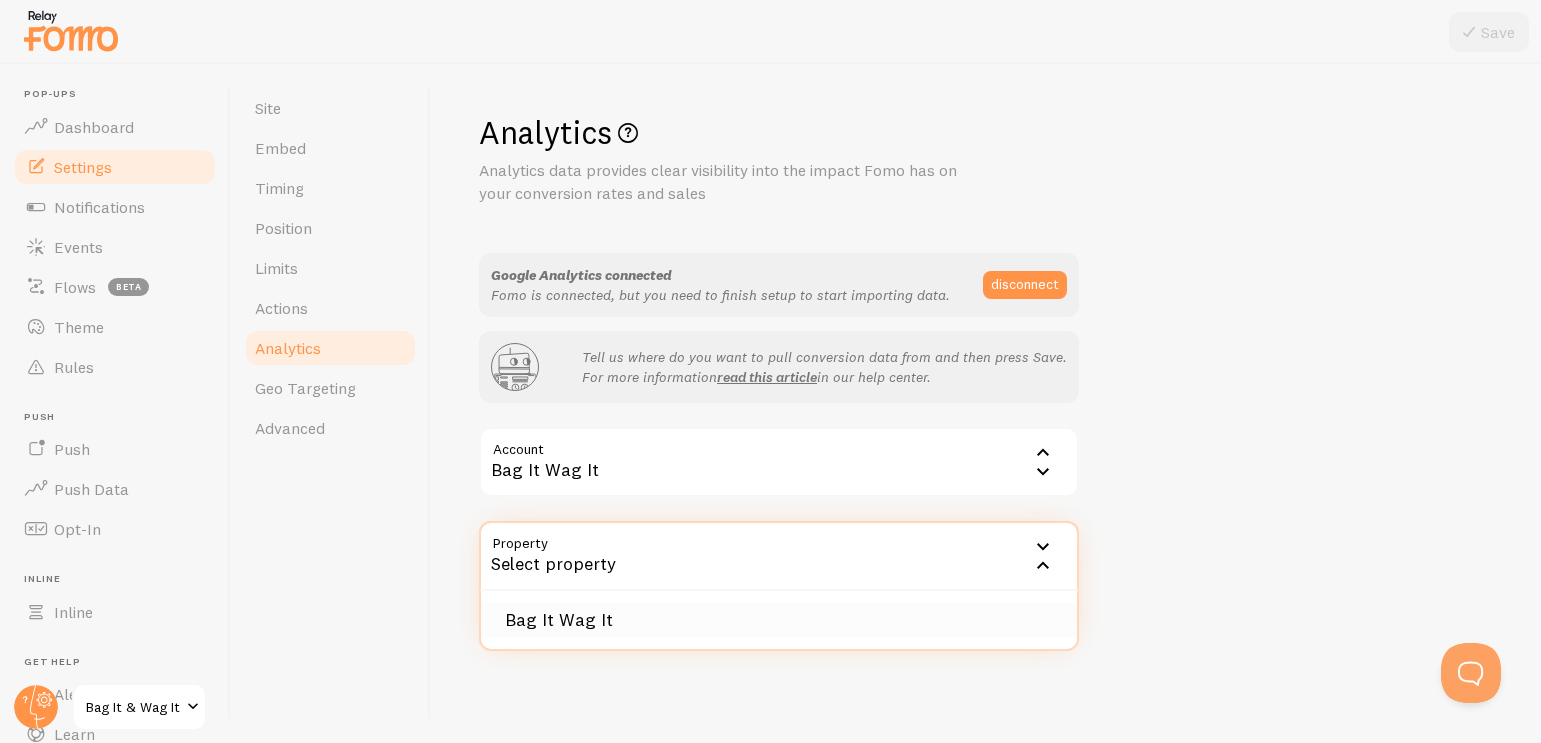 click on "Bag It Wag It" at bounding box center [779, 620] 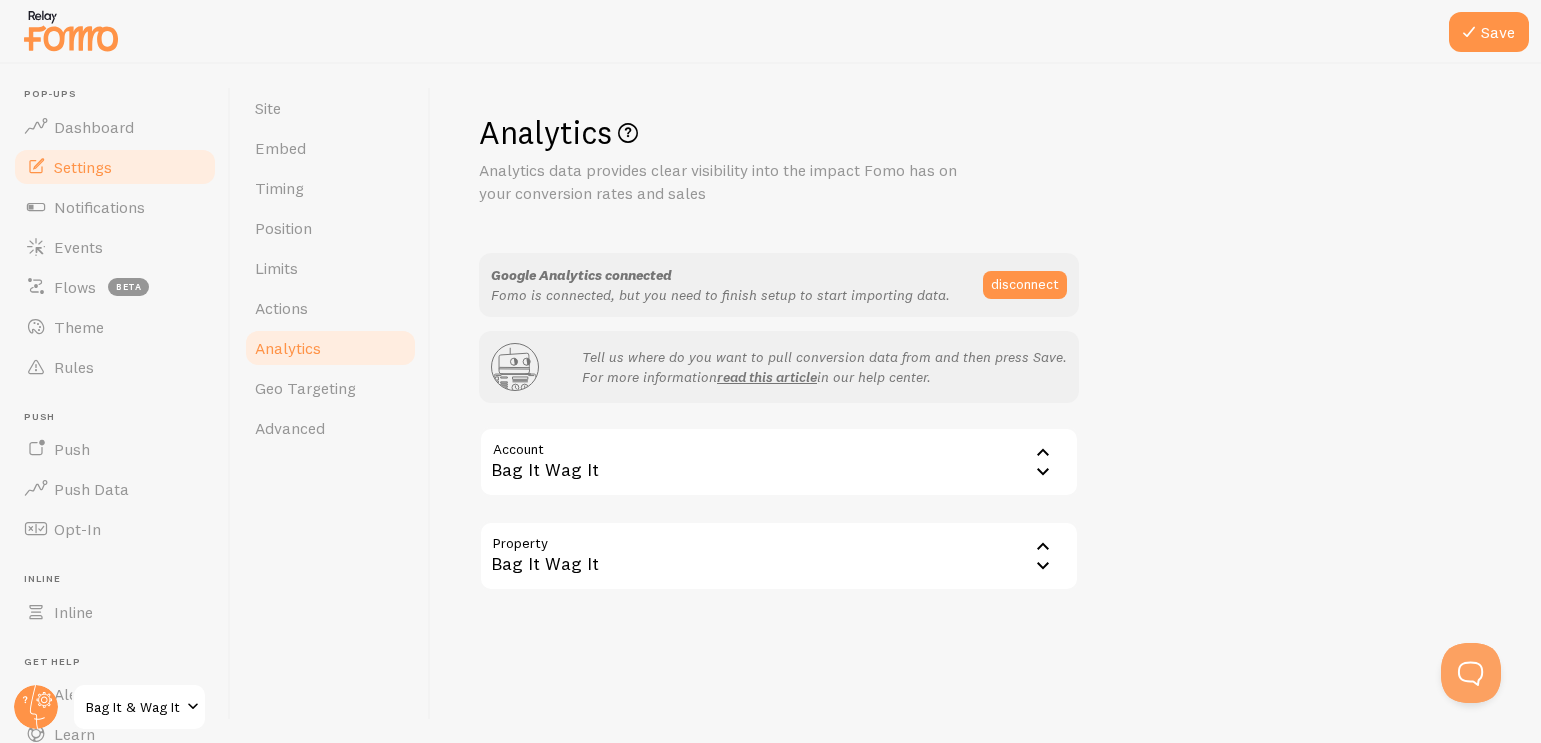 click at bounding box center (770, 32) 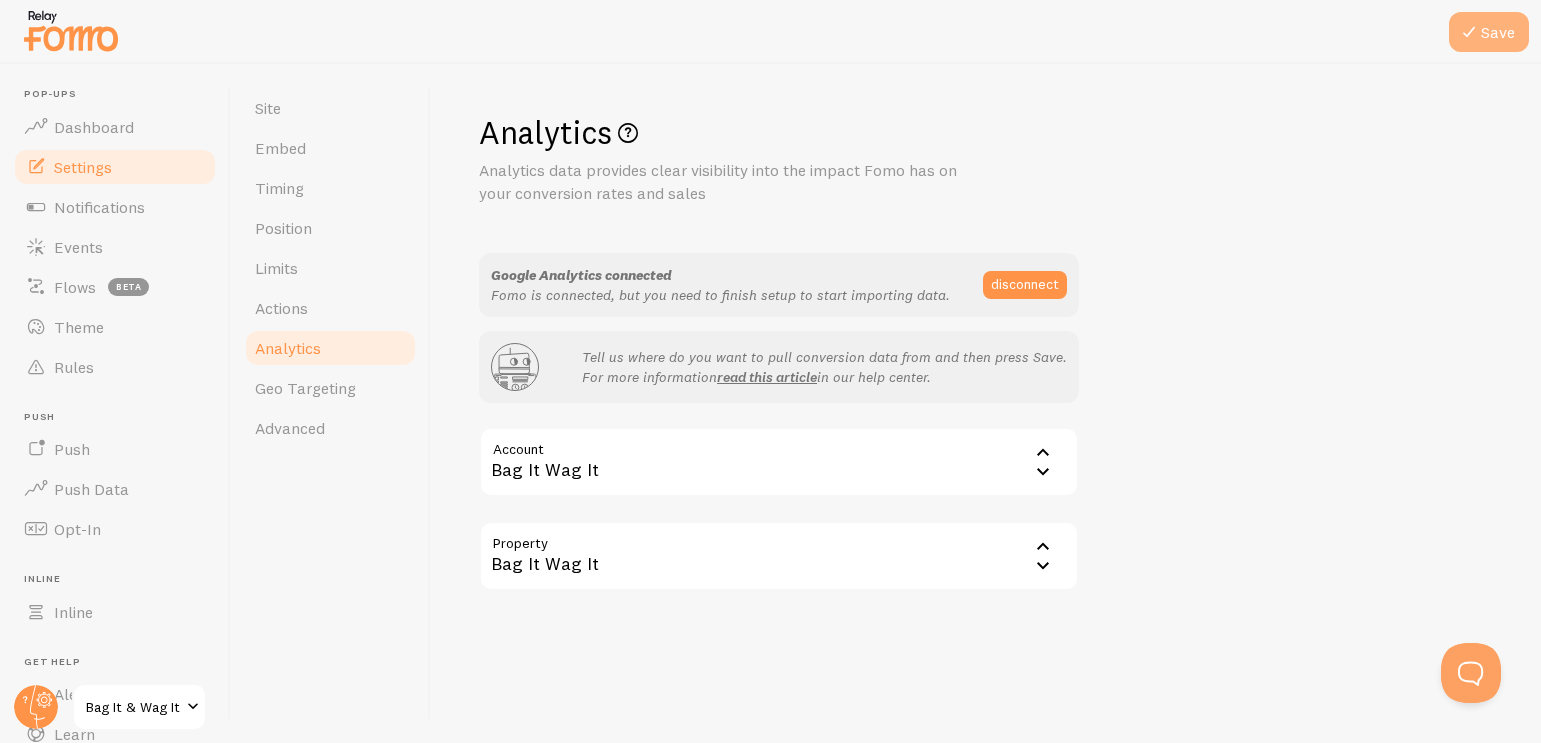 click on "Save" at bounding box center [1489, 32] 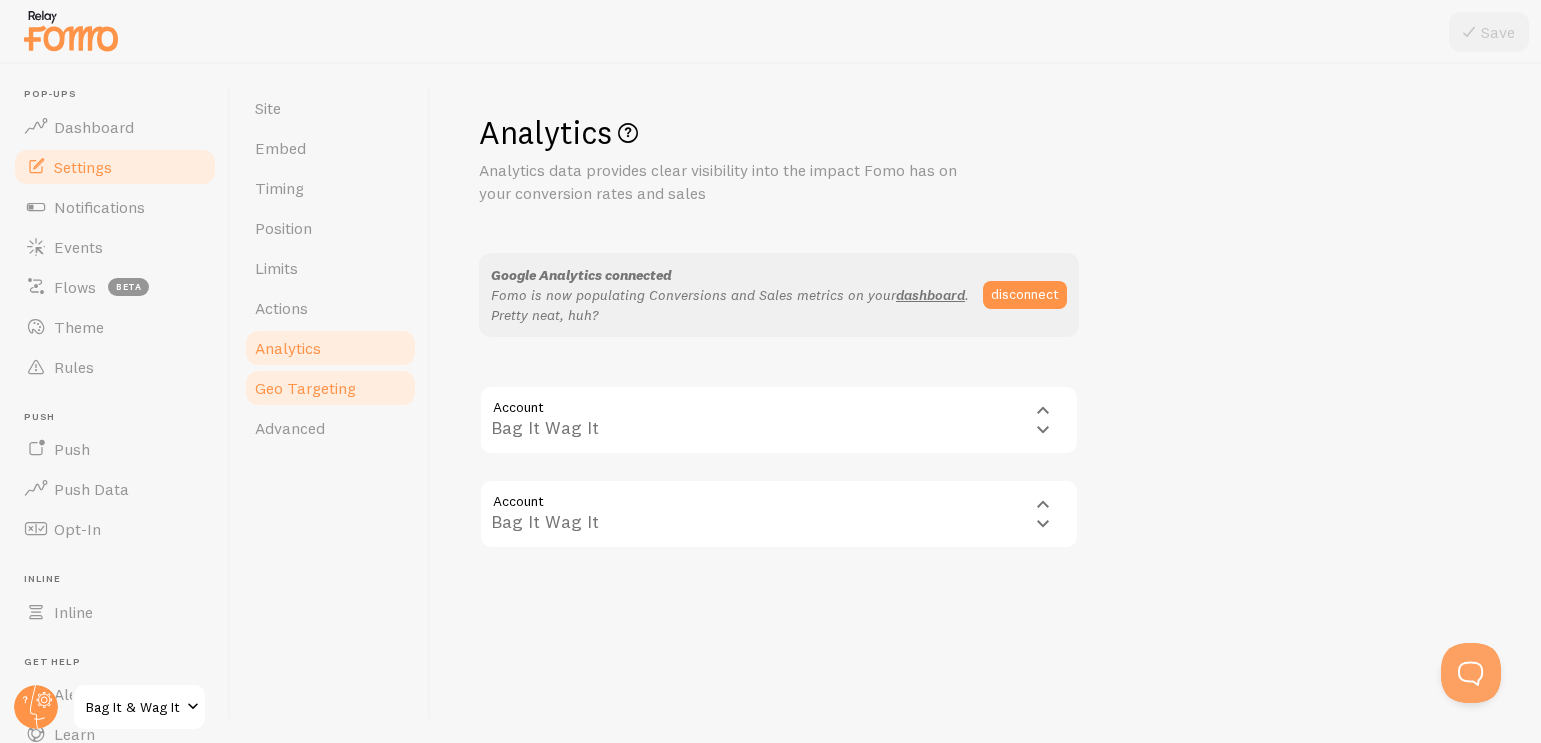 click on "Geo Targeting" at bounding box center [330, 388] 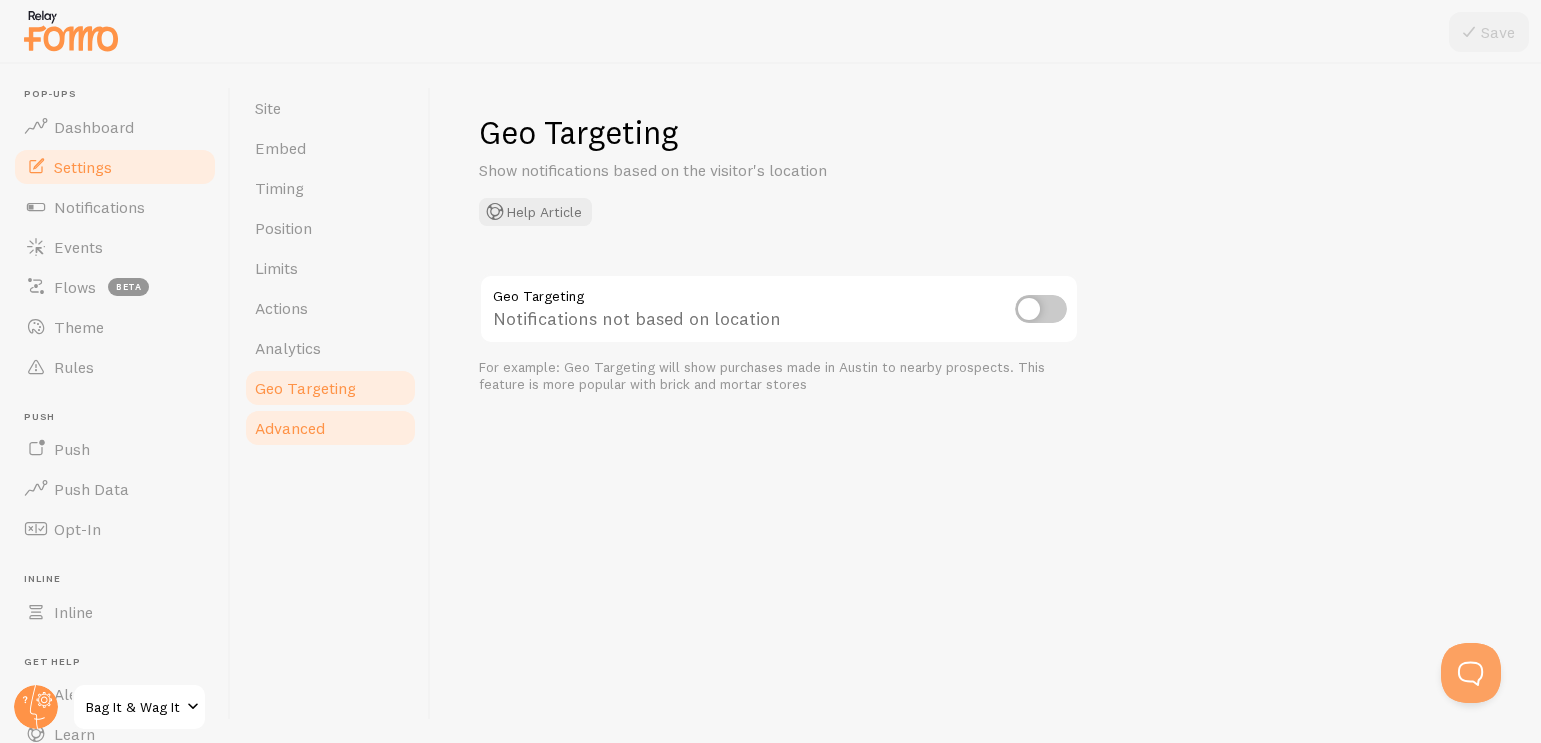 click on "Advanced" at bounding box center (290, 428) 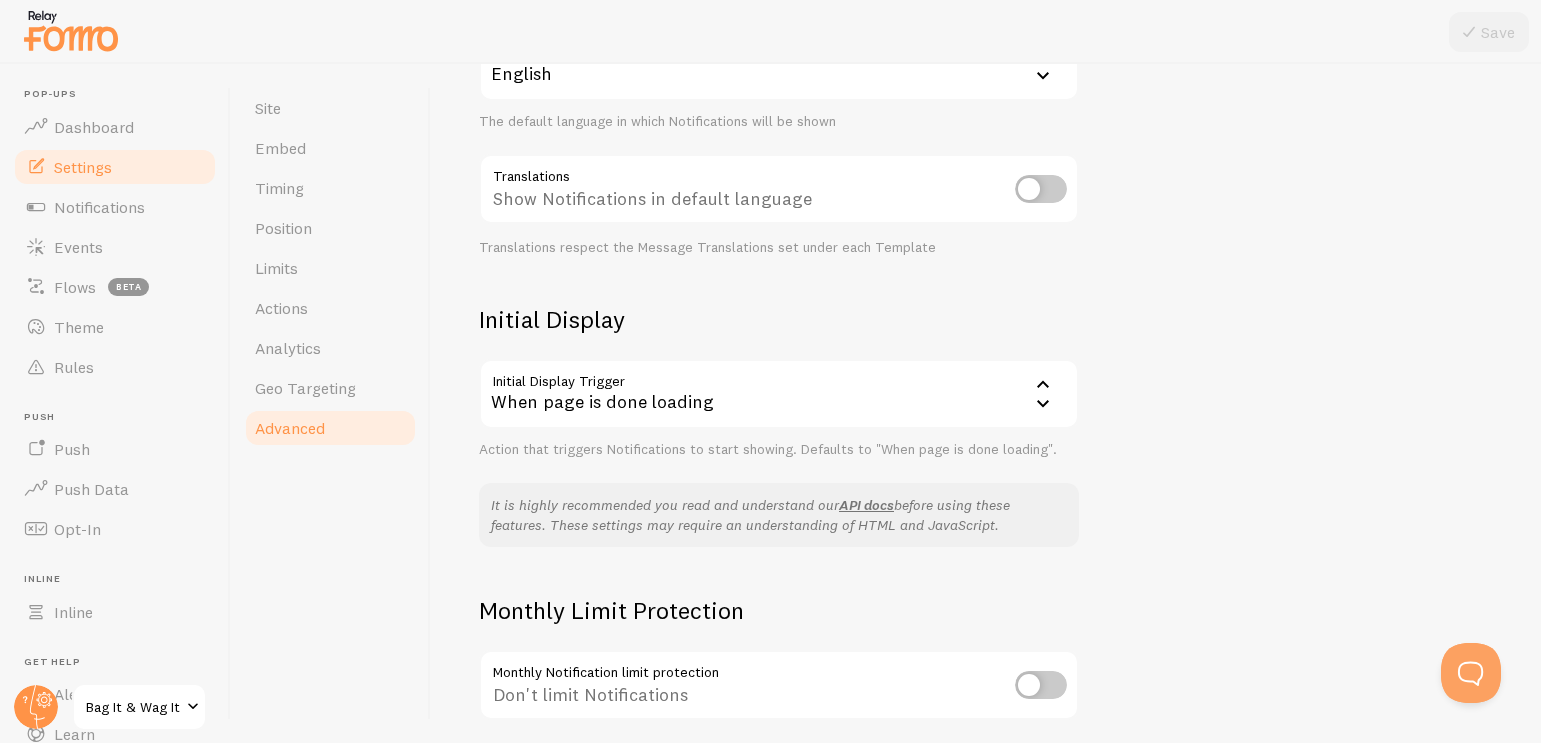 scroll, scrollTop: 352, scrollLeft: 0, axis: vertical 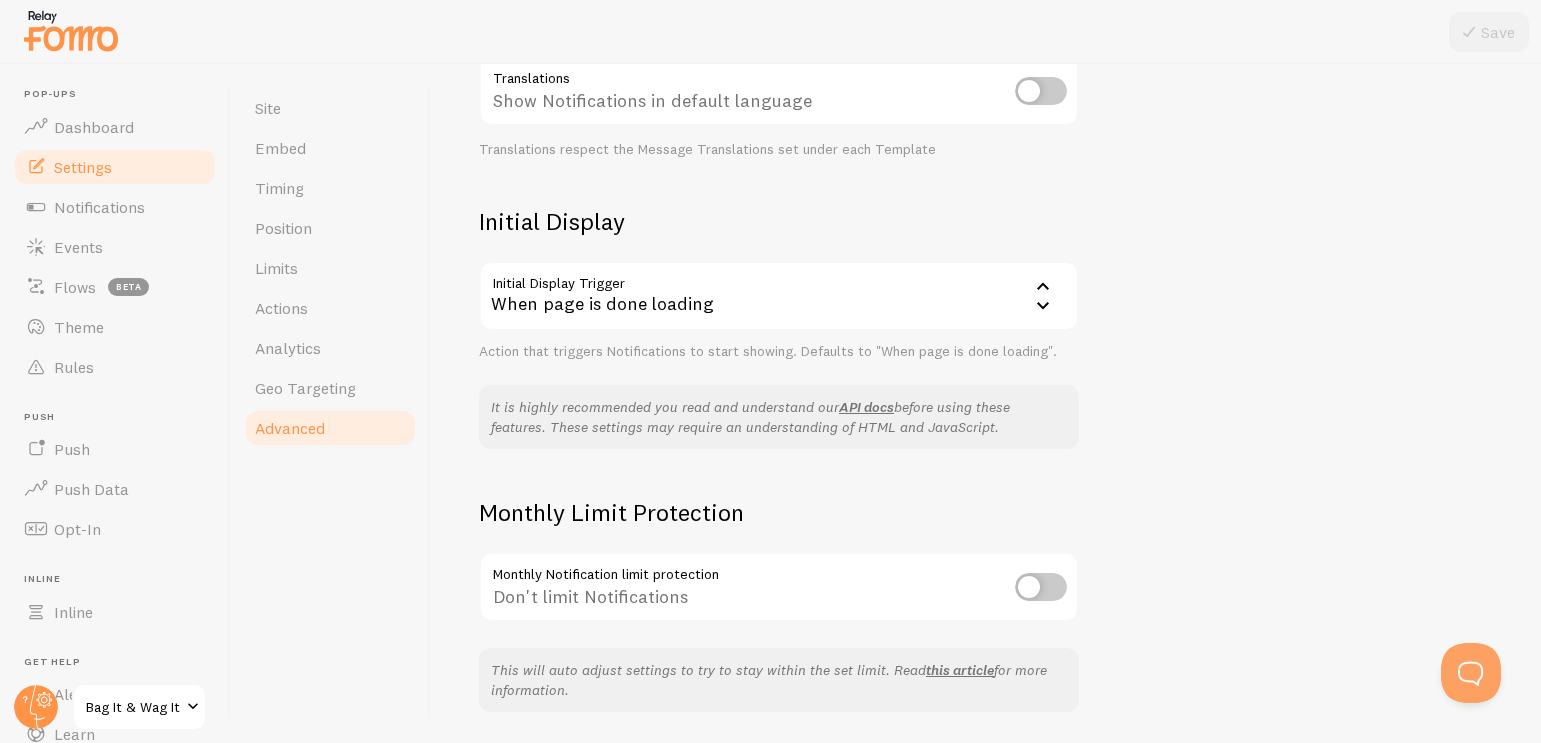 click on "When page is done loading" at bounding box center (779, 296) 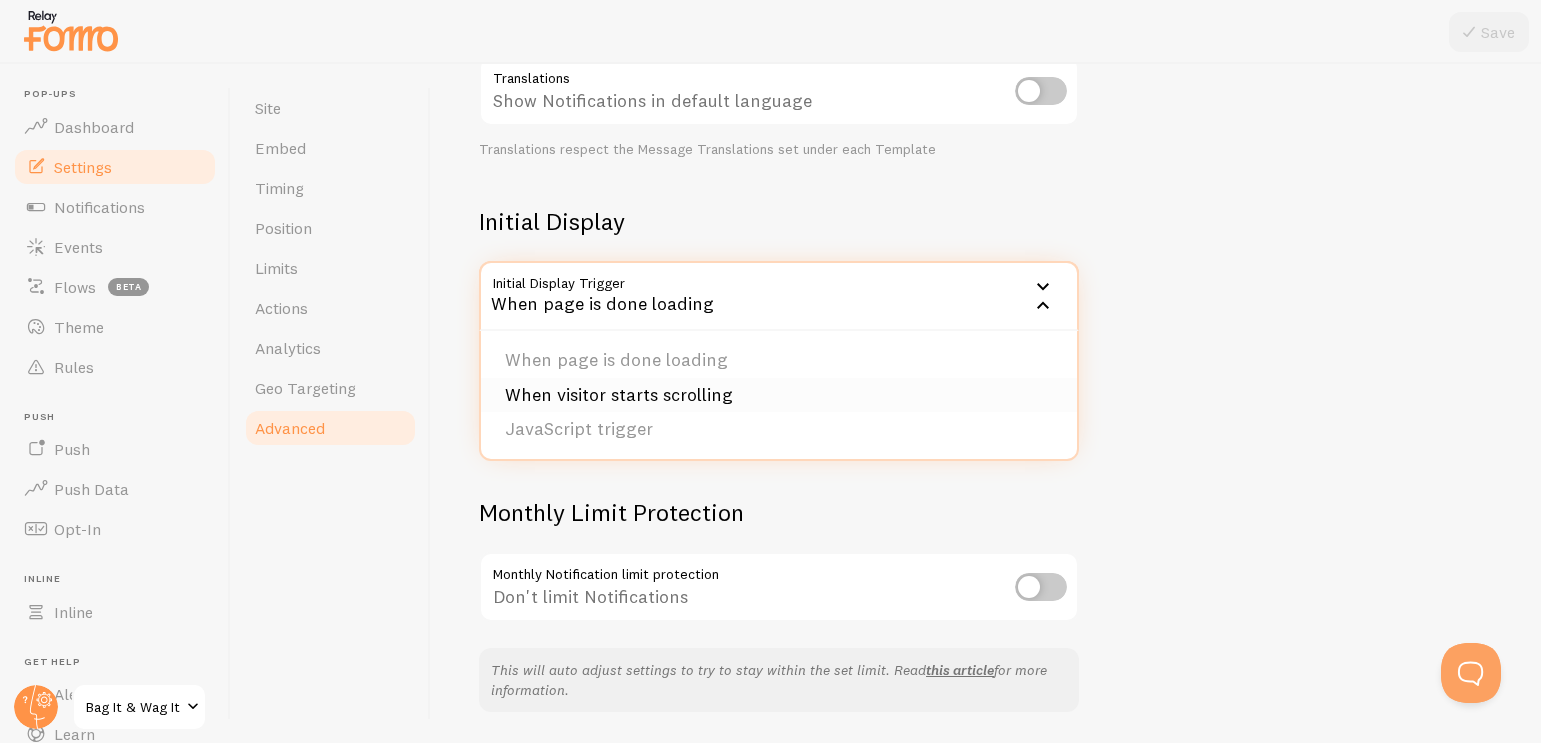 click on "When visitor starts scrolling" at bounding box center [779, 395] 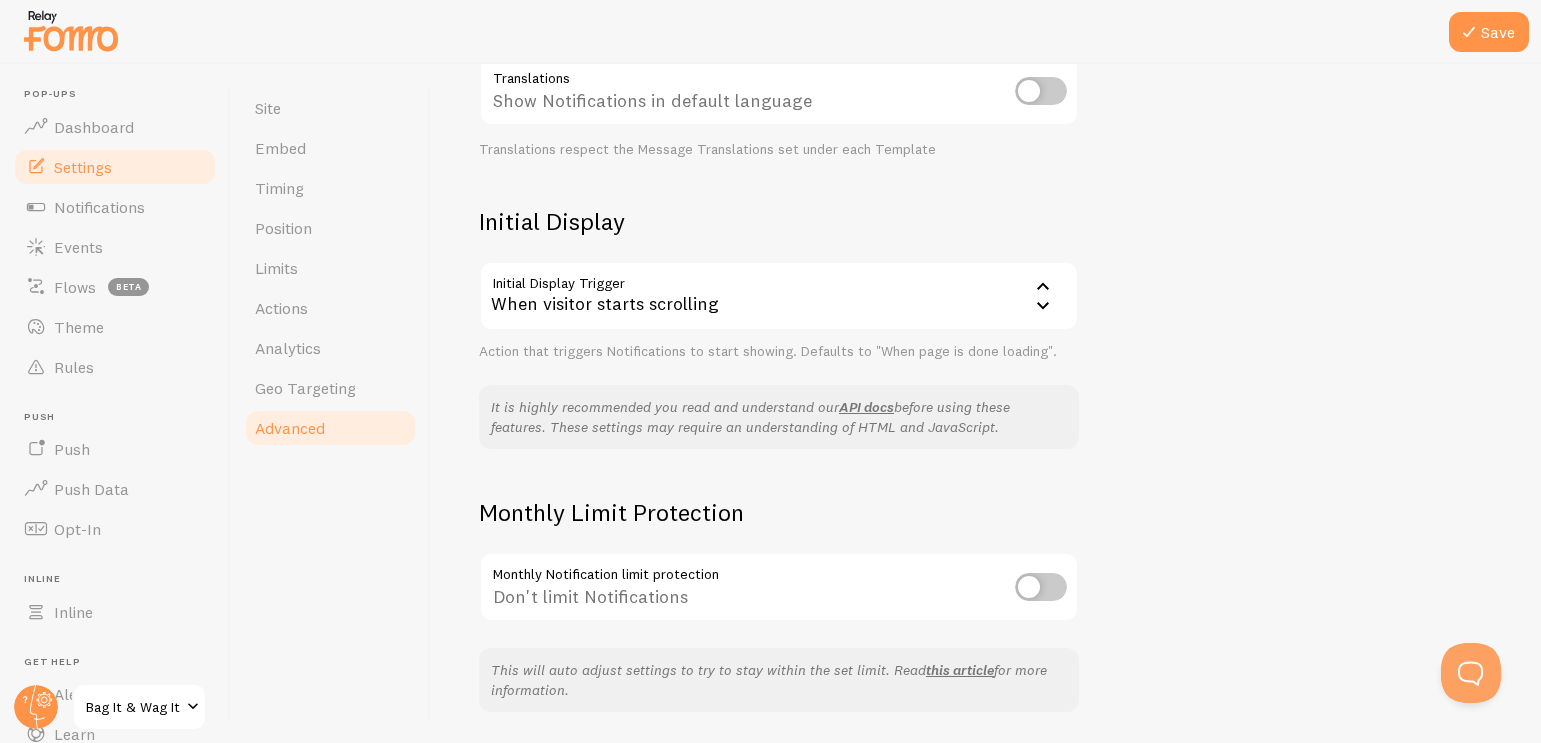 scroll, scrollTop: 417, scrollLeft: 0, axis: vertical 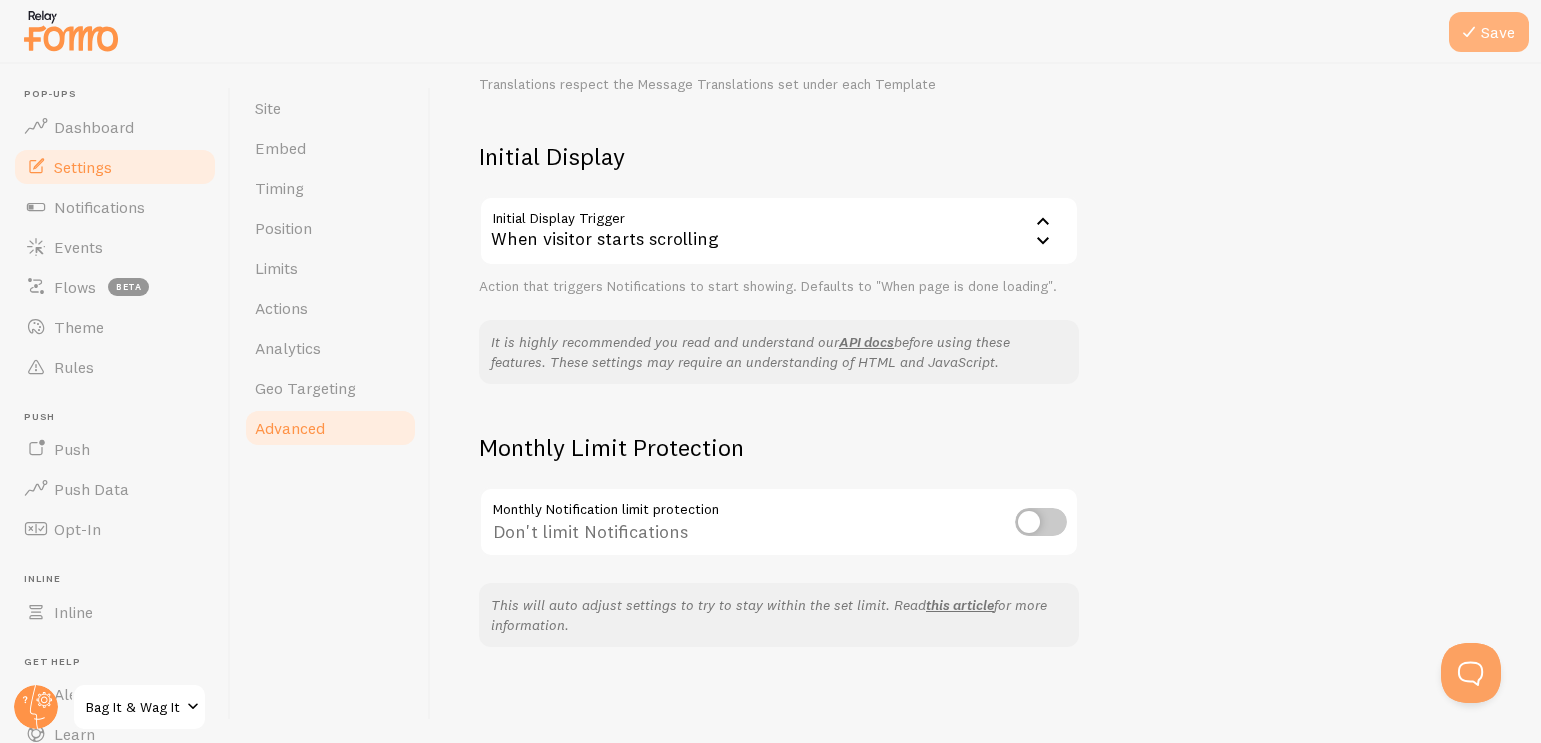 click on "Save" at bounding box center (1489, 32) 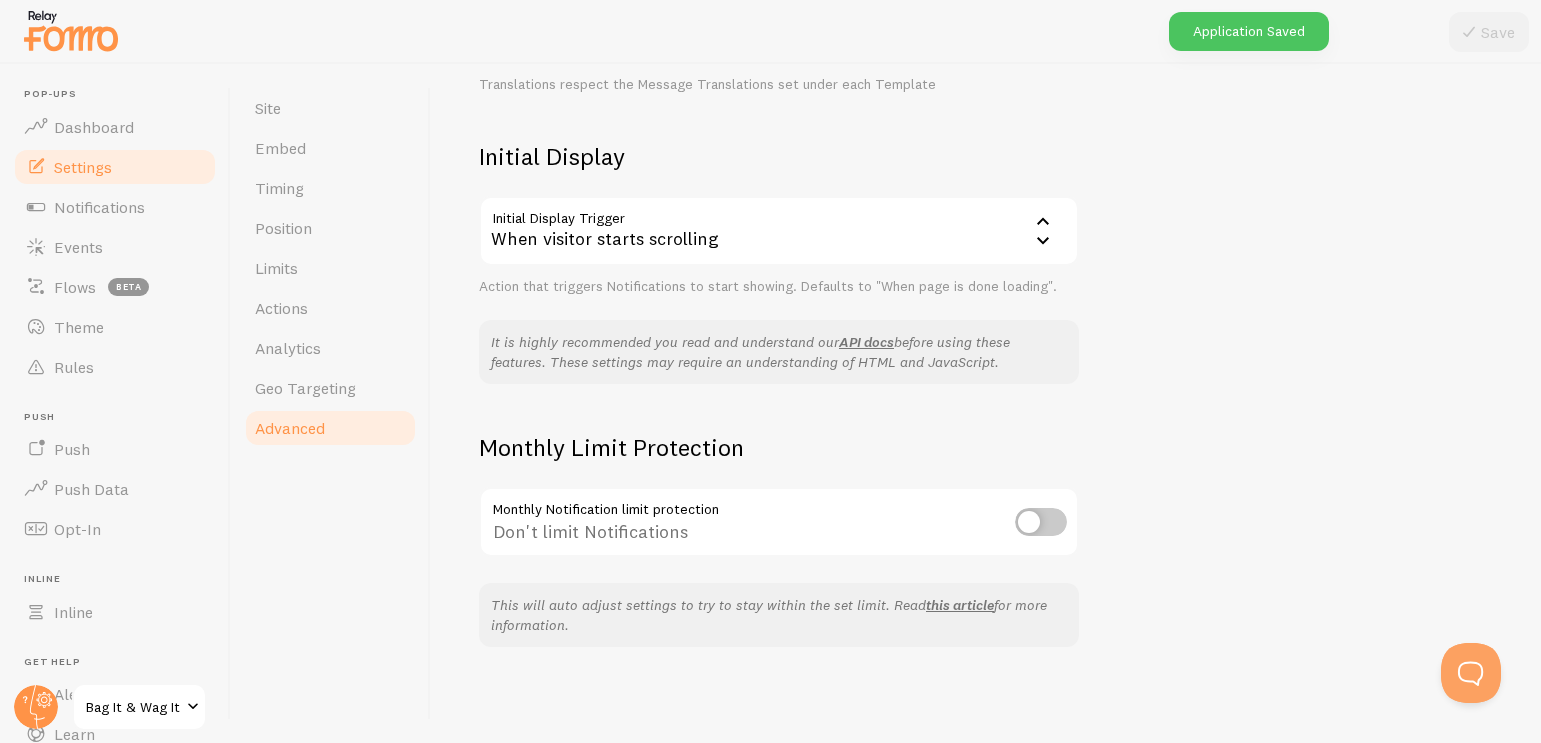 click at bounding box center [1041, 522] 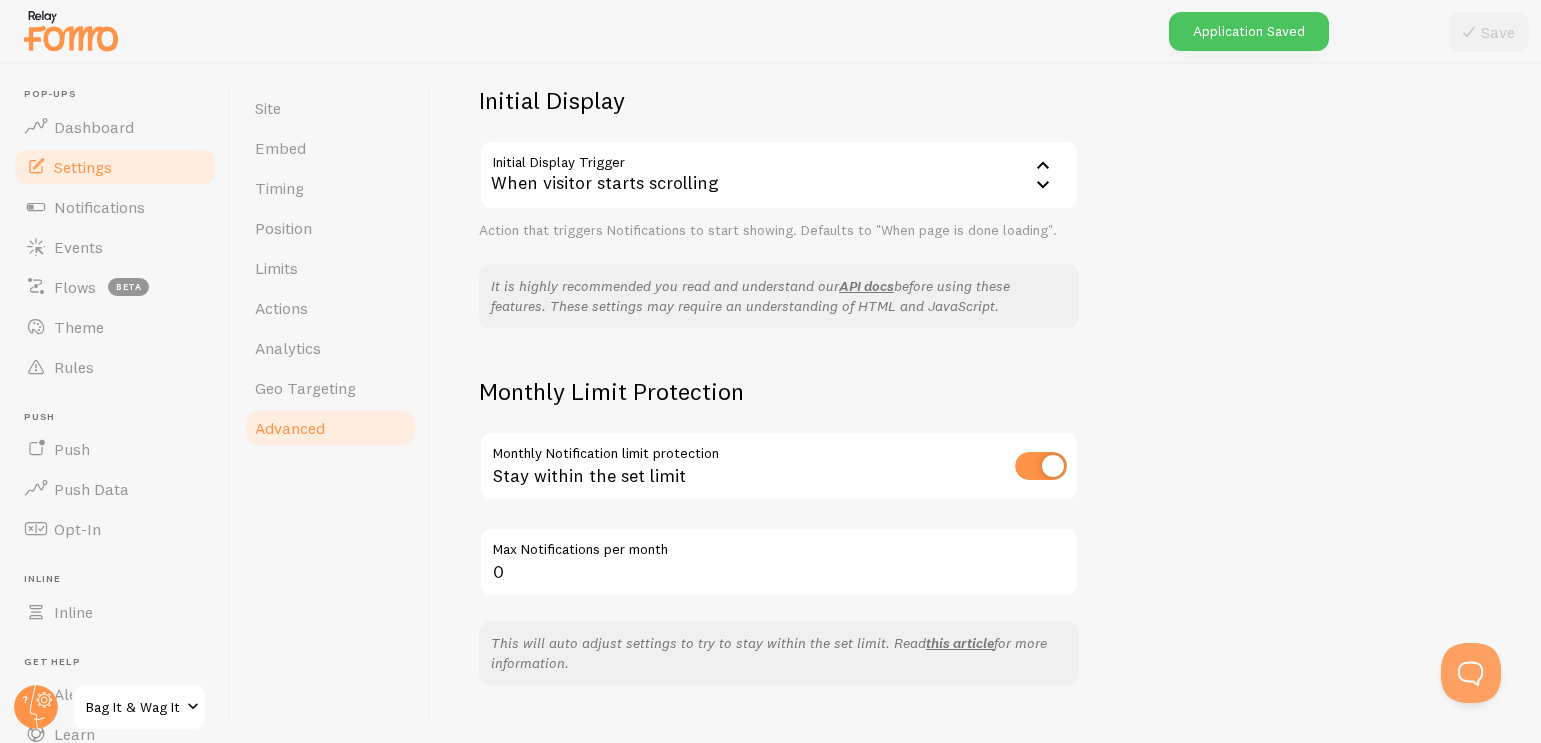 scroll, scrollTop: 502, scrollLeft: 0, axis: vertical 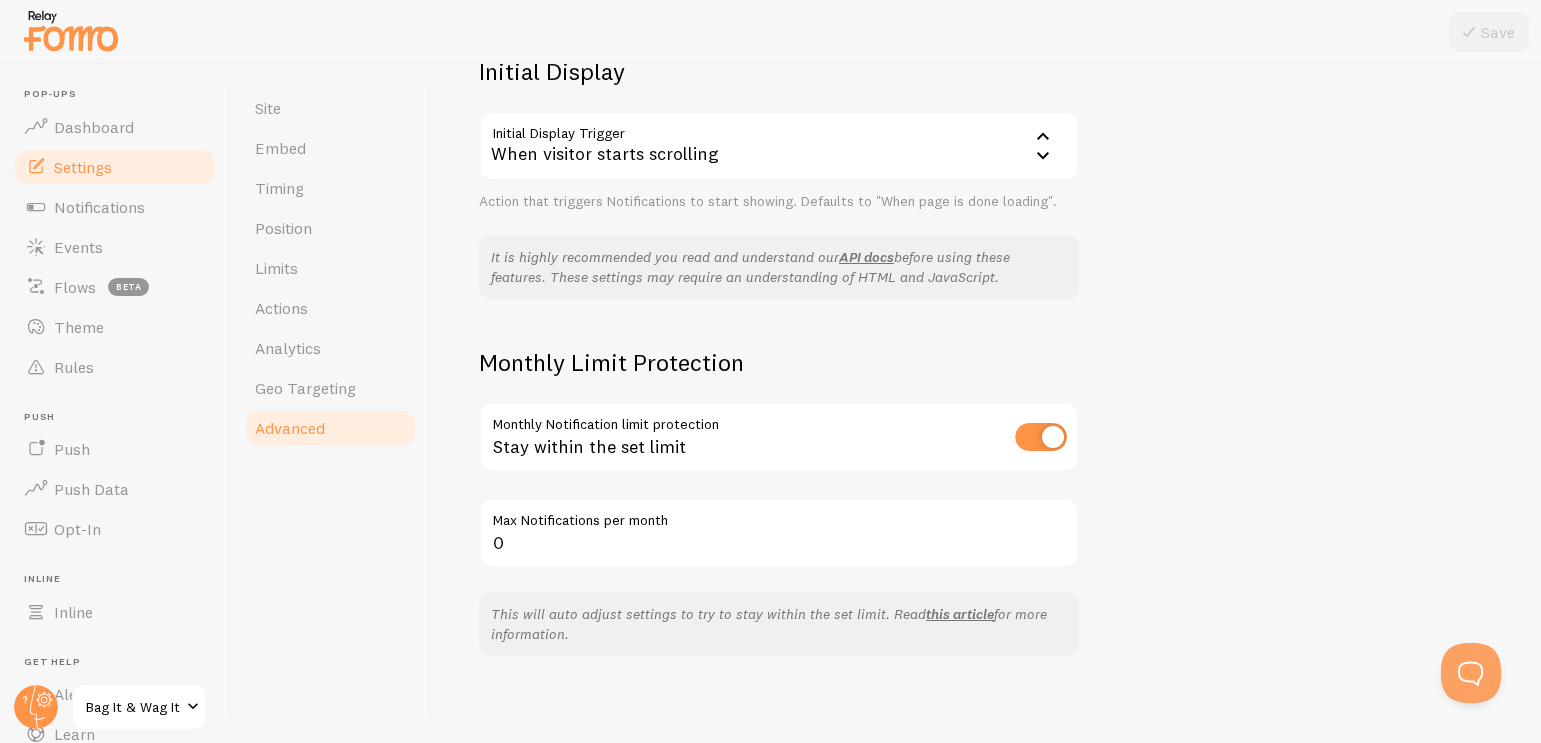 click at bounding box center (1041, 437) 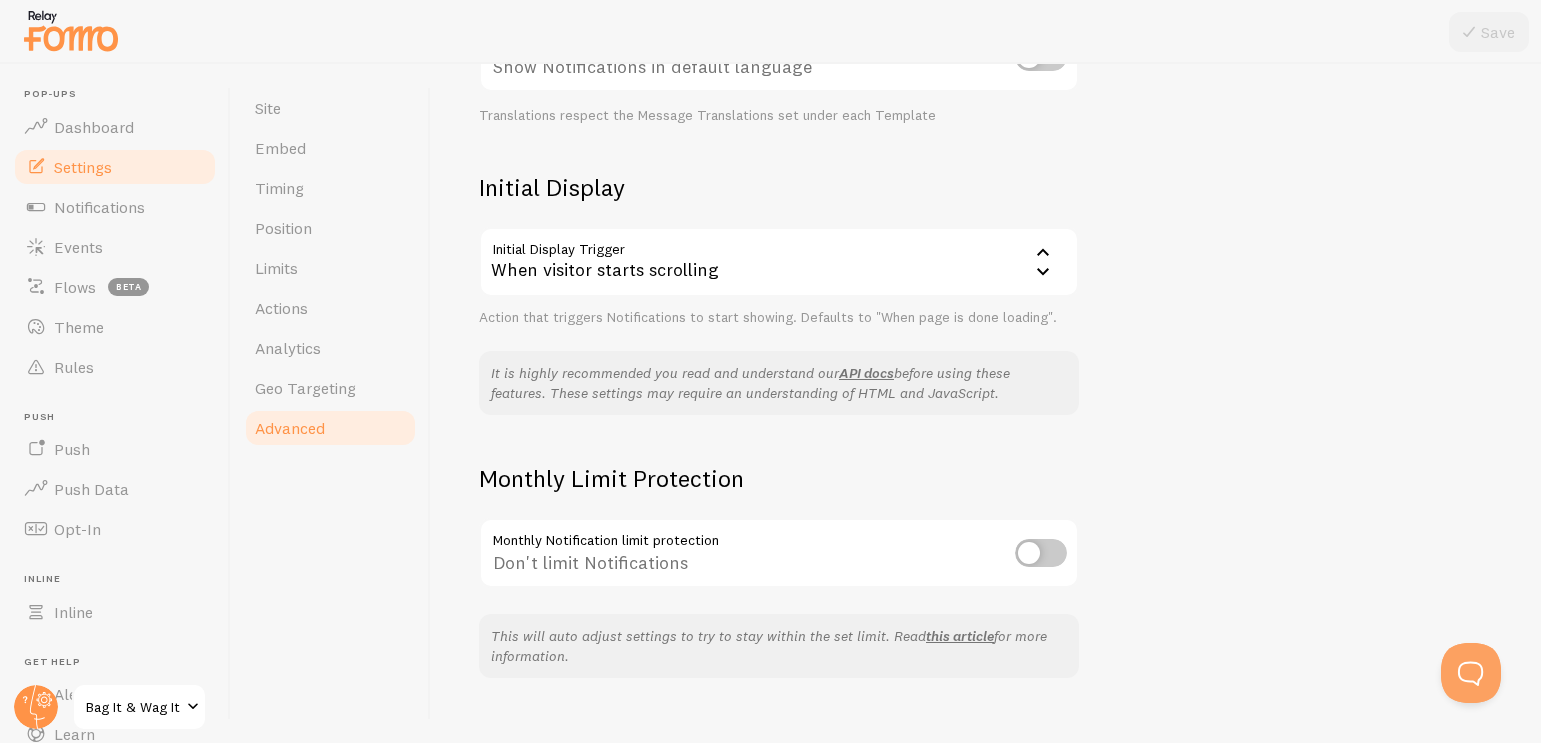 scroll, scrollTop: 371, scrollLeft: 0, axis: vertical 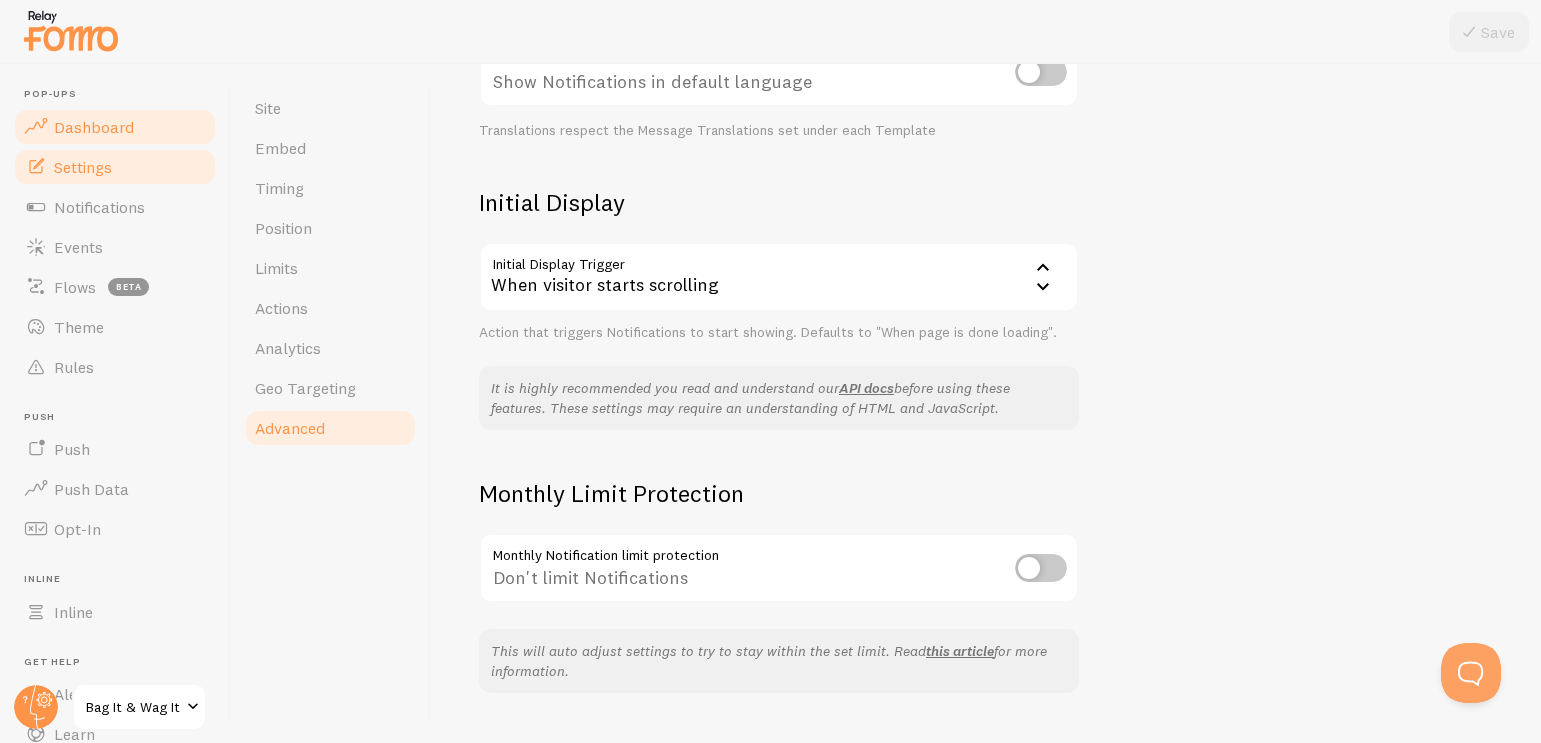 click on "Dashboard" at bounding box center [94, 127] 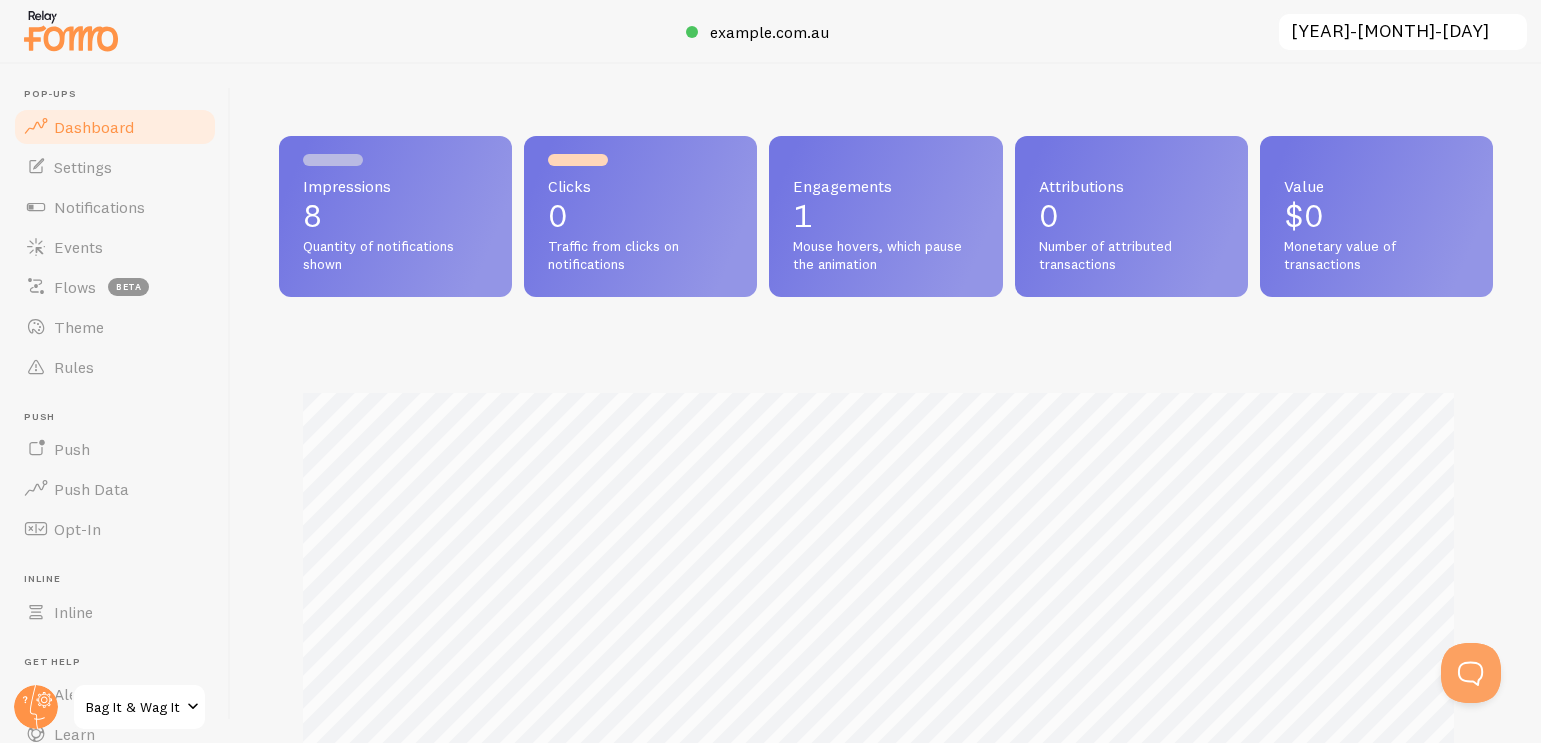 scroll, scrollTop: 999474, scrollLeft: 998801, axis: both 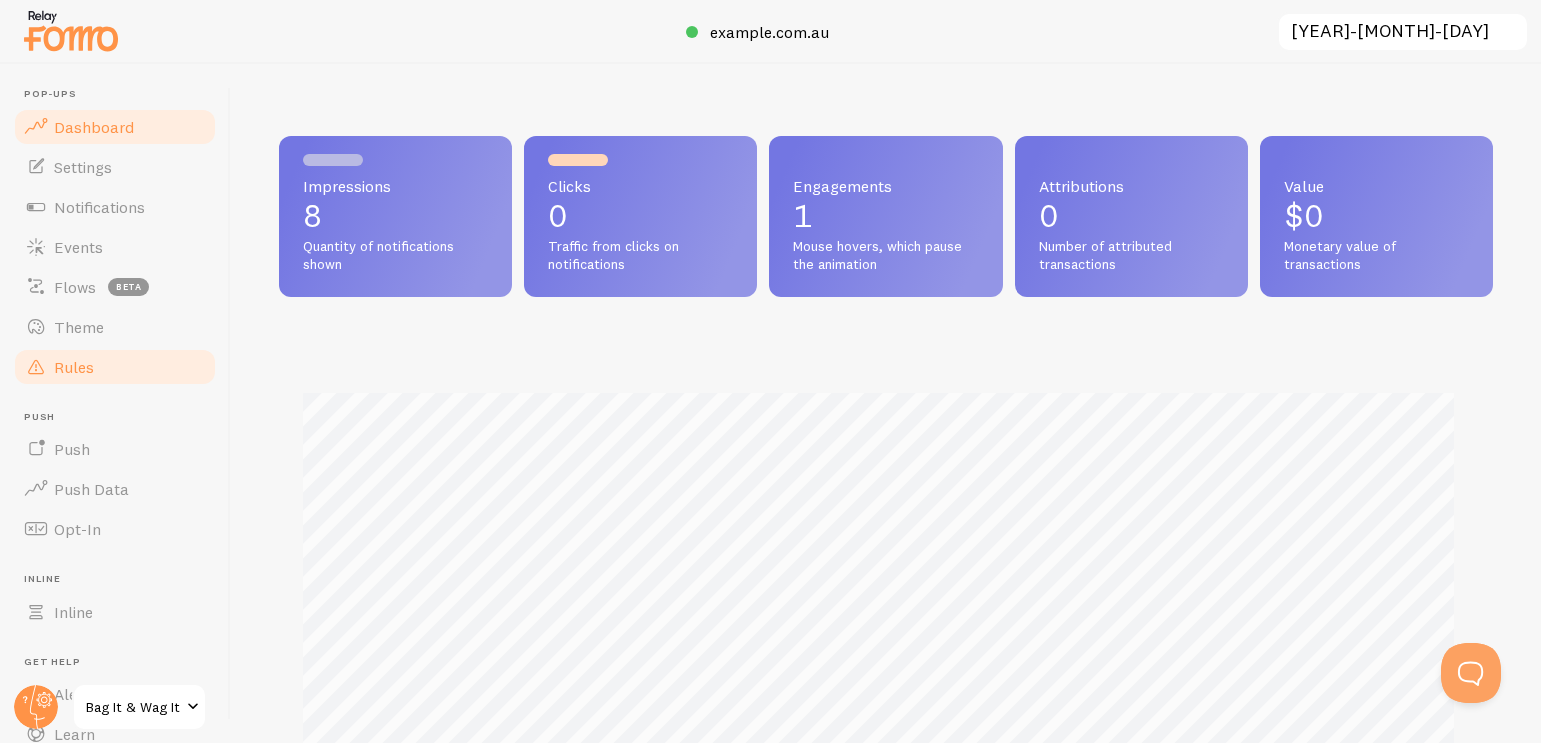click on "Rules" at bounding box center (74, 367) 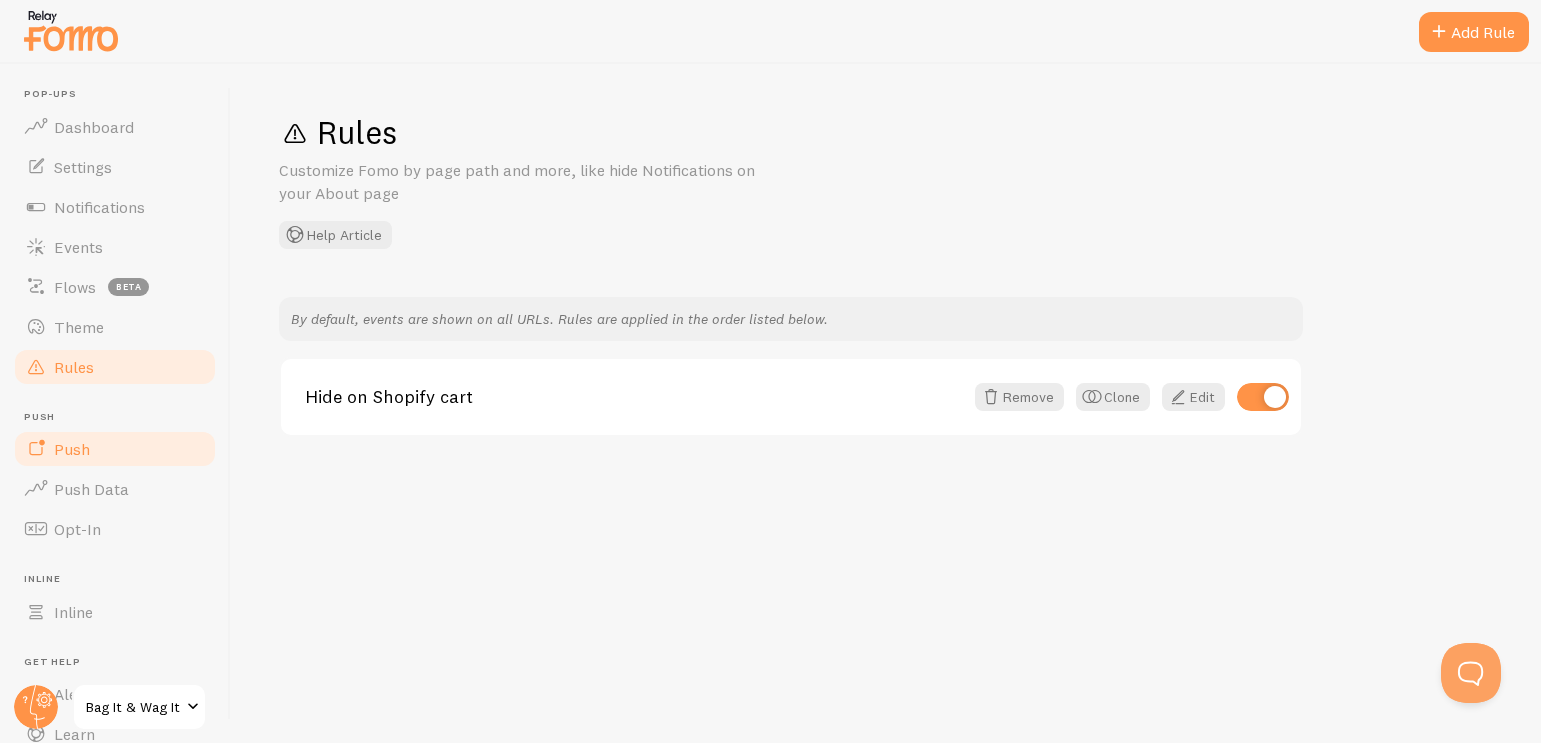 click on "Push" at bounding box center (72, 449) 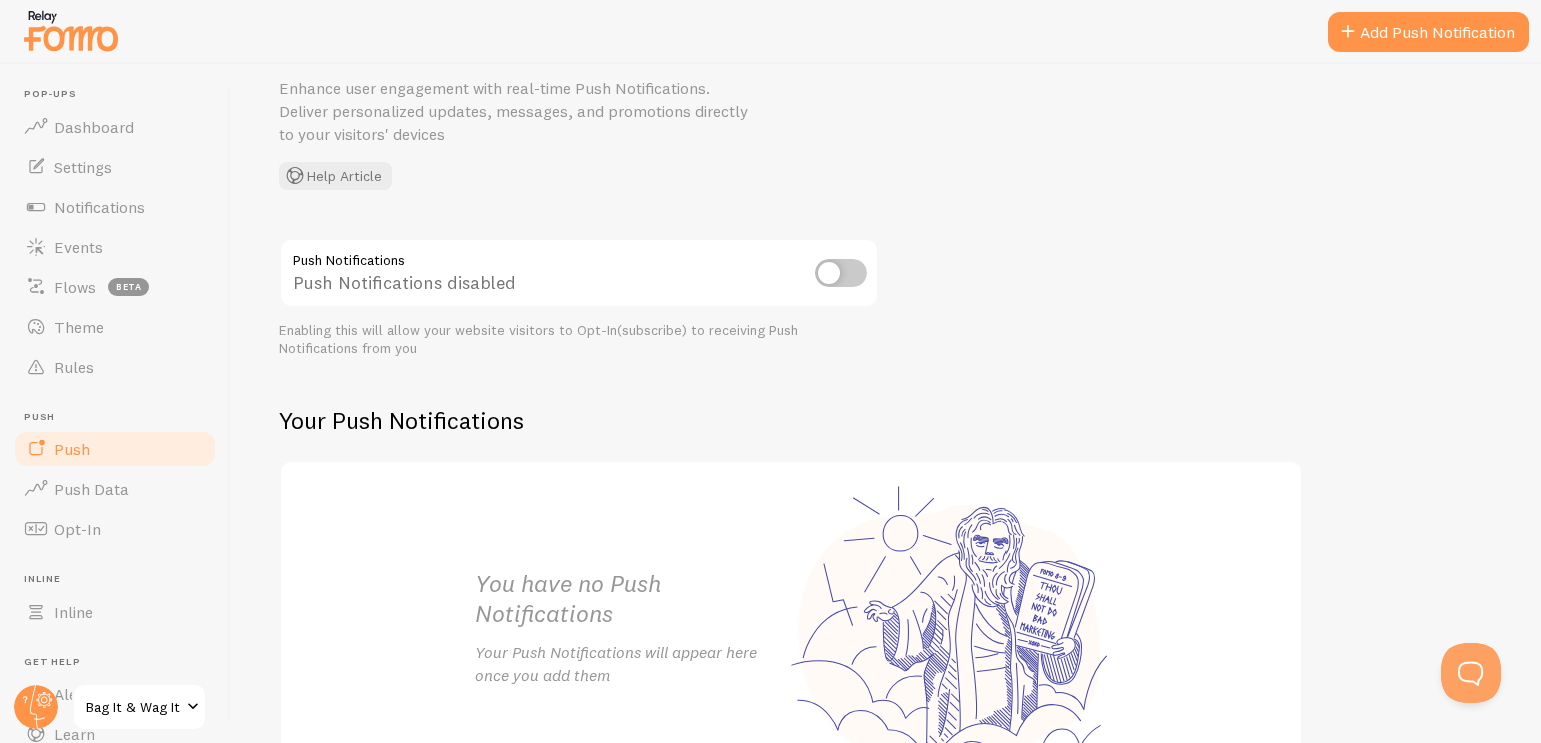 scroll, scrollTop: 84, scrollLeft: 0, axis: vertical 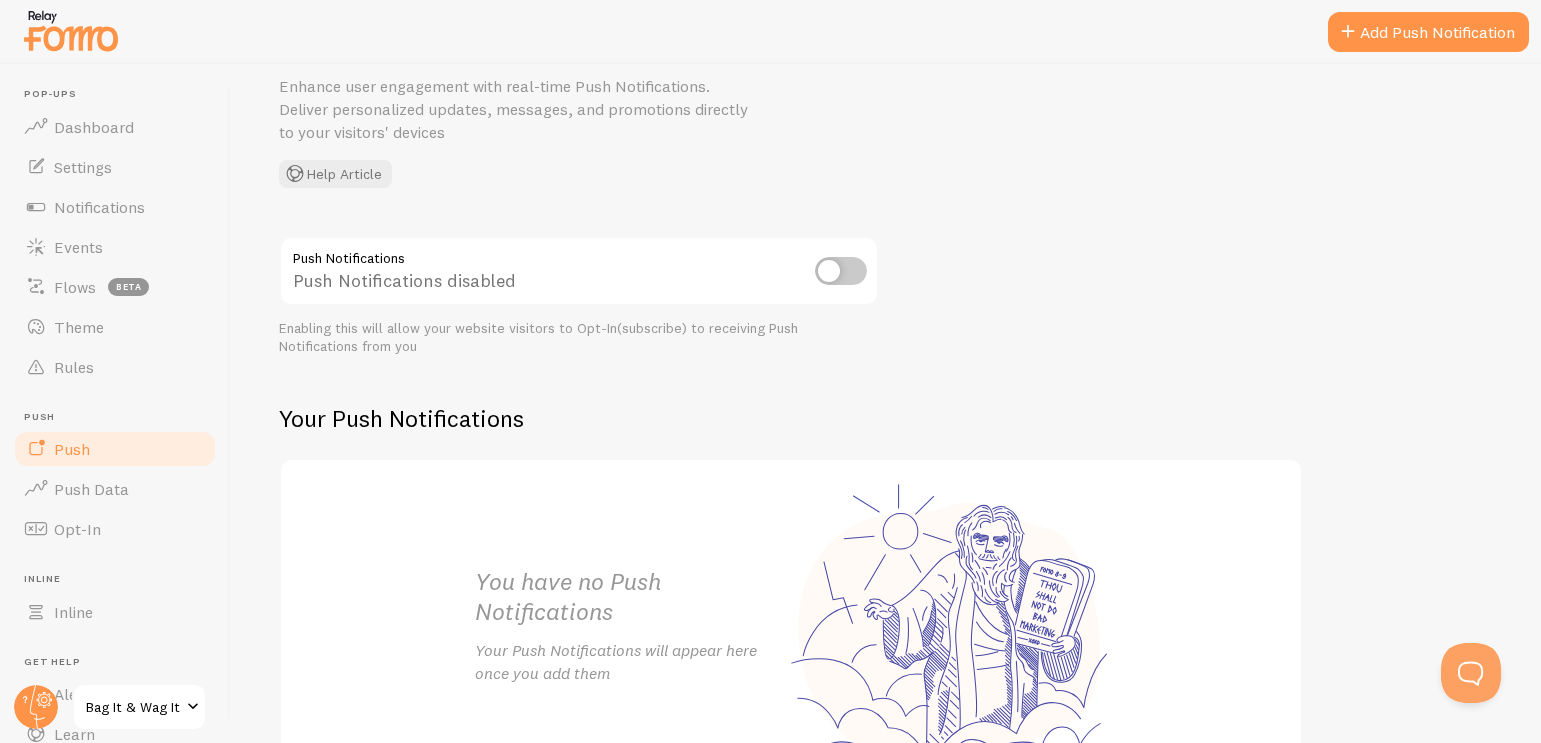 click at bounding box center (841, 271) 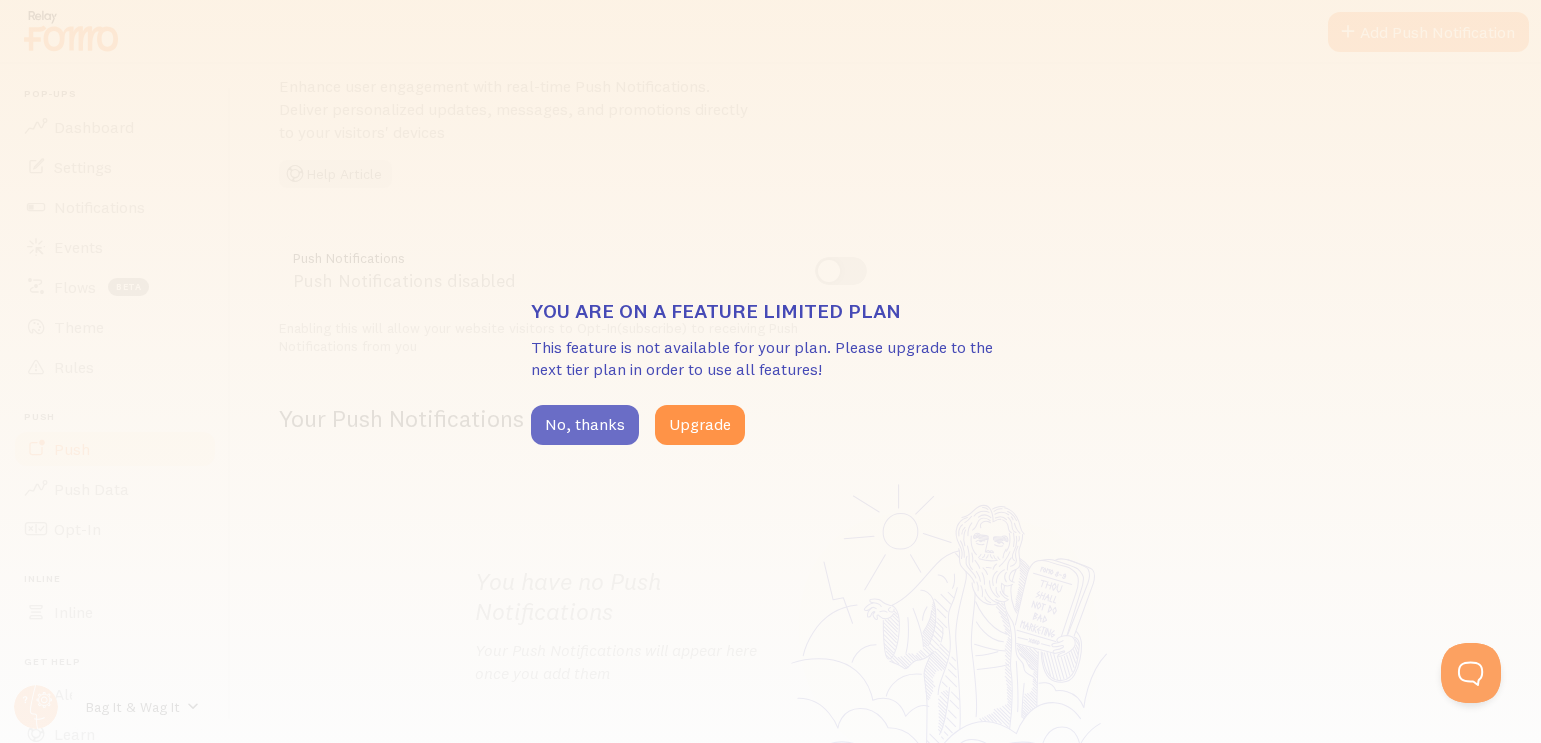 click on "No, thanks" at bounding box center (585, 425) 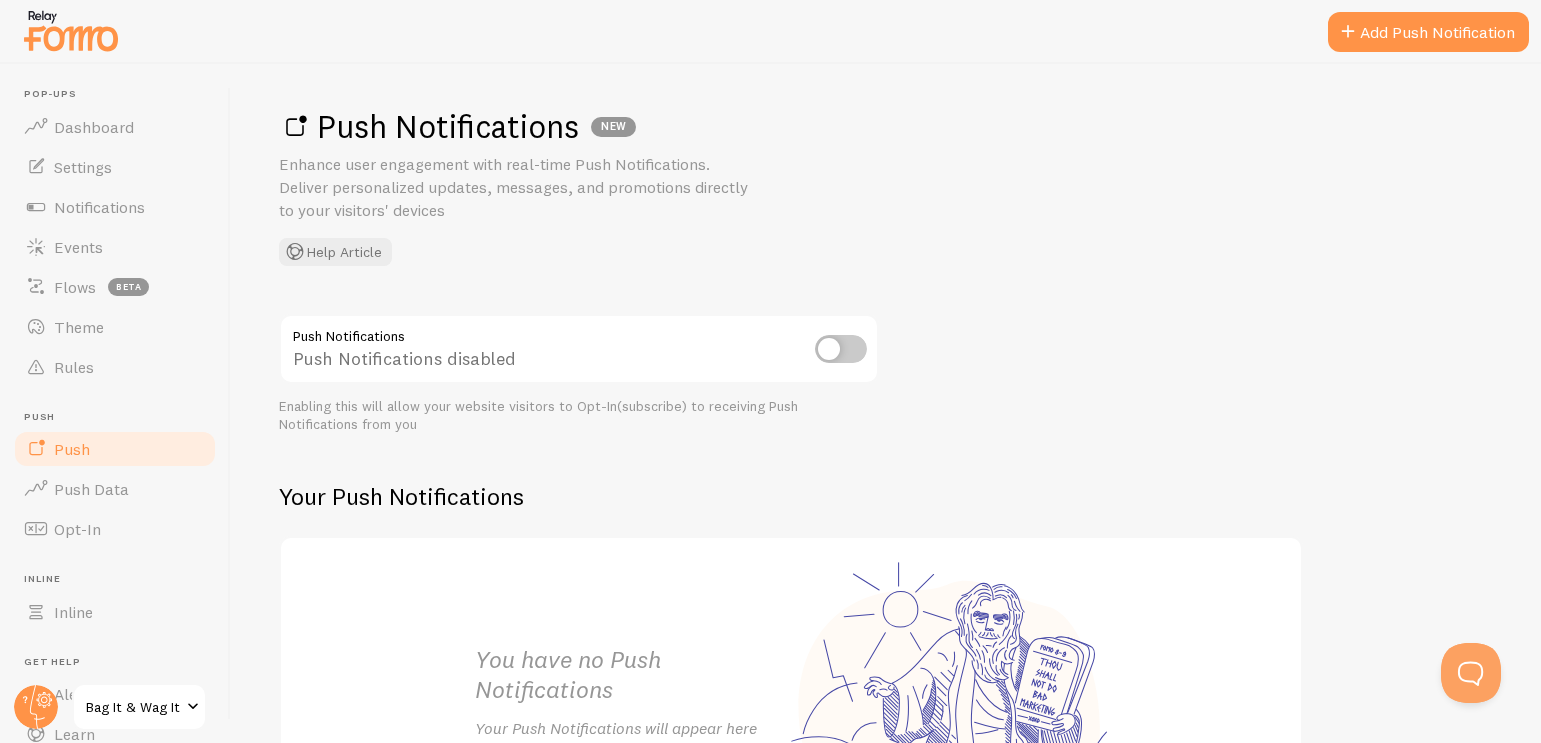 scroll, scrollTop: 0, scrollLeft: 0, axis: both 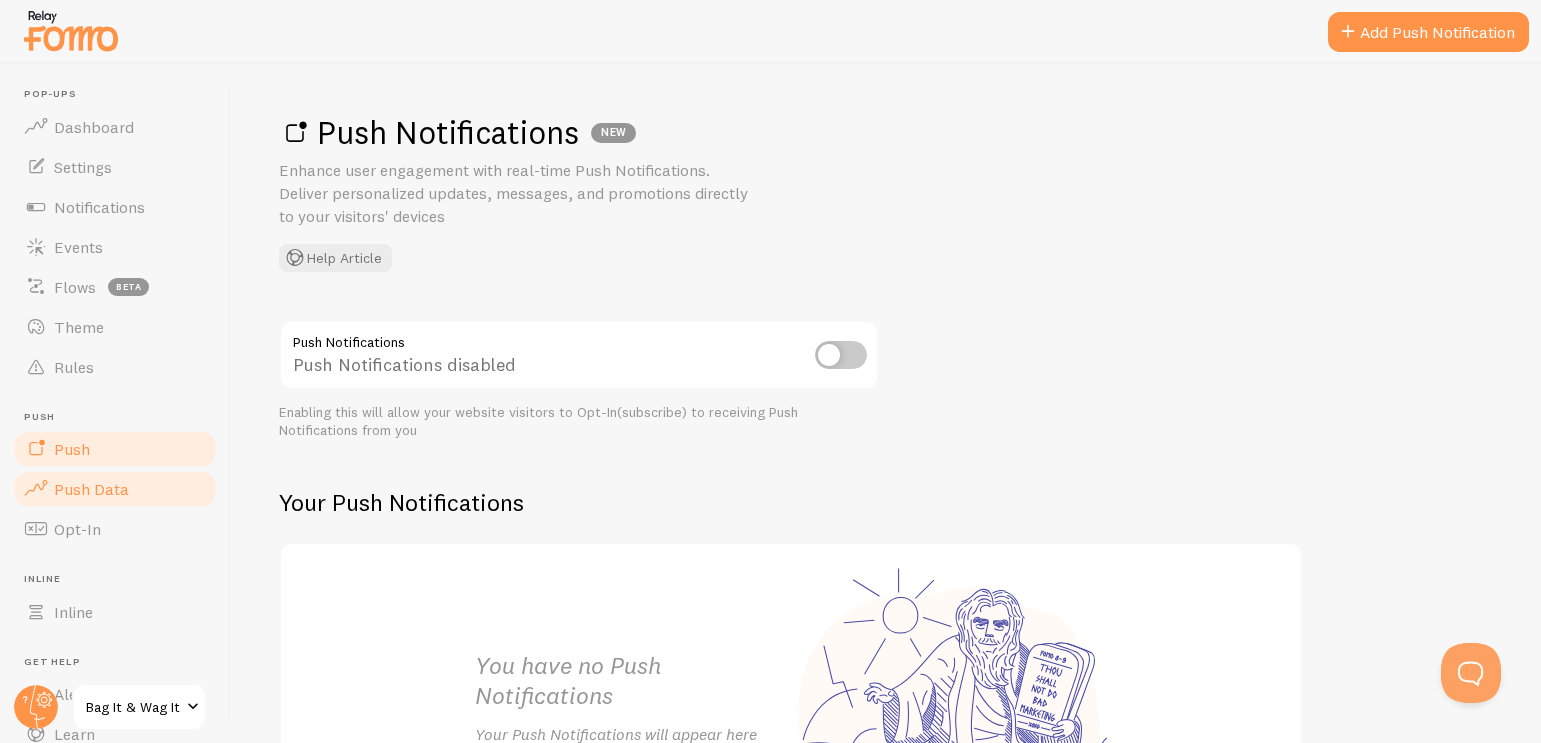 click on "Push Data" at bounding box center (91, 489) 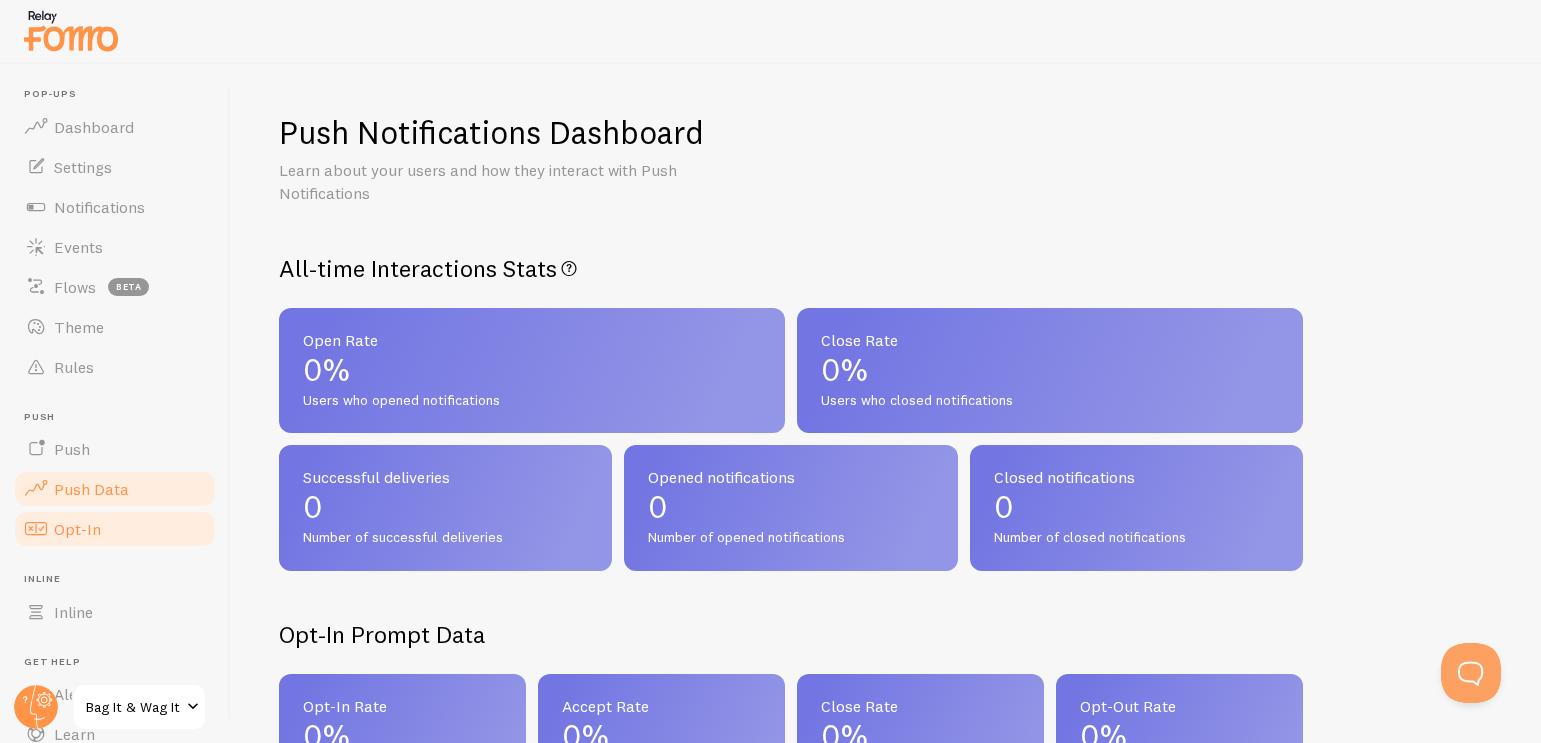 click on "Opt-In" at bounding box center (115, 529) 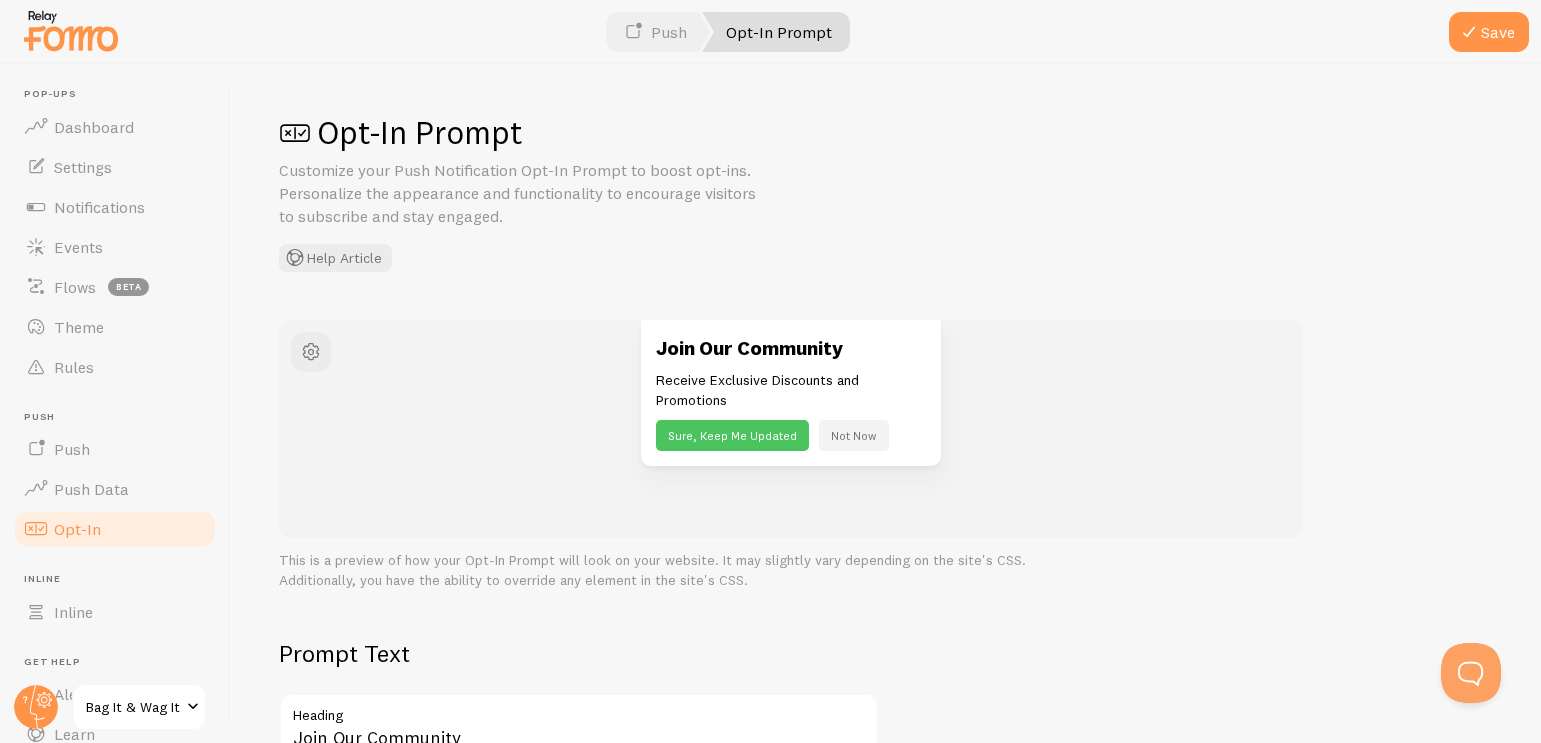 scroll, scrollTop: 25, scrollLeft: 0, axis: vertical 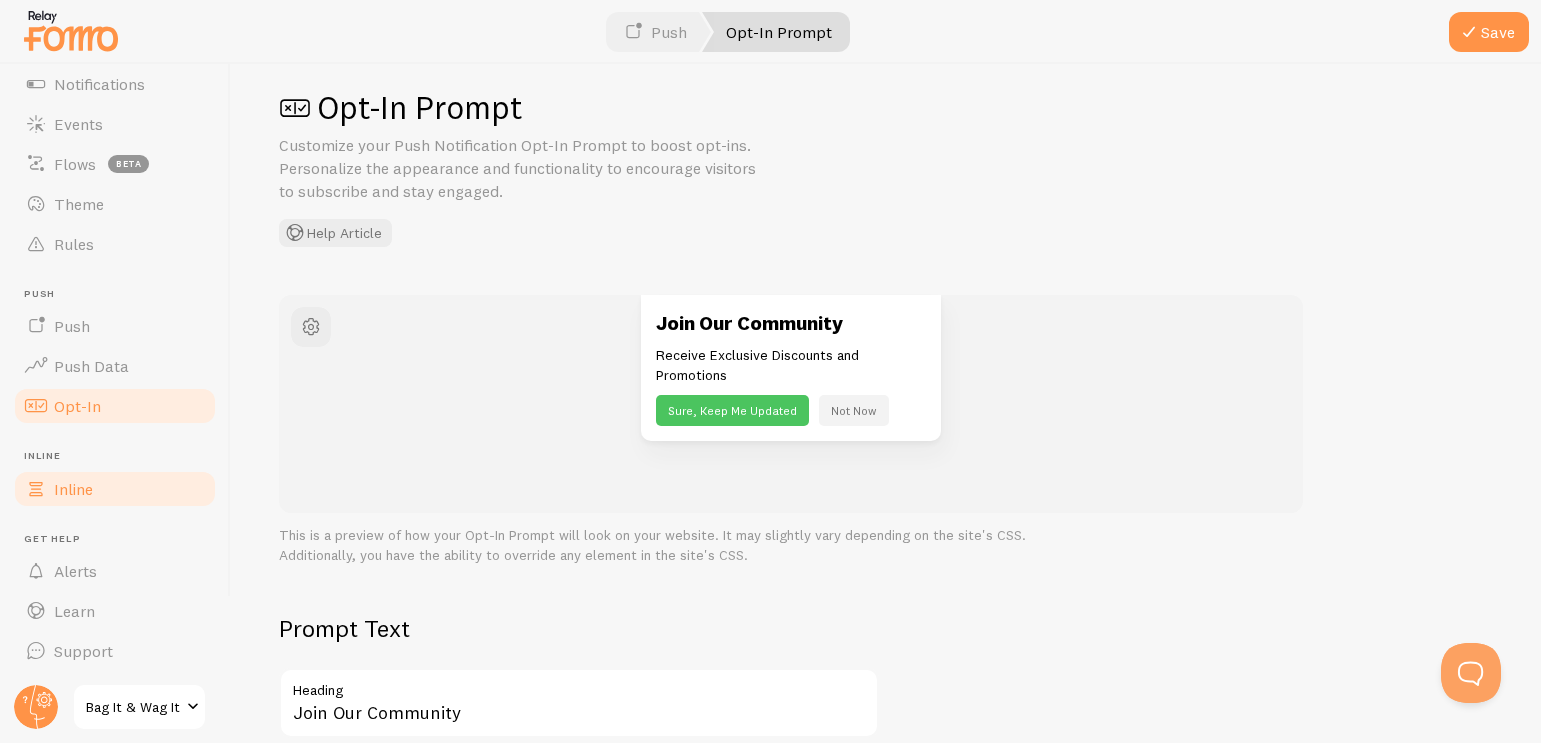 click on "Inline" at bounding box center (73, 489) 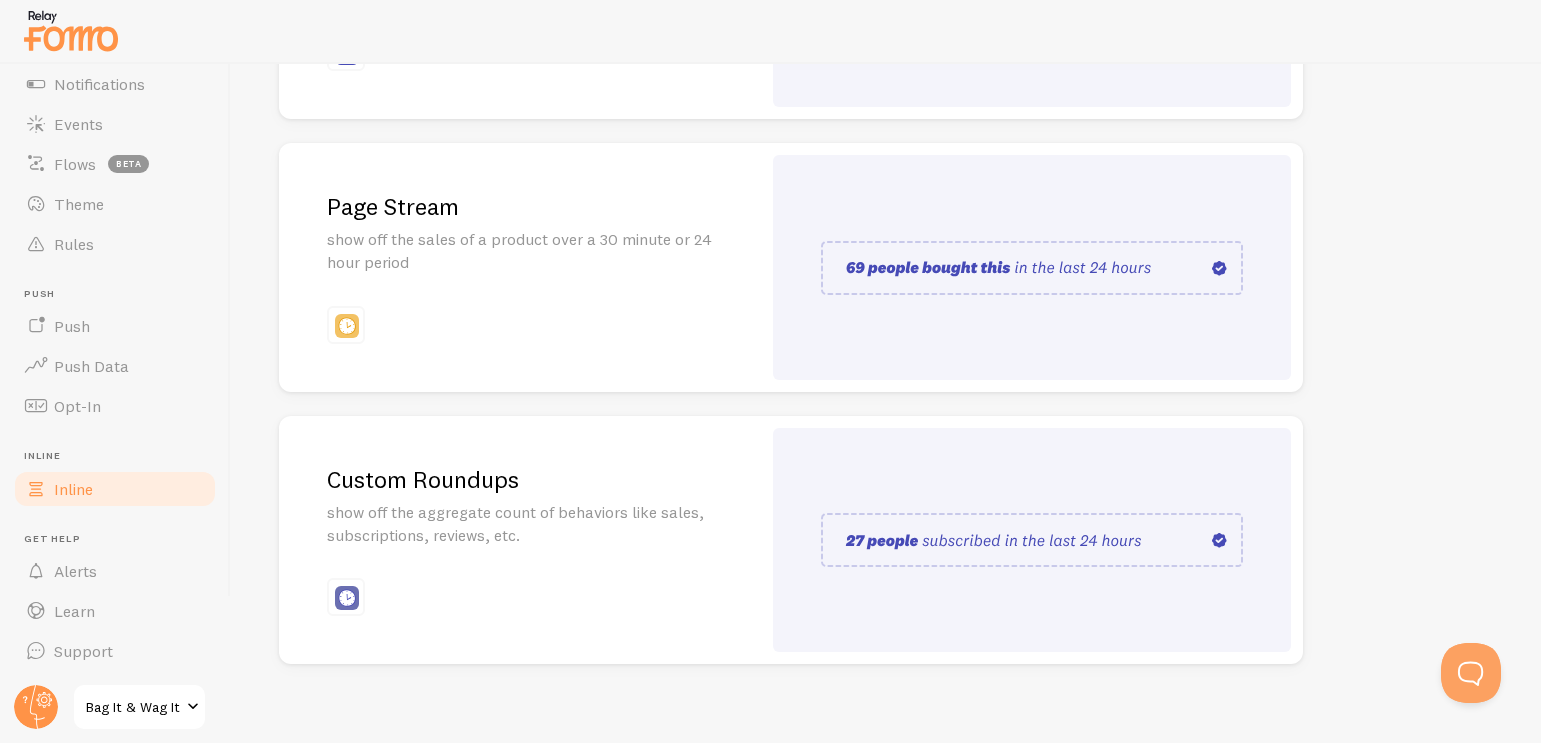 scroll, scrollTop: 447, scrollLeft: 0, axis: vertical 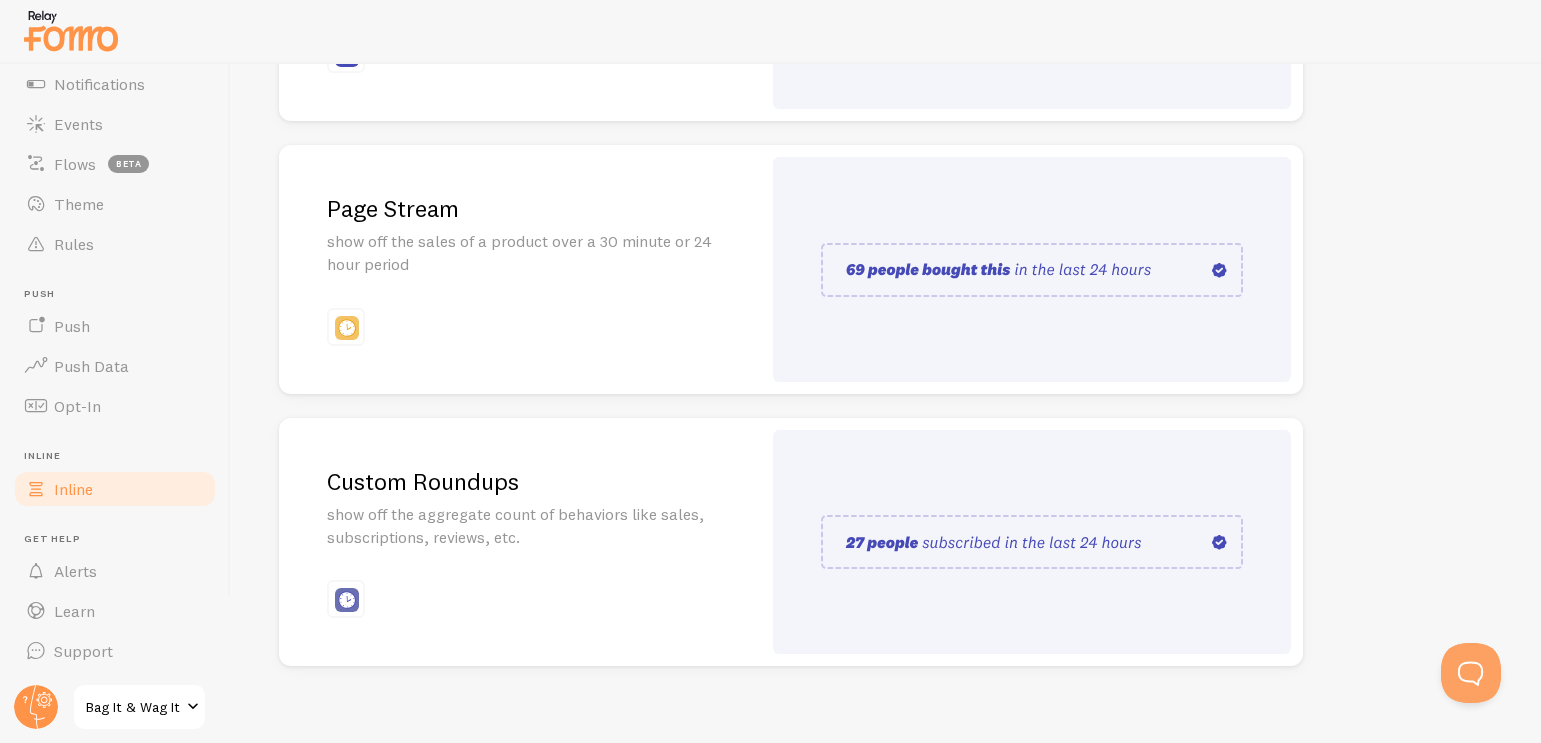 click on "Page Stream   show off the sales of a product over a 30 minute or 24 hour period" at bounding box center [520, 269] 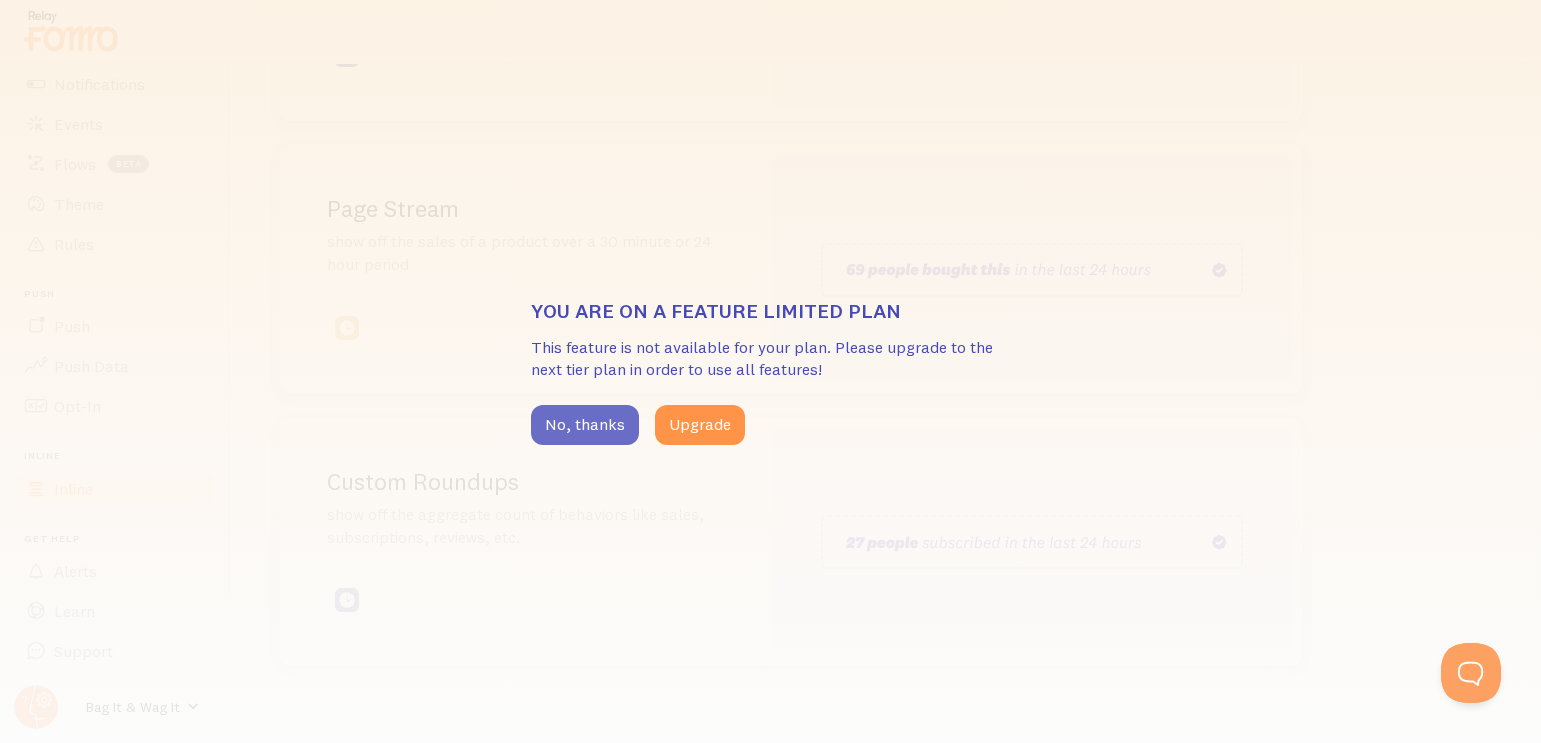 drag, startPoint x: 577, startPoint y: 430, endPoint x: 596, endPoint y: 425, distance: 19.646883 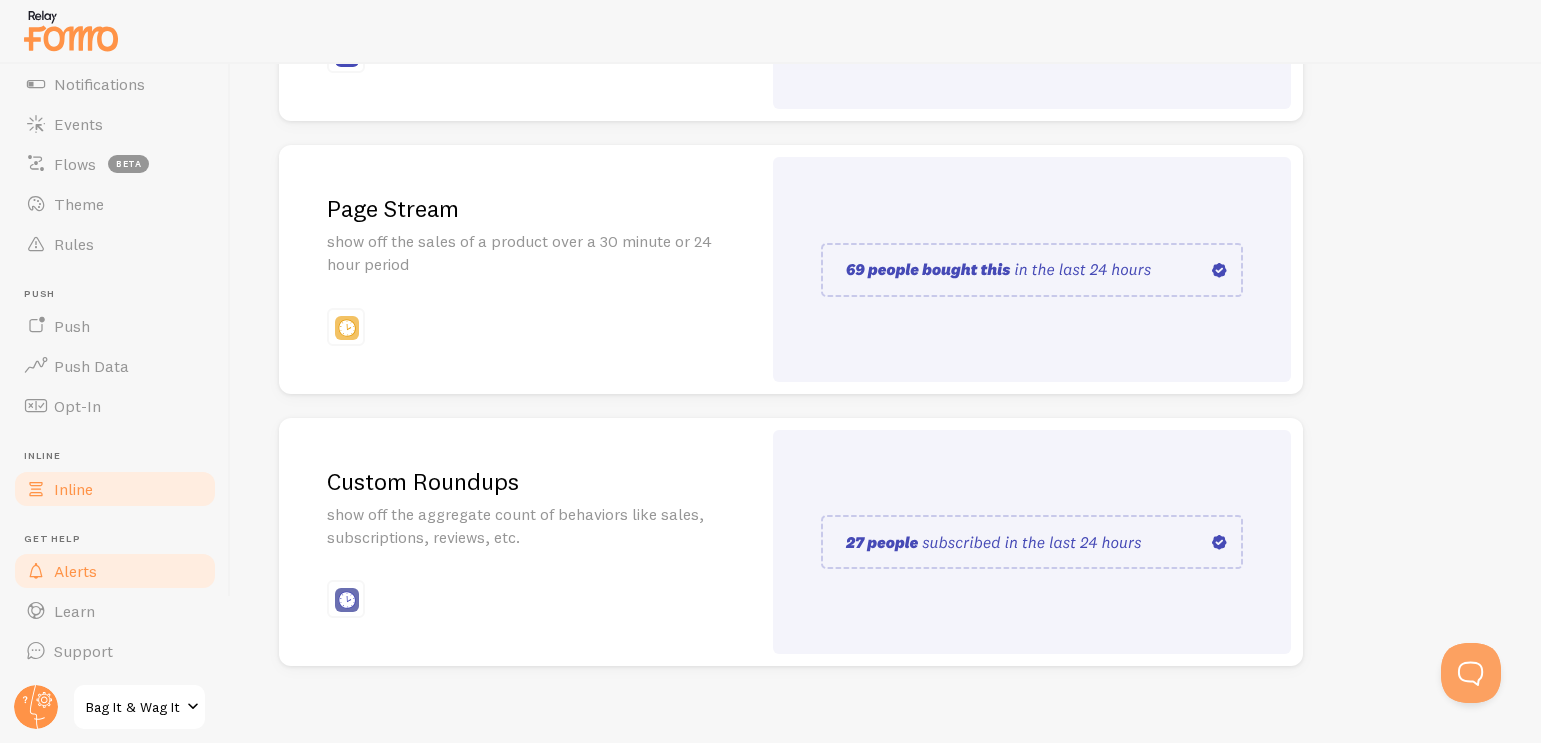 click on "Alerts" at bounding box center [115, 571] 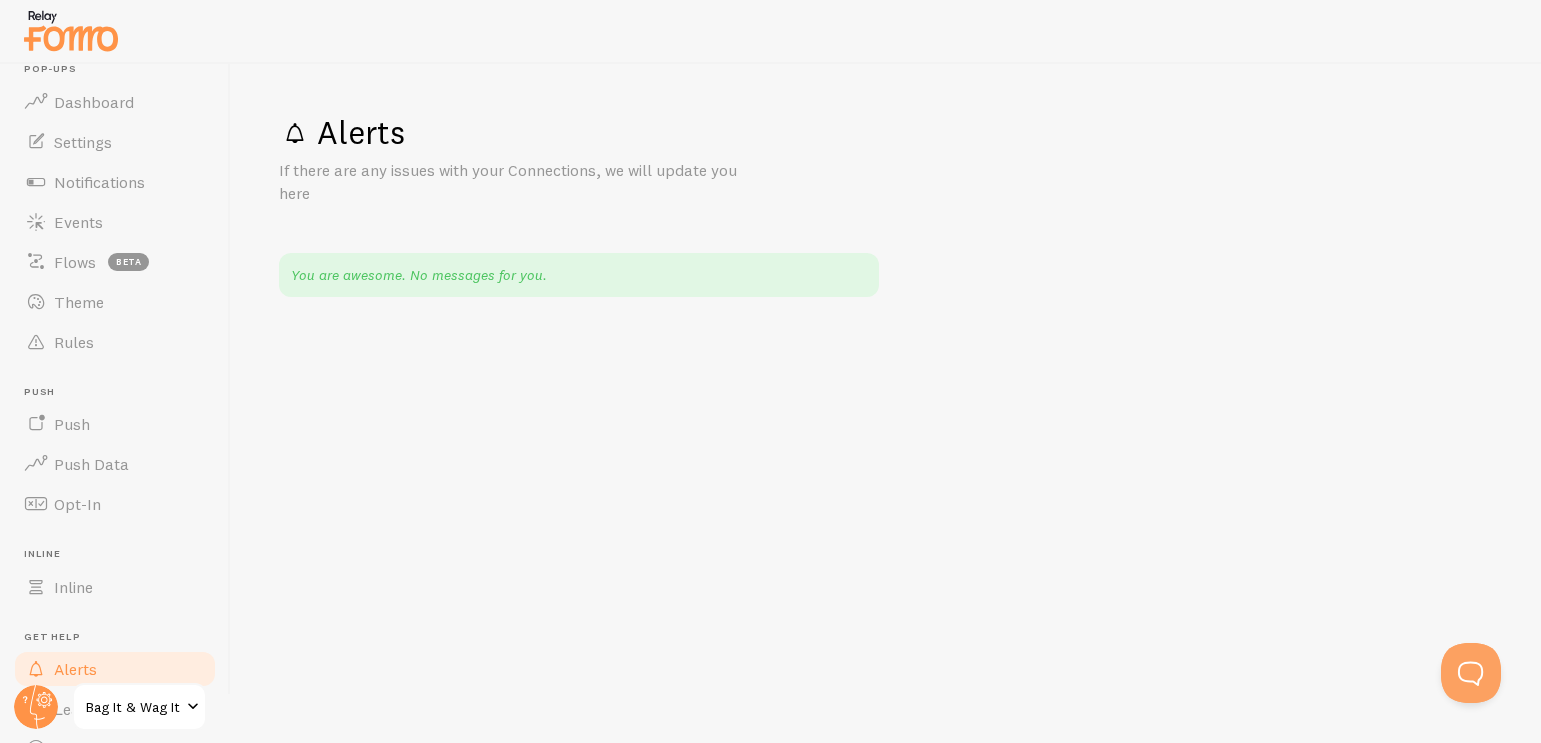 scroll, scrollTop: 0, scrollLeft: 0, axis: both 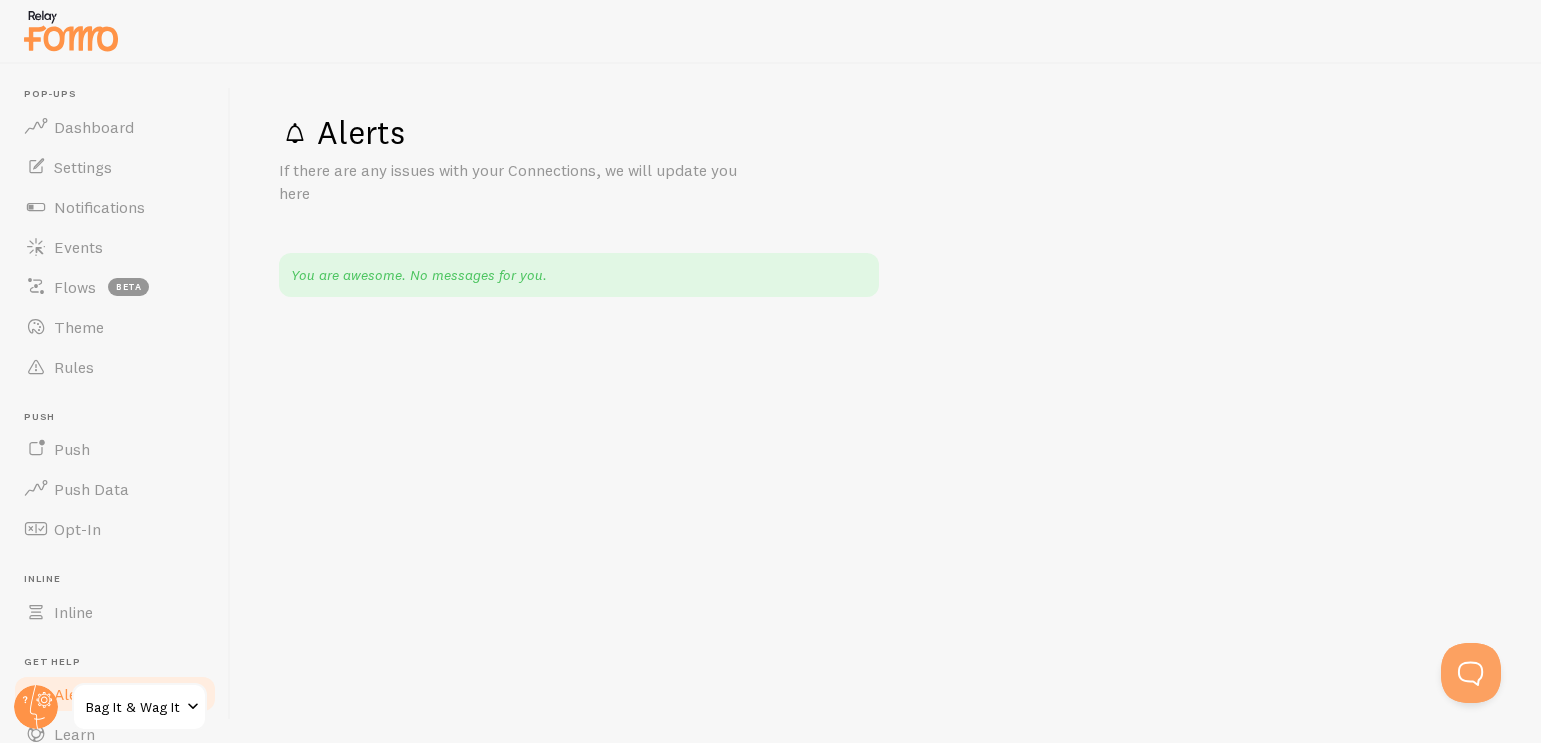 drag, startPoint x: 91, startPoint y: 122, endPoint x: 227, endPoint y: 126, distance: 136.0588 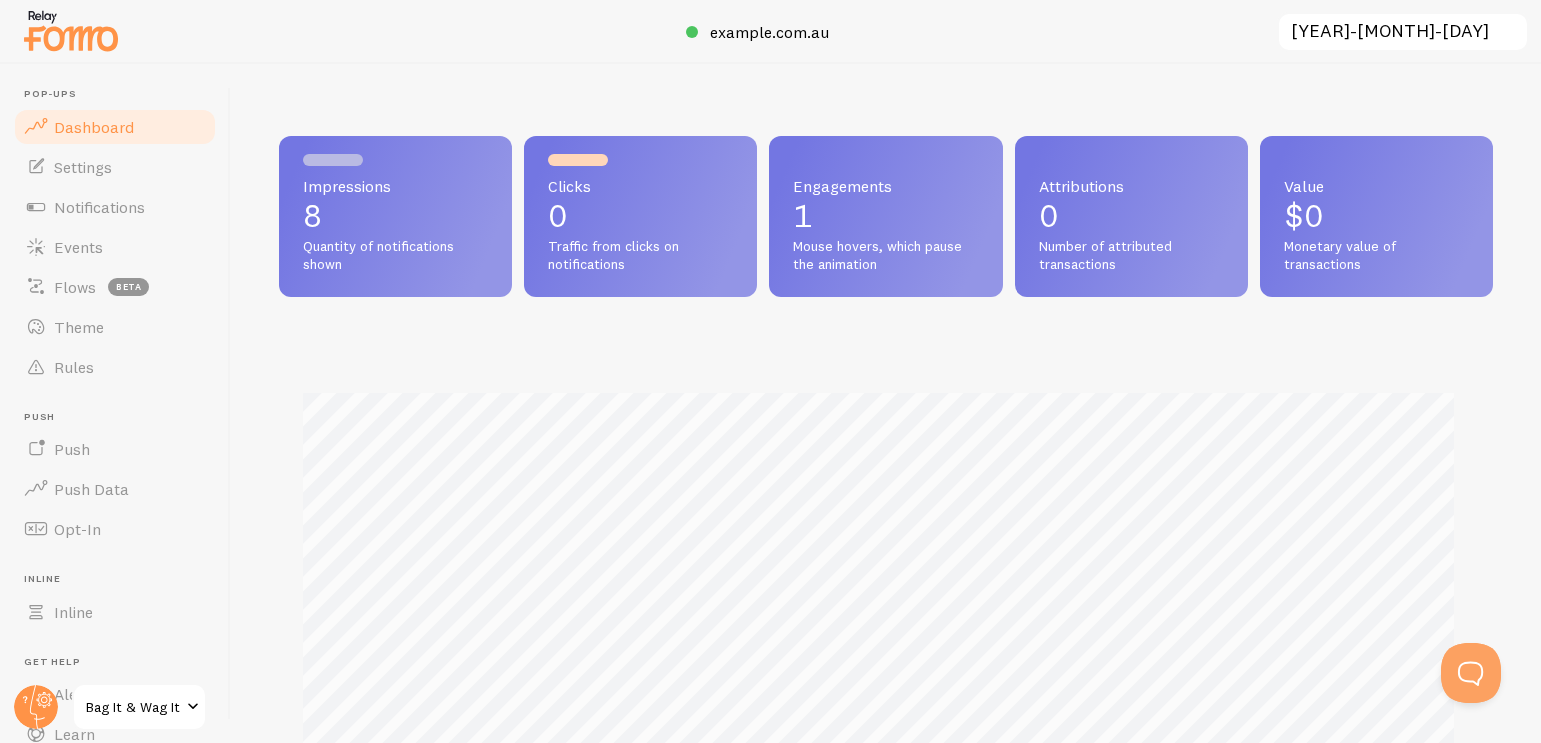 scroll, scrollTop: 999474, scrollLeft: 998801, axis: both 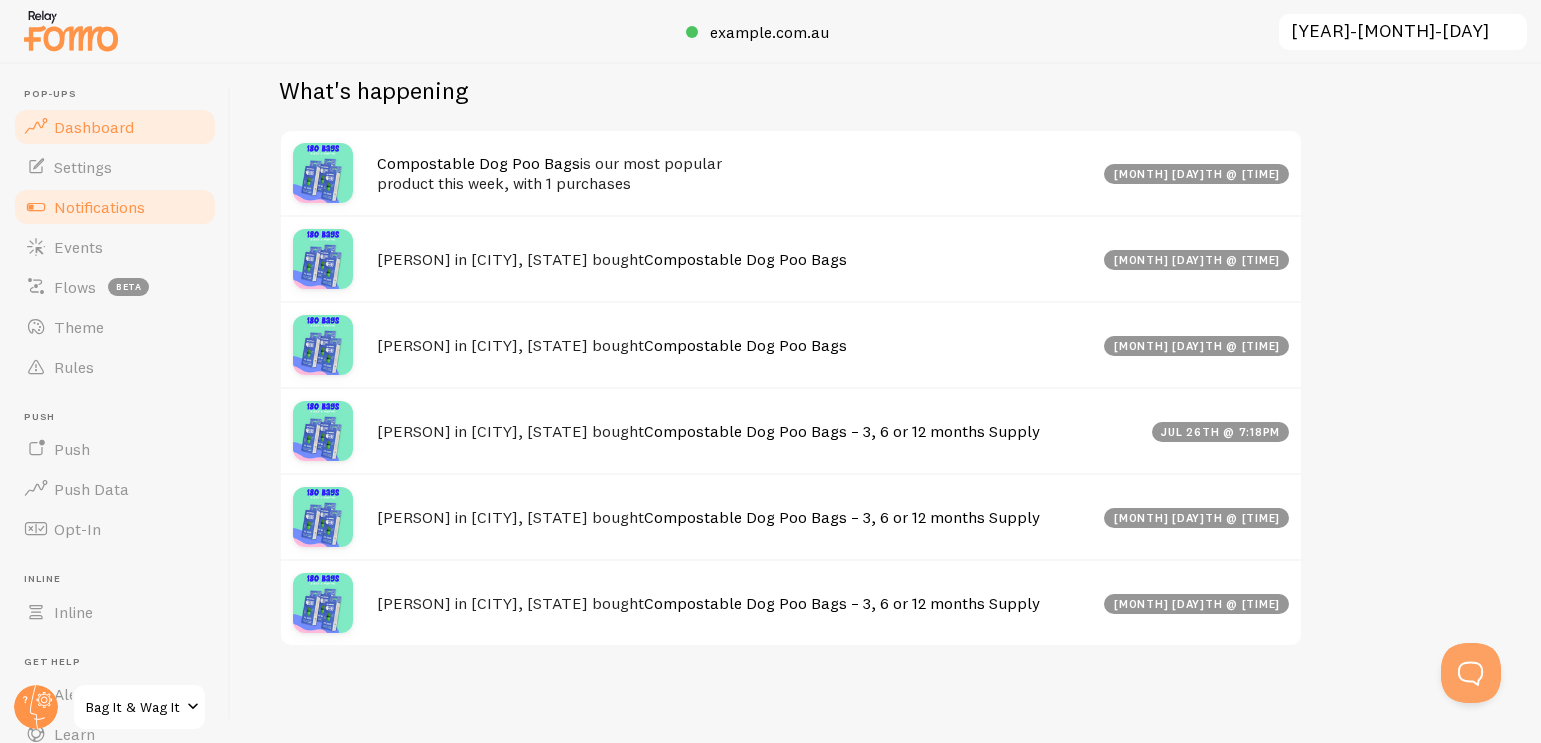 click on "Notifications" at bounding box center [99, 207] 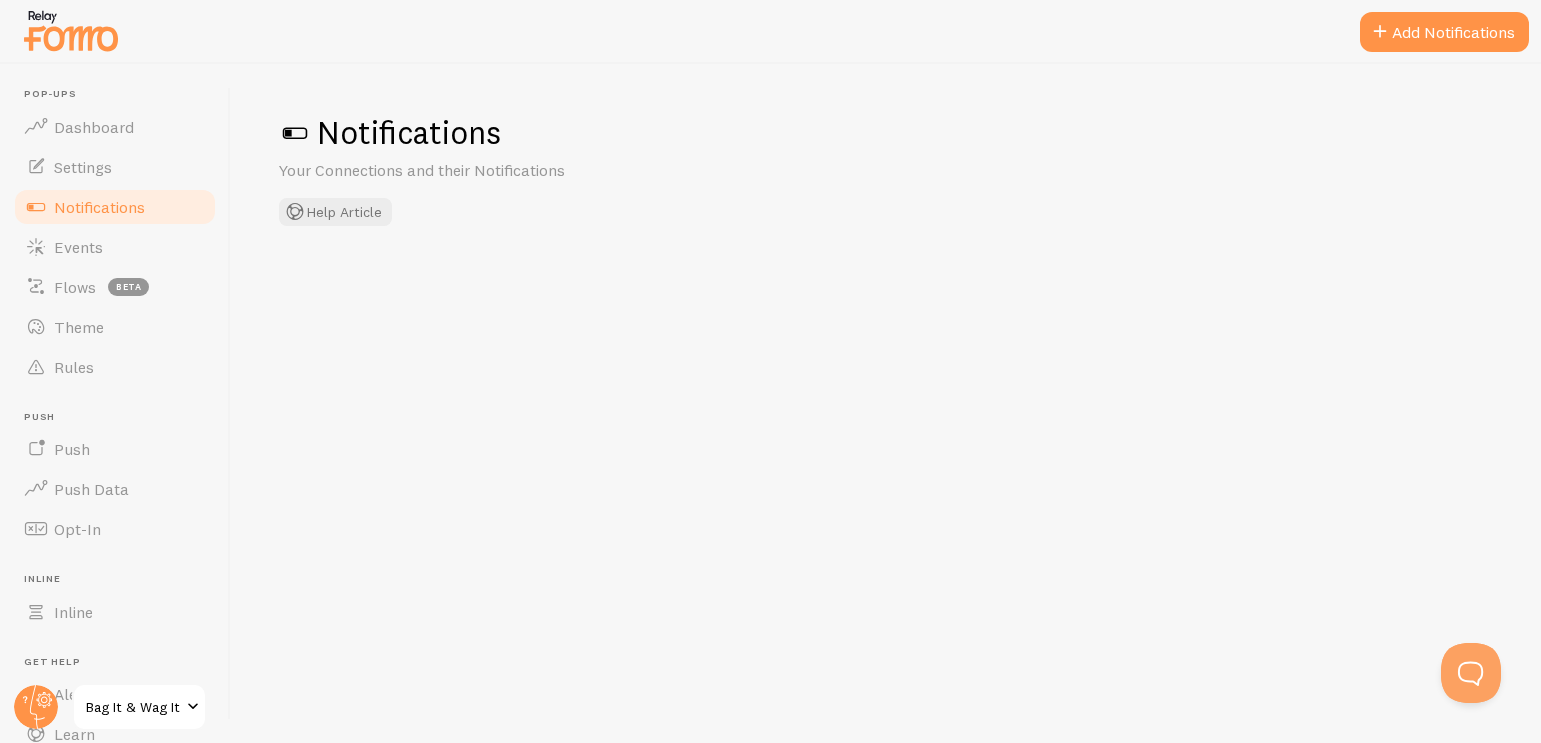 checkbox on "false" 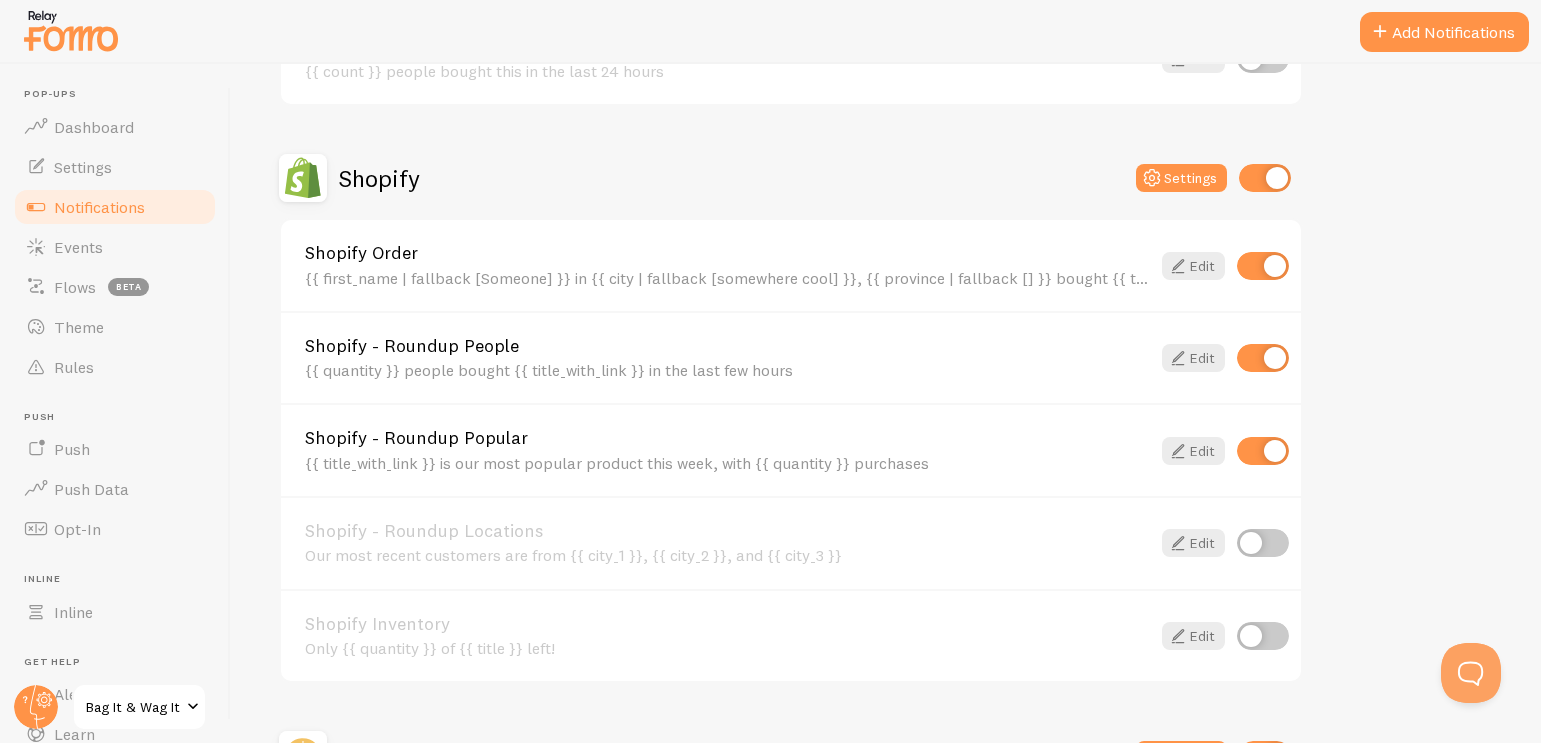scroll, scrollTop: 930, scrollLeft: 0, axis: vertical 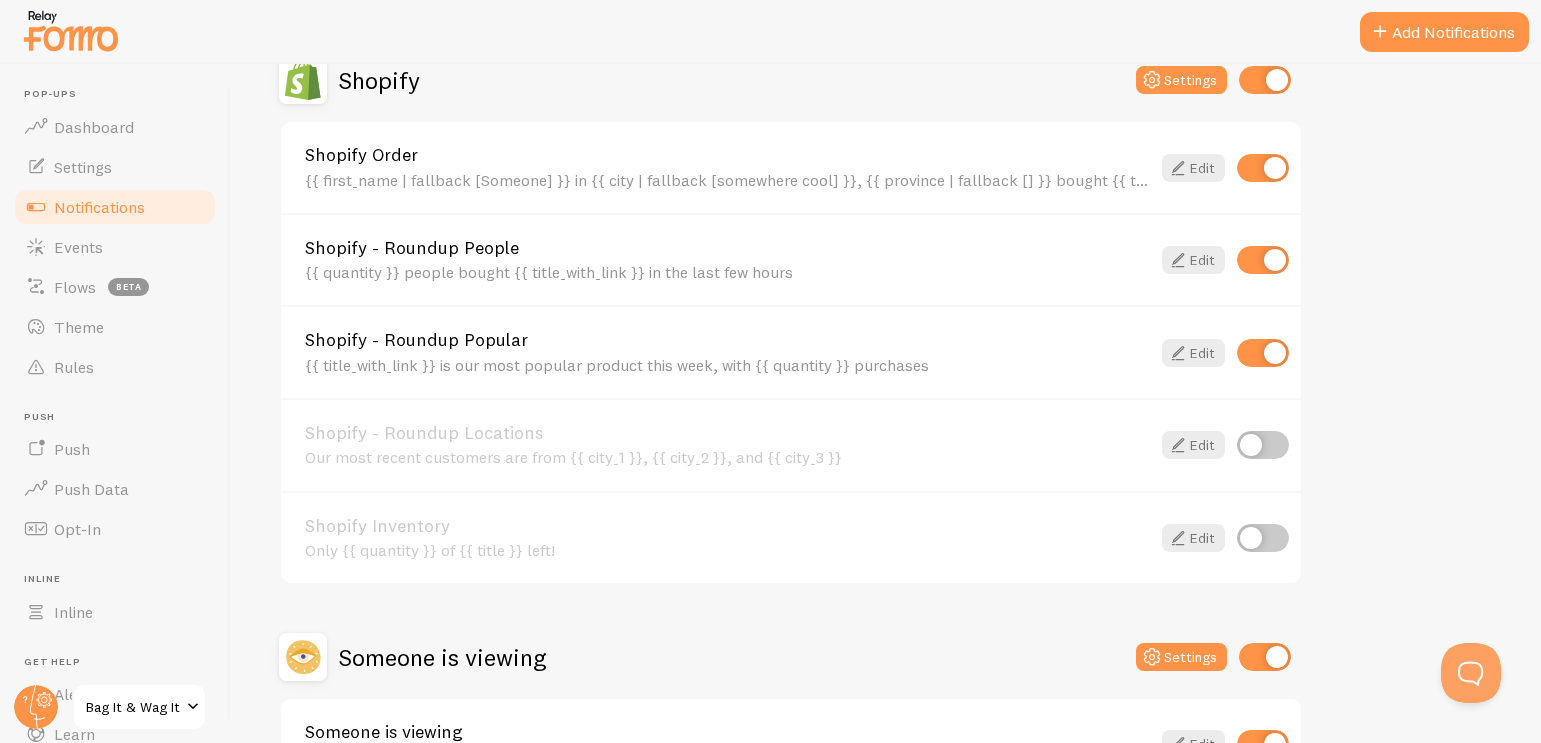 click at bounding box center (1263, 353) 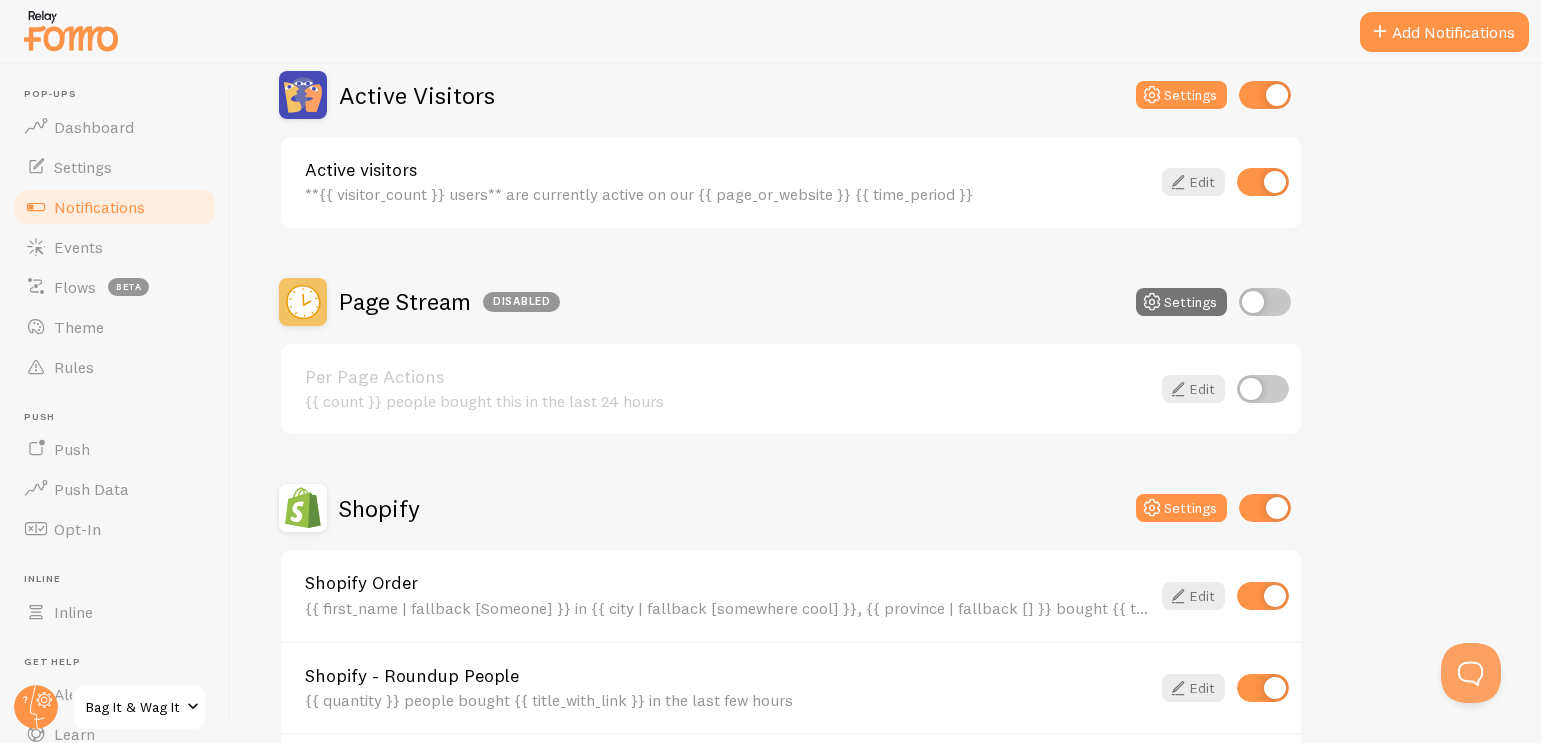 scroll, scrollTop: 1075, scrollLeft: 0, axis: vertical 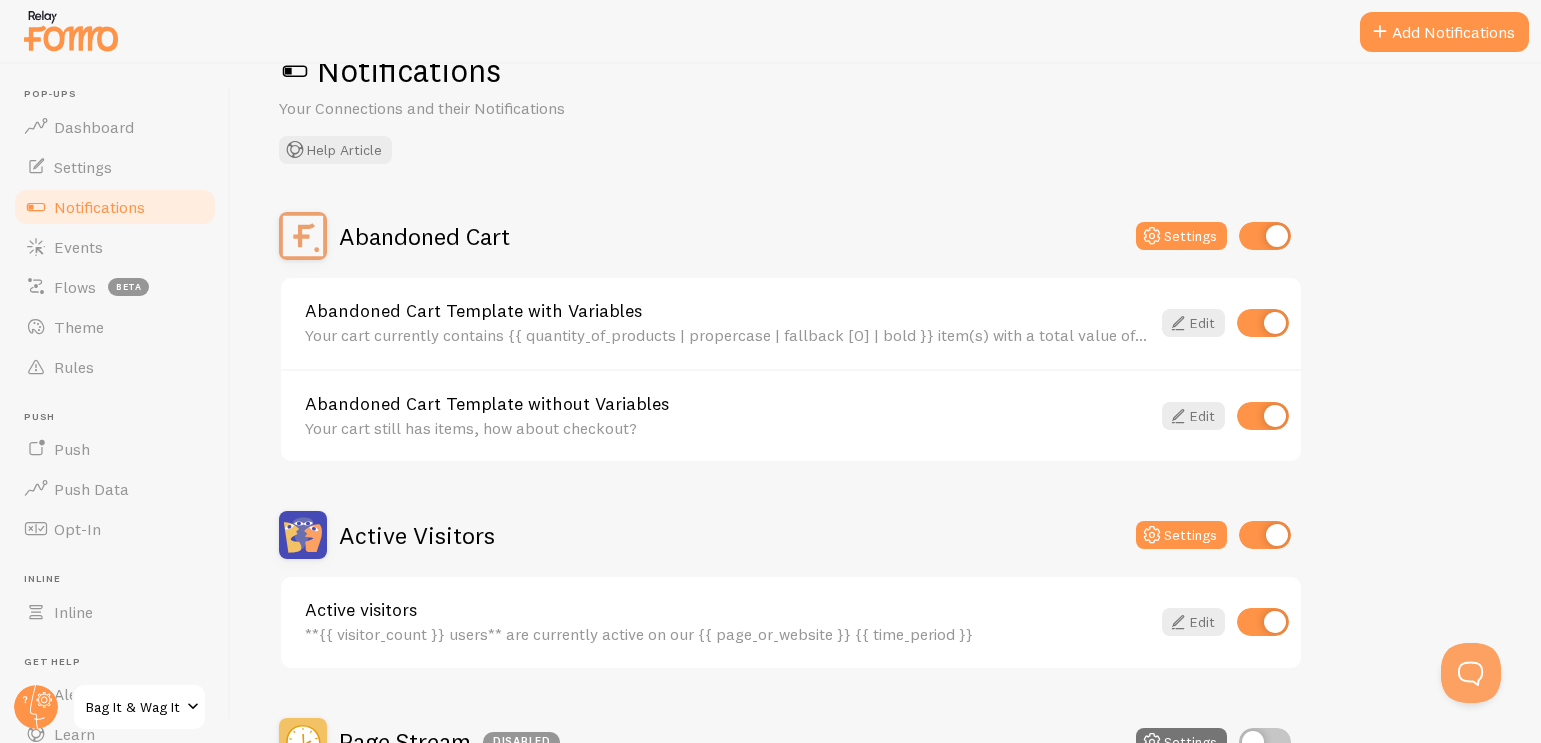 click on "Your cart currently contains {{ quantity_of_products | propercase | fallback [0] | bold }} item(s) with a total value of {{ cart_amount_with_currency | propercase | fallback [0] | bold }}." at bounding box center [727, 335] 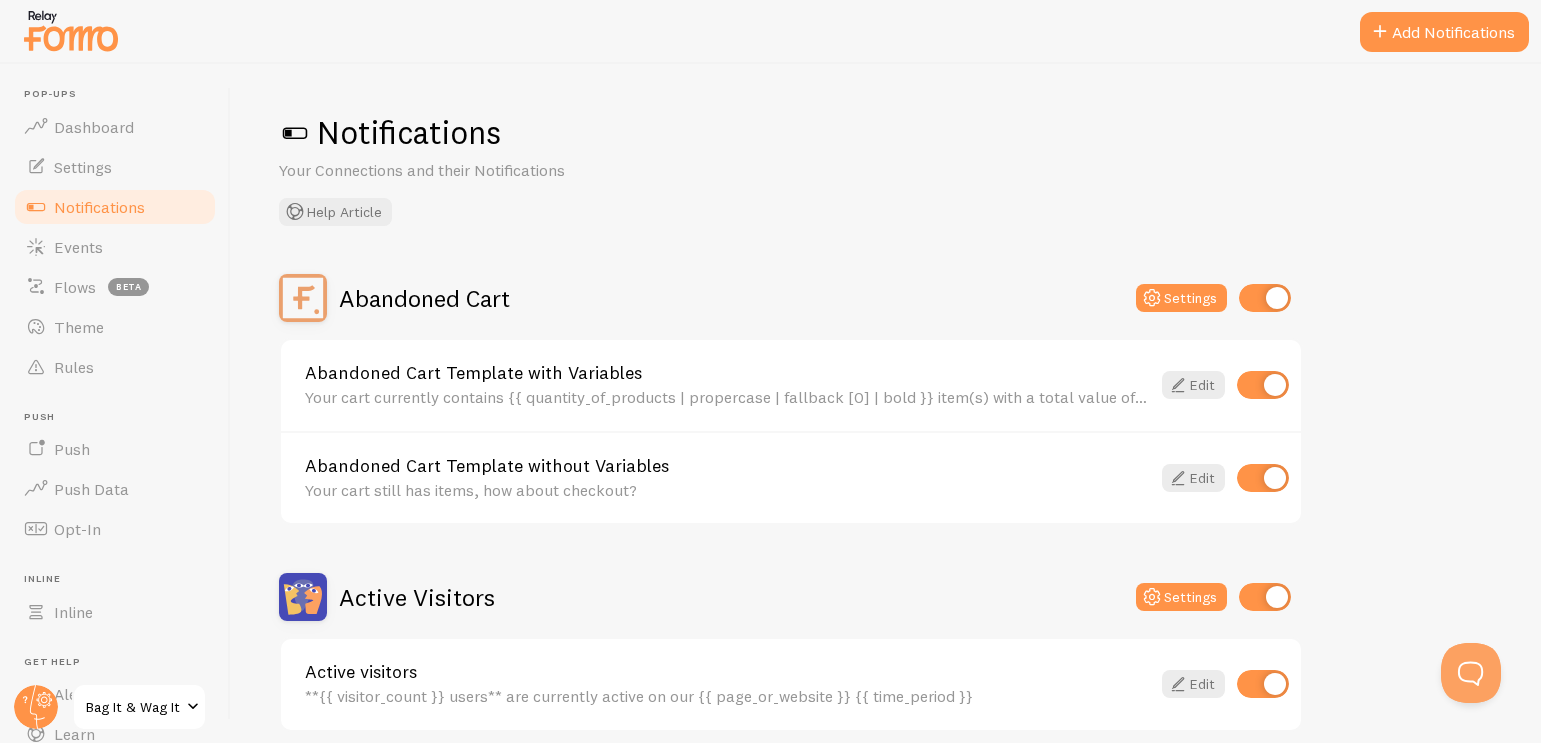 click at bounding box center (1263, 478) 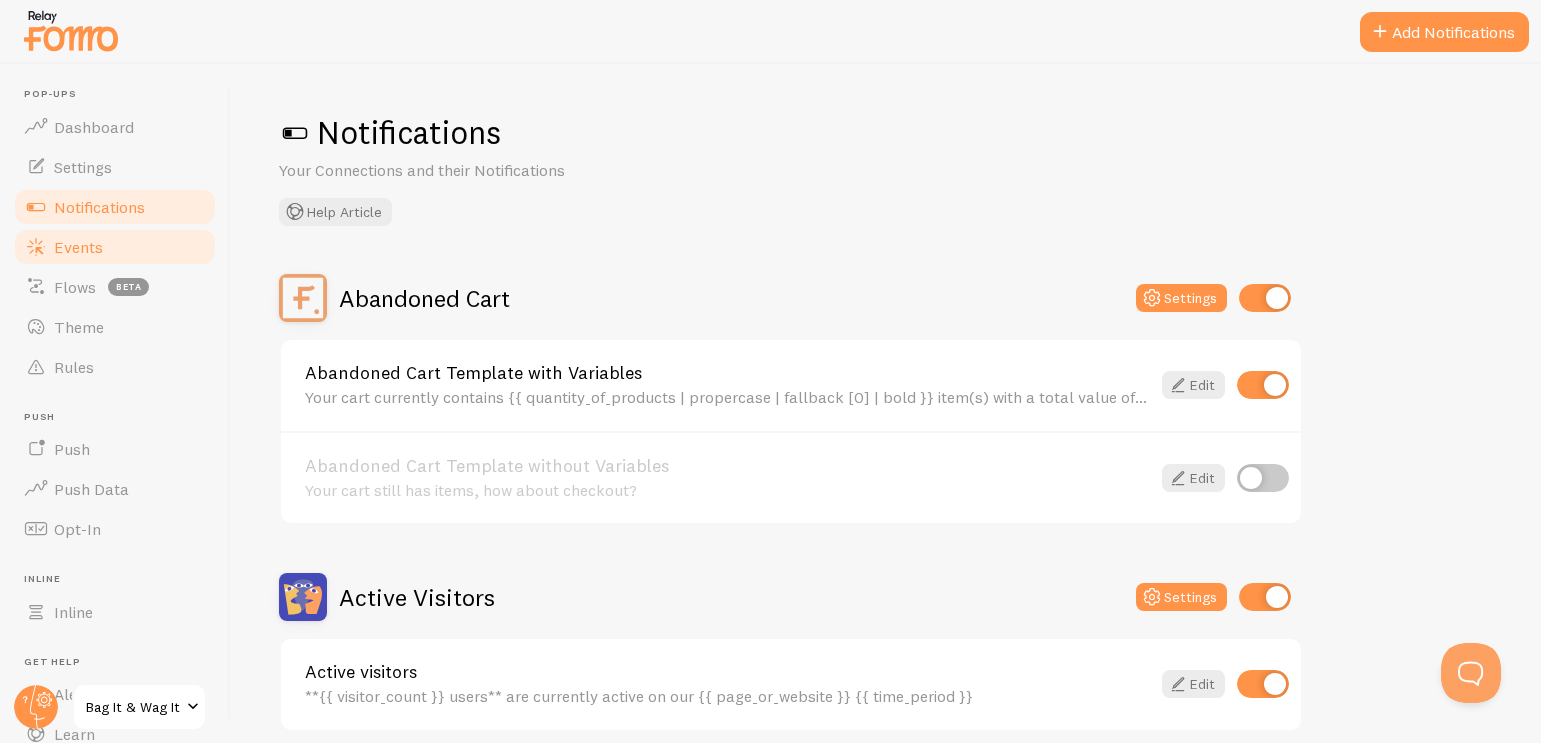 click on "Events" at bounding box center (115, 247) 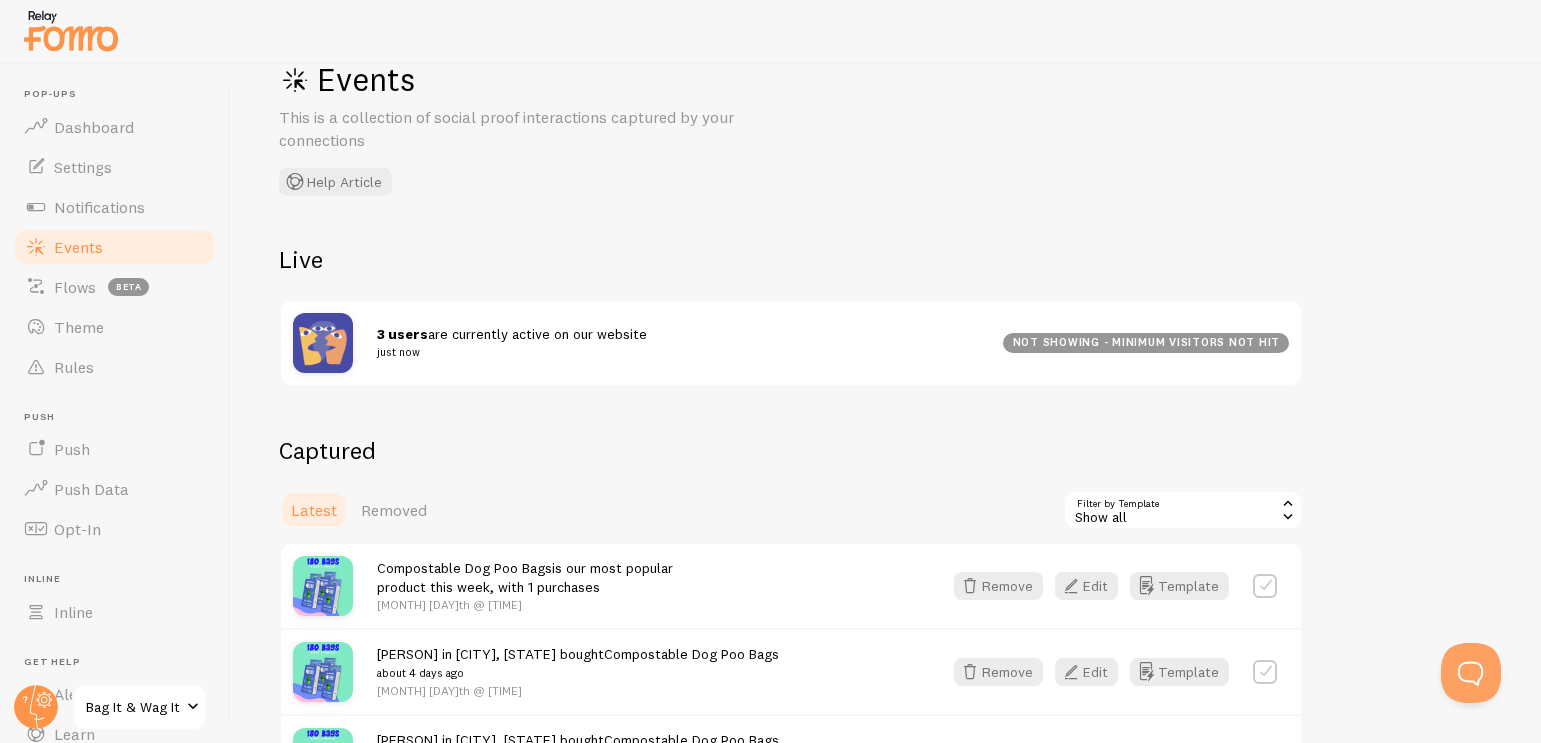 scroll, scrollTop: 0, scrollLeft: 0, axis: both 